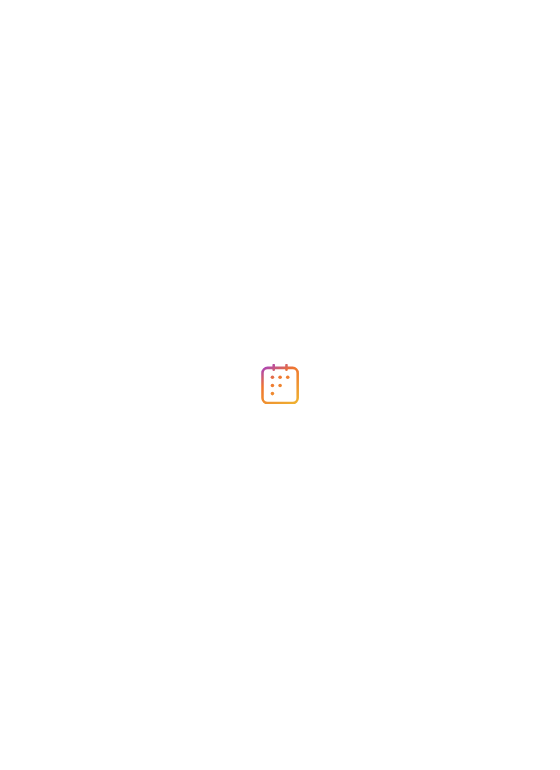 scroll, scrollTop: 0, scrollLeft: 0, axis: both 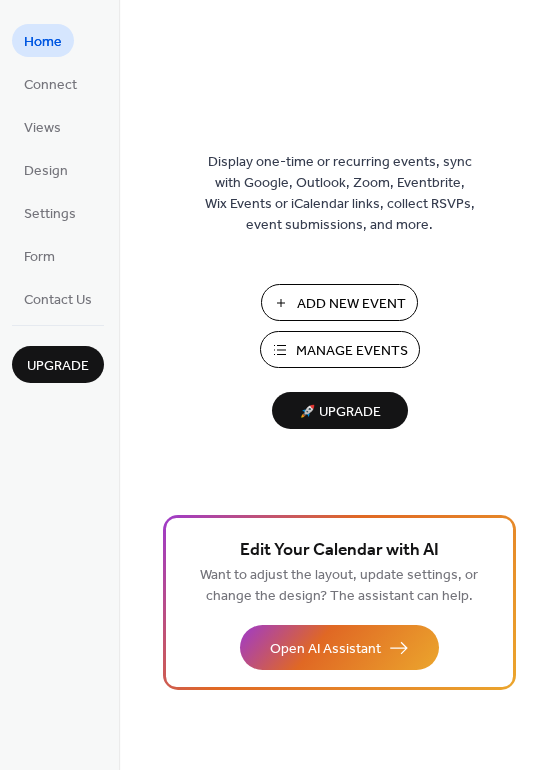 click on "Add New Event" at bounding box center [351, 304] 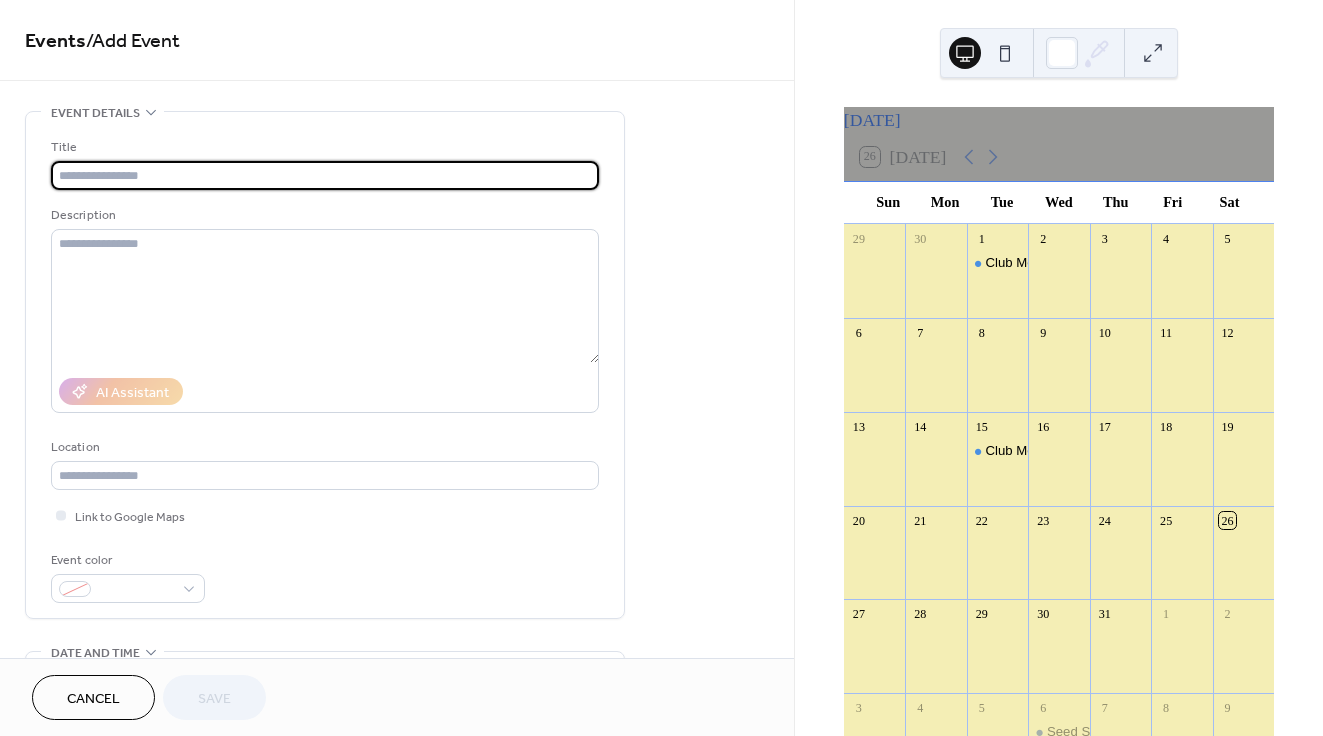 scroll, scrollTop: 0, scrollLeft: 0, axis: both 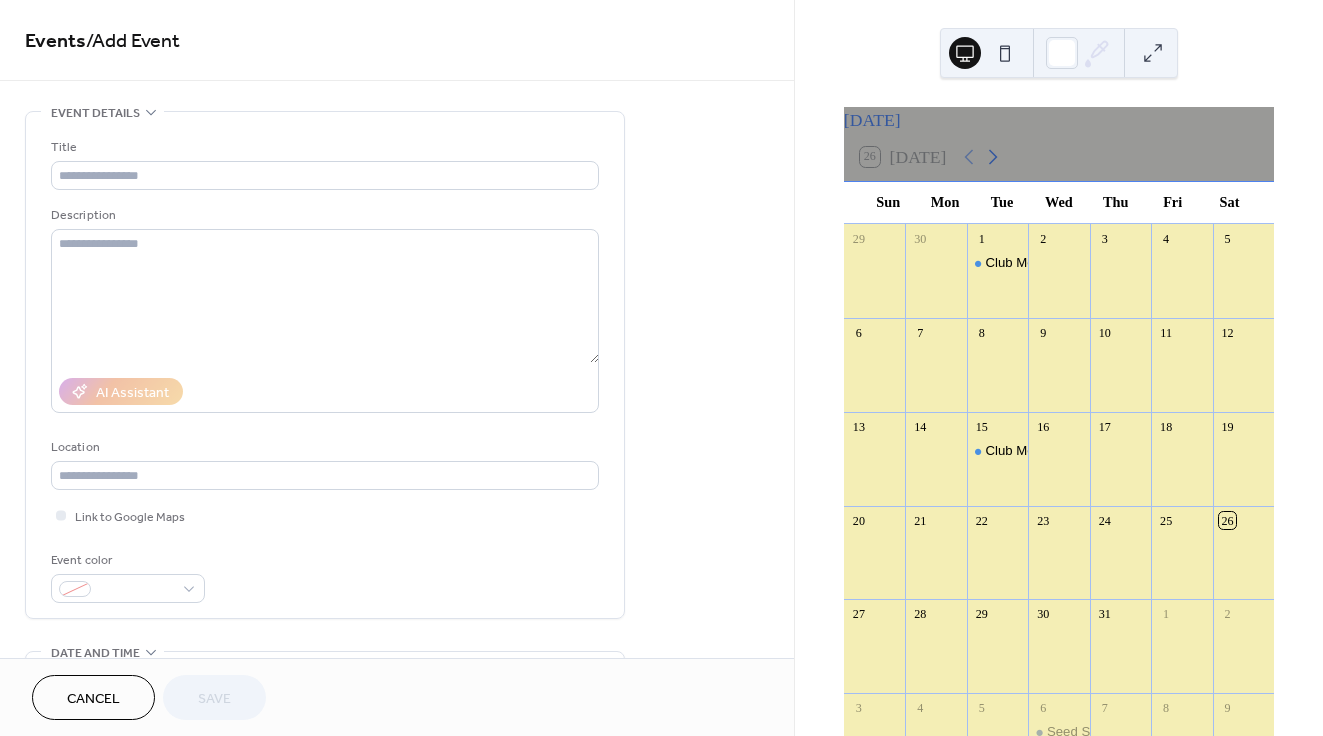 click 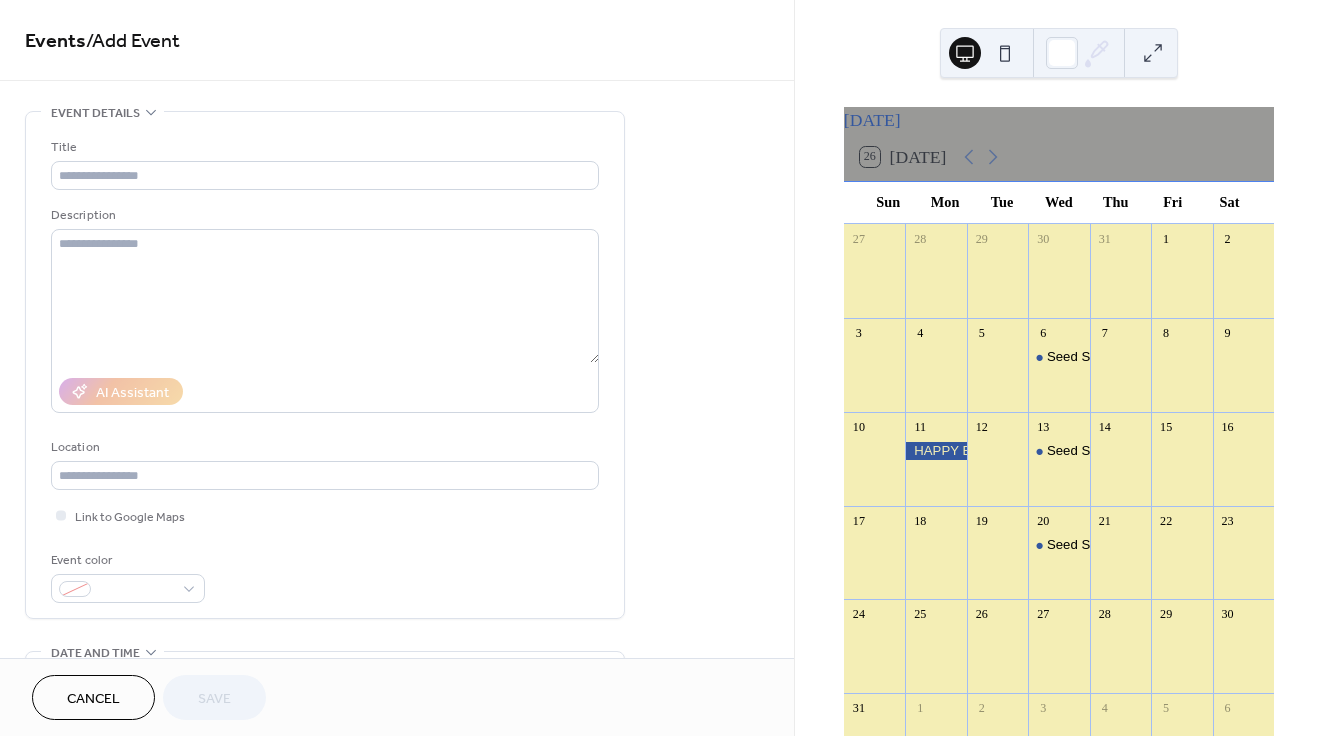 click at bounding box center (997, 376) 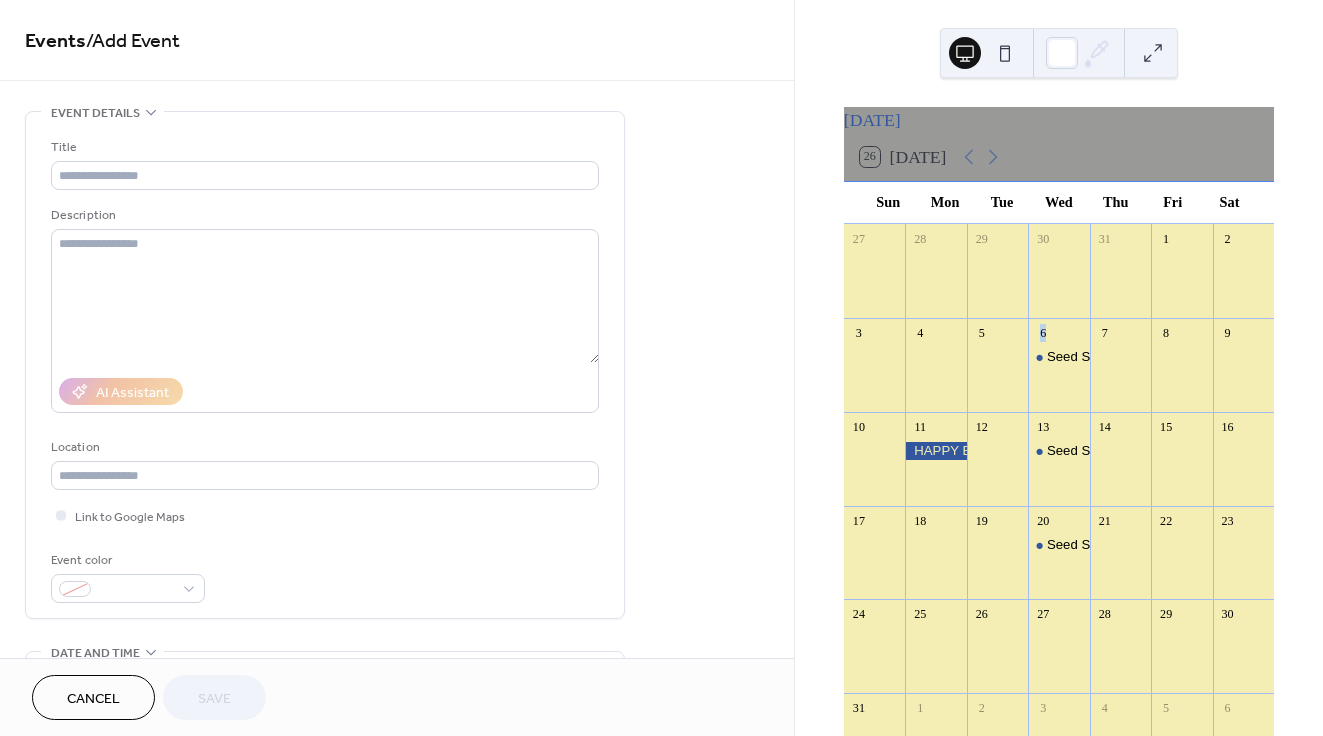 click at bounding box center (997, 376) 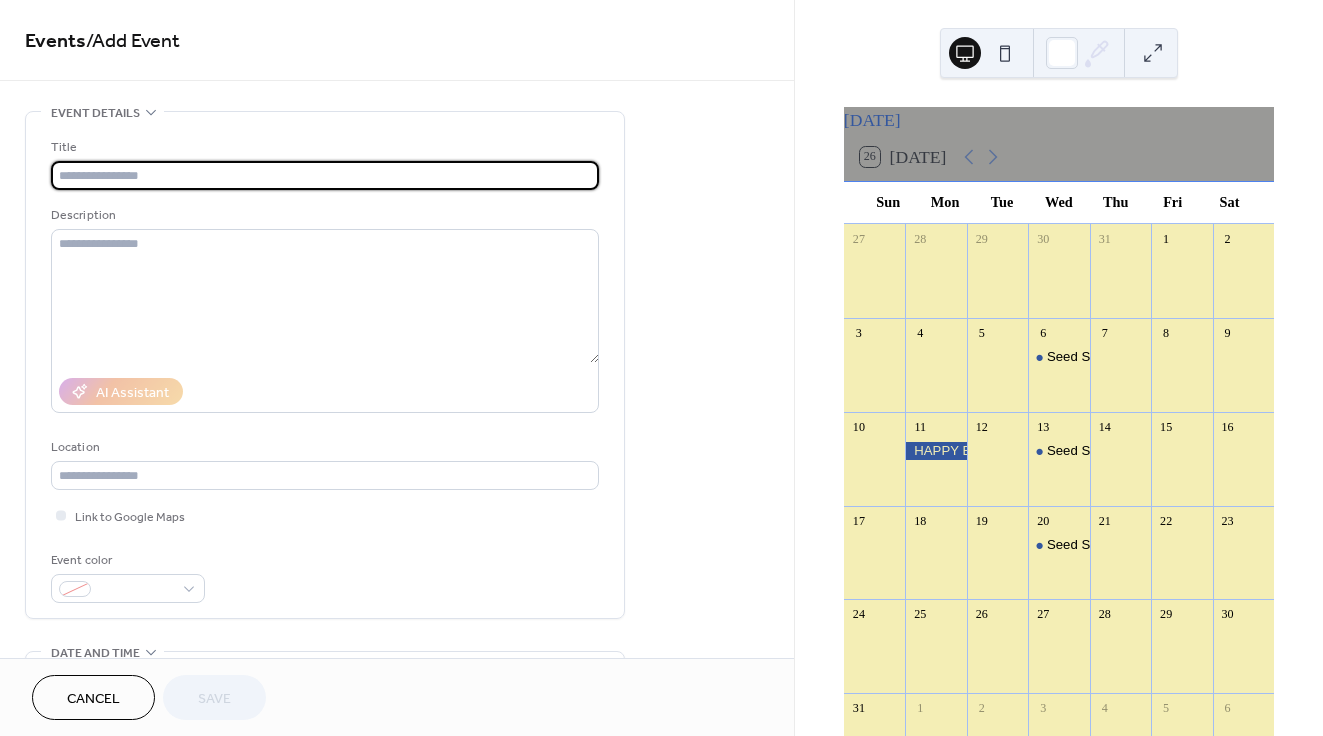 click at bounding box center [325, 175] 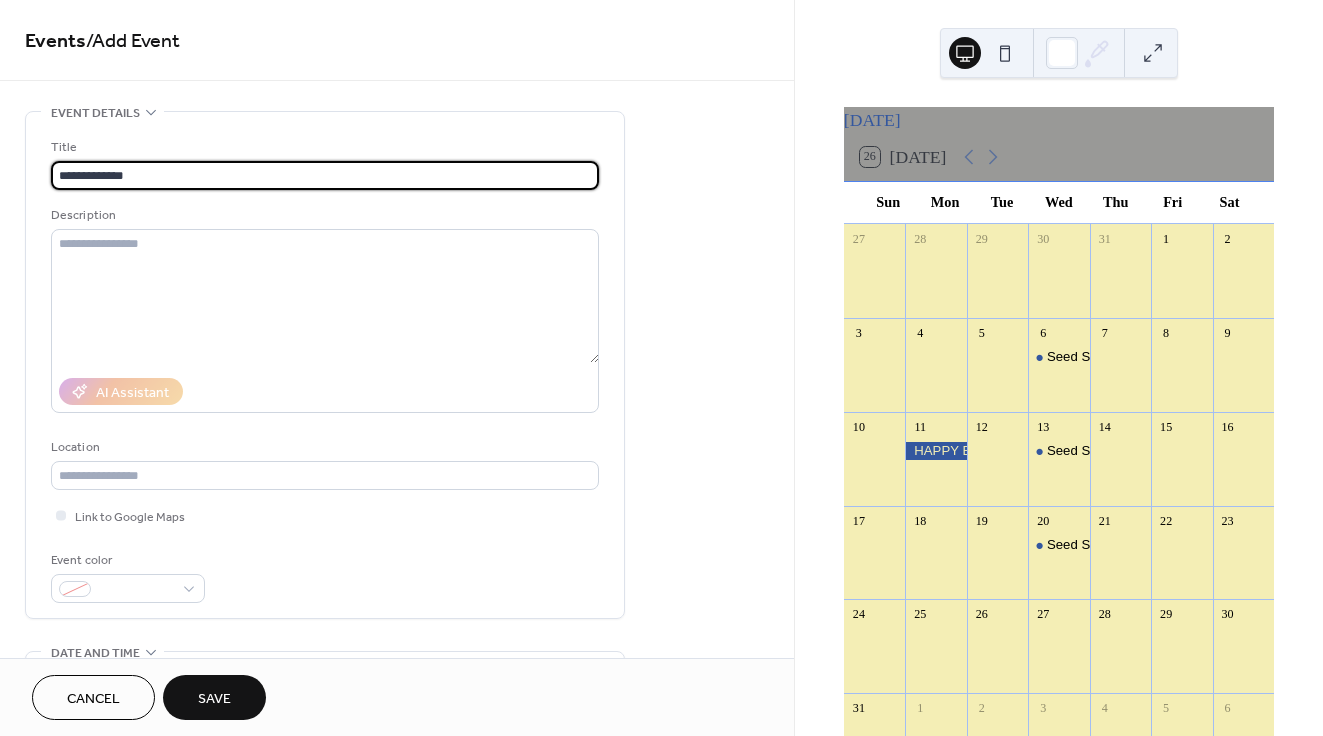 type on "**********" 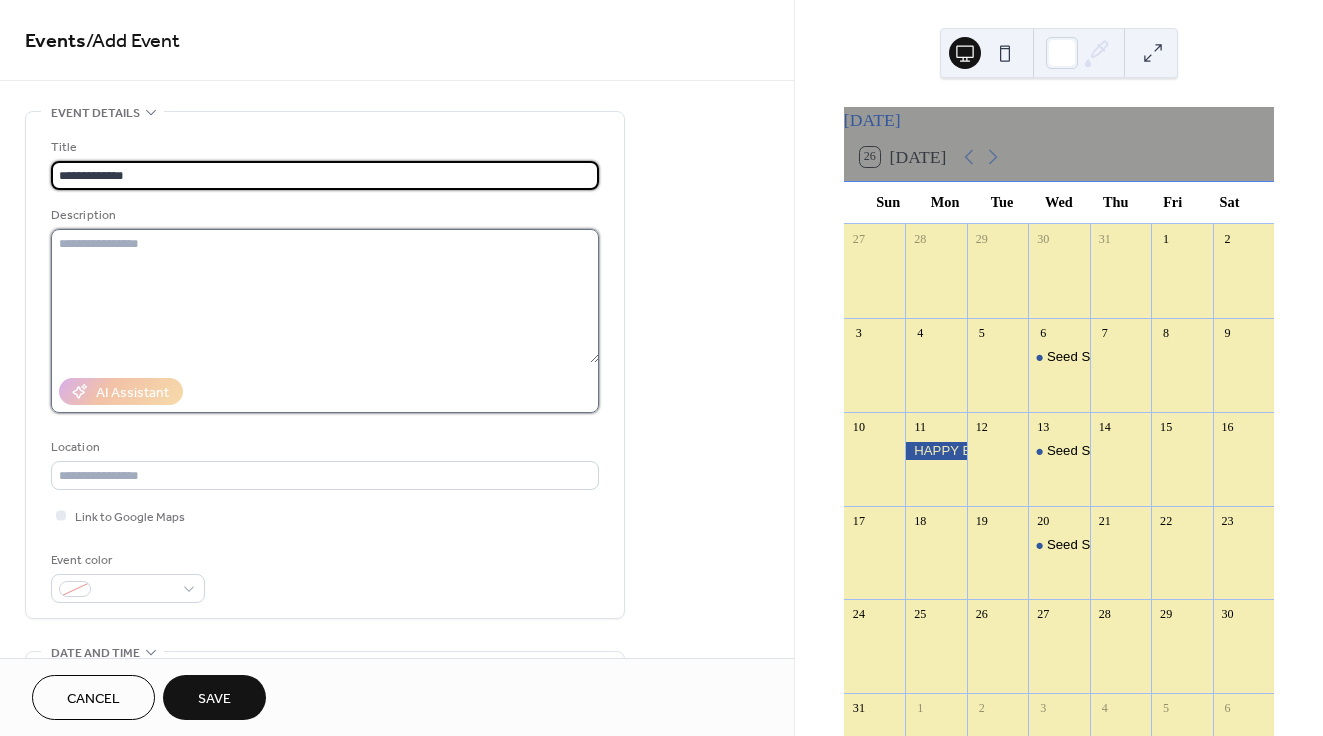 click at bounding box center [325, 296] 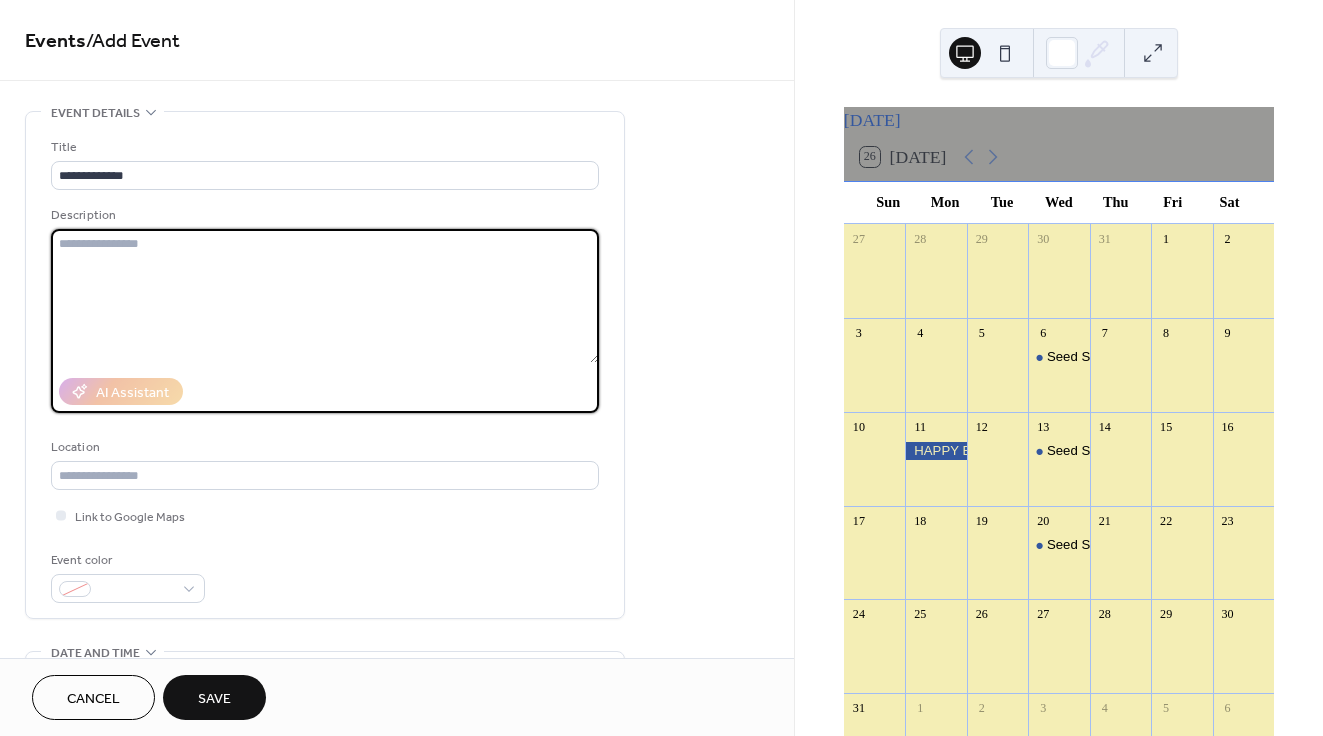 paste on "**********" 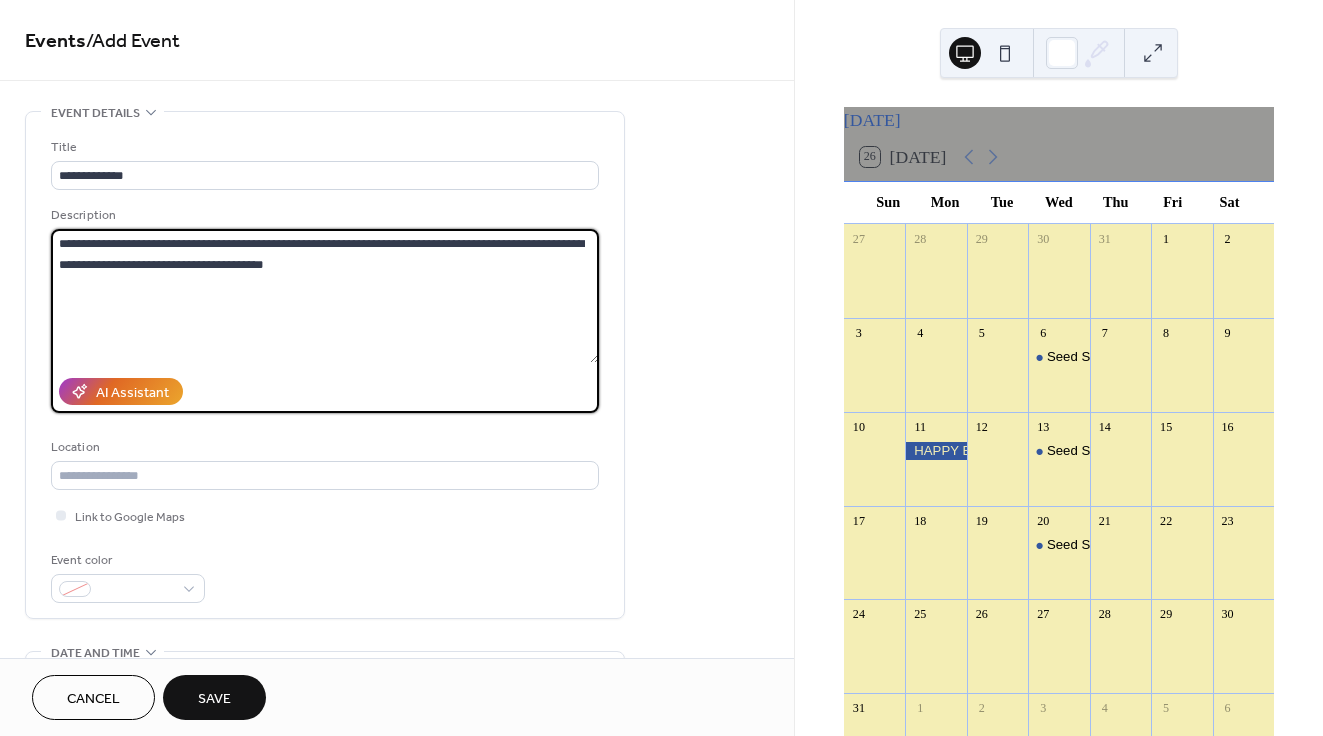 click on "**********" at bounding box center (325, 296) 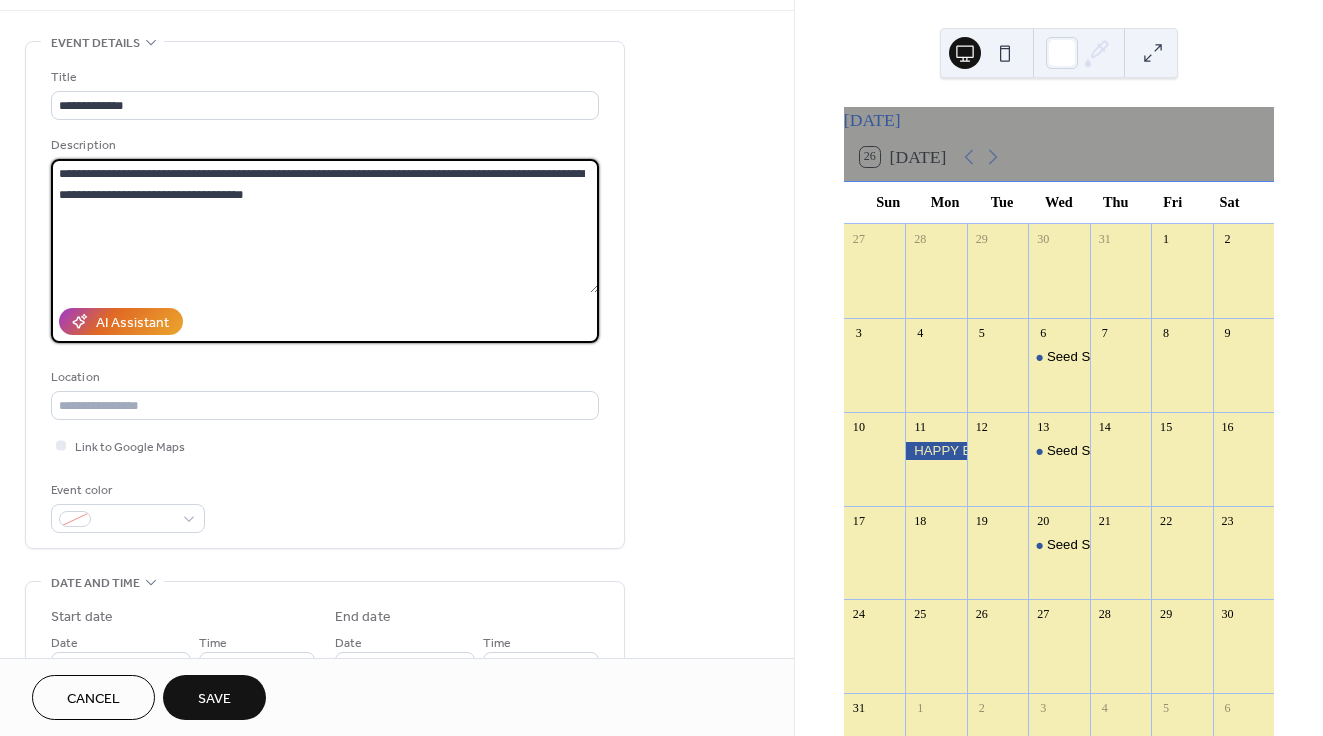 scroll, scrollTop: 75, scrollLeft: 0, axis: vertical 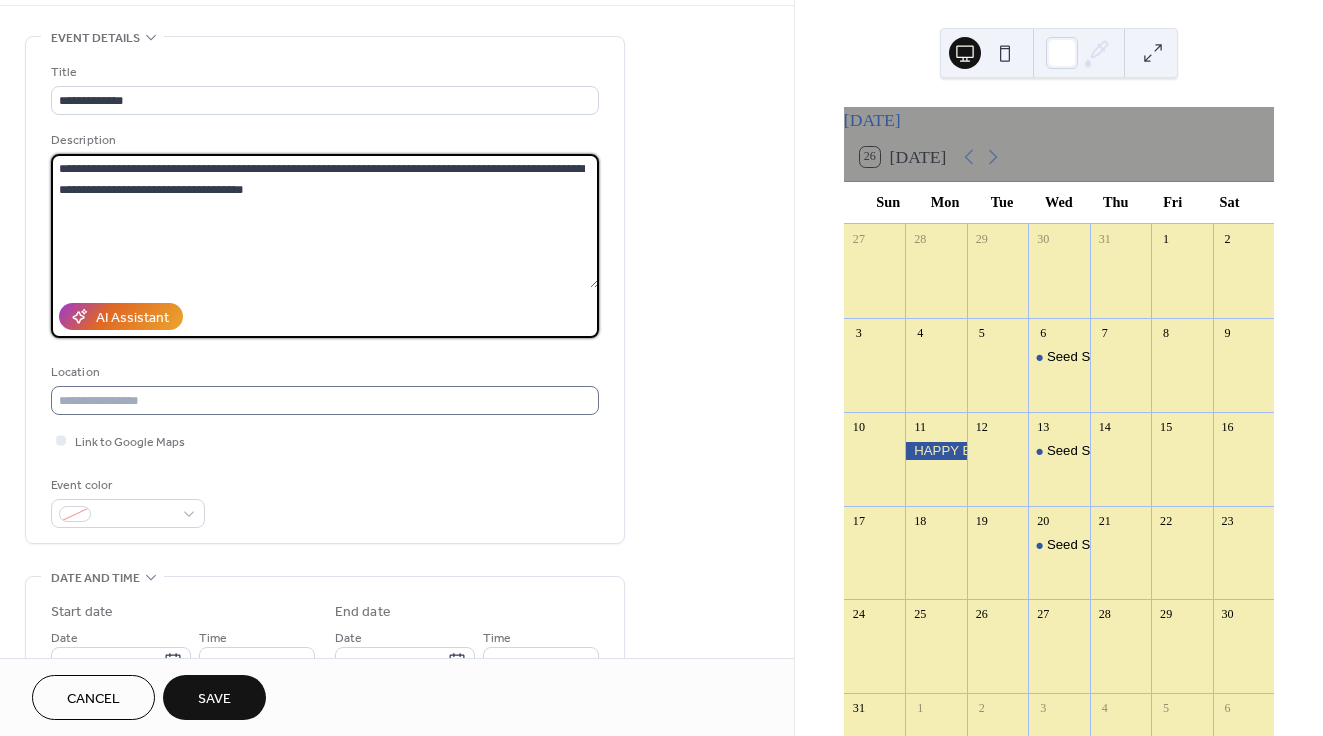 type on "**********" 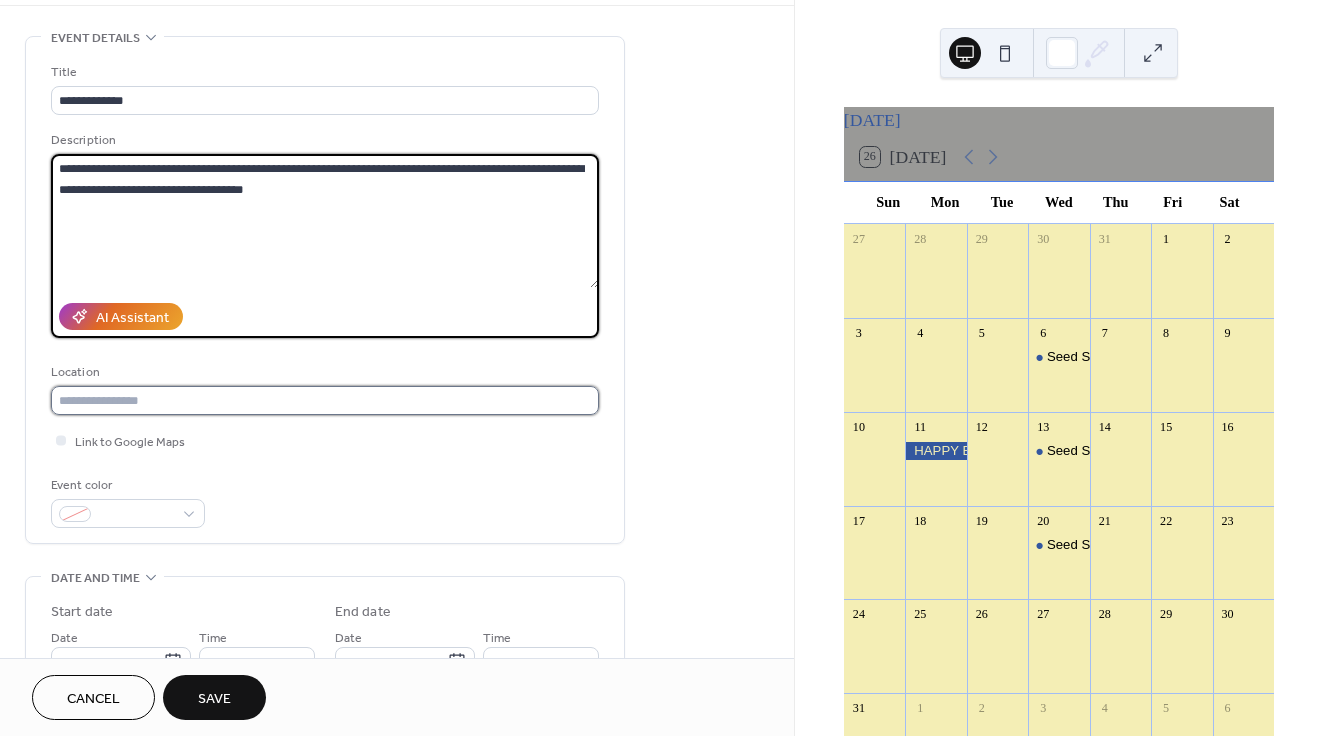 click at bounding box center (325, 400) 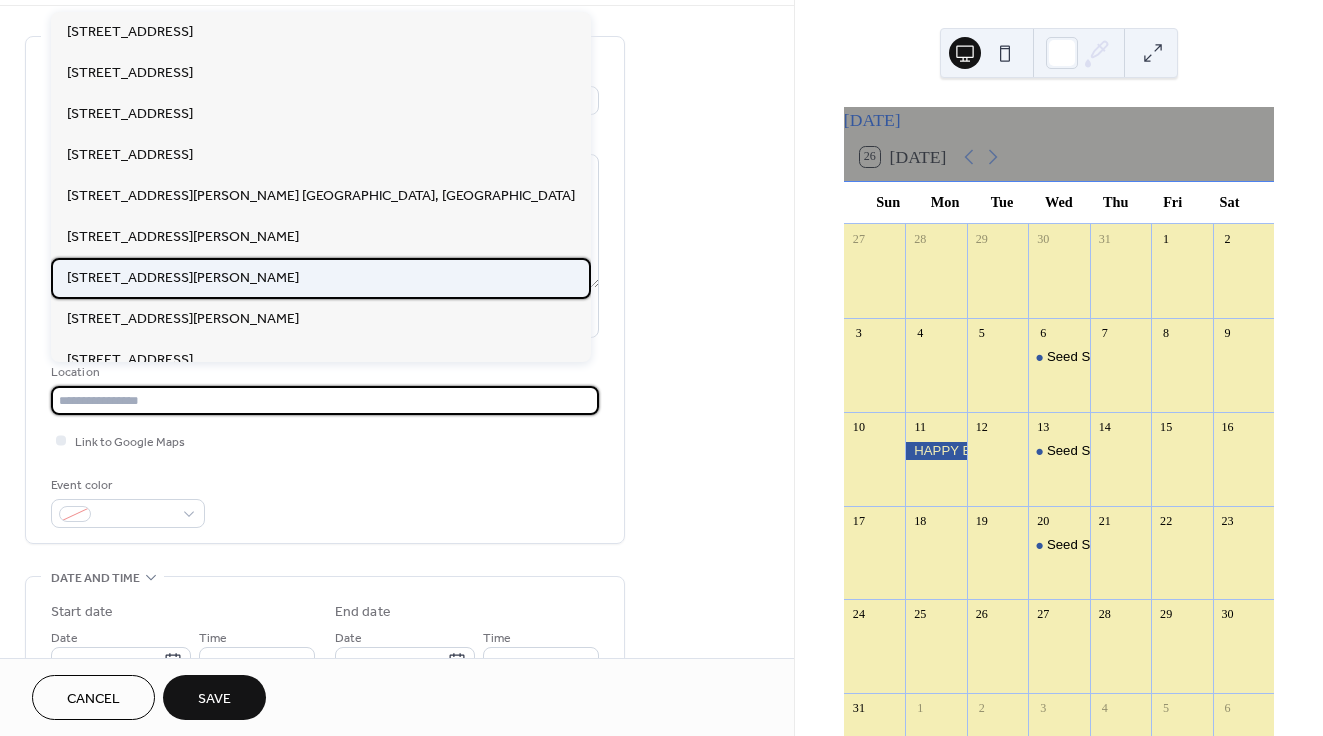 click on "[STREET_ADDRESS][PERSON_NAME]" at bounding box center [183, 278] 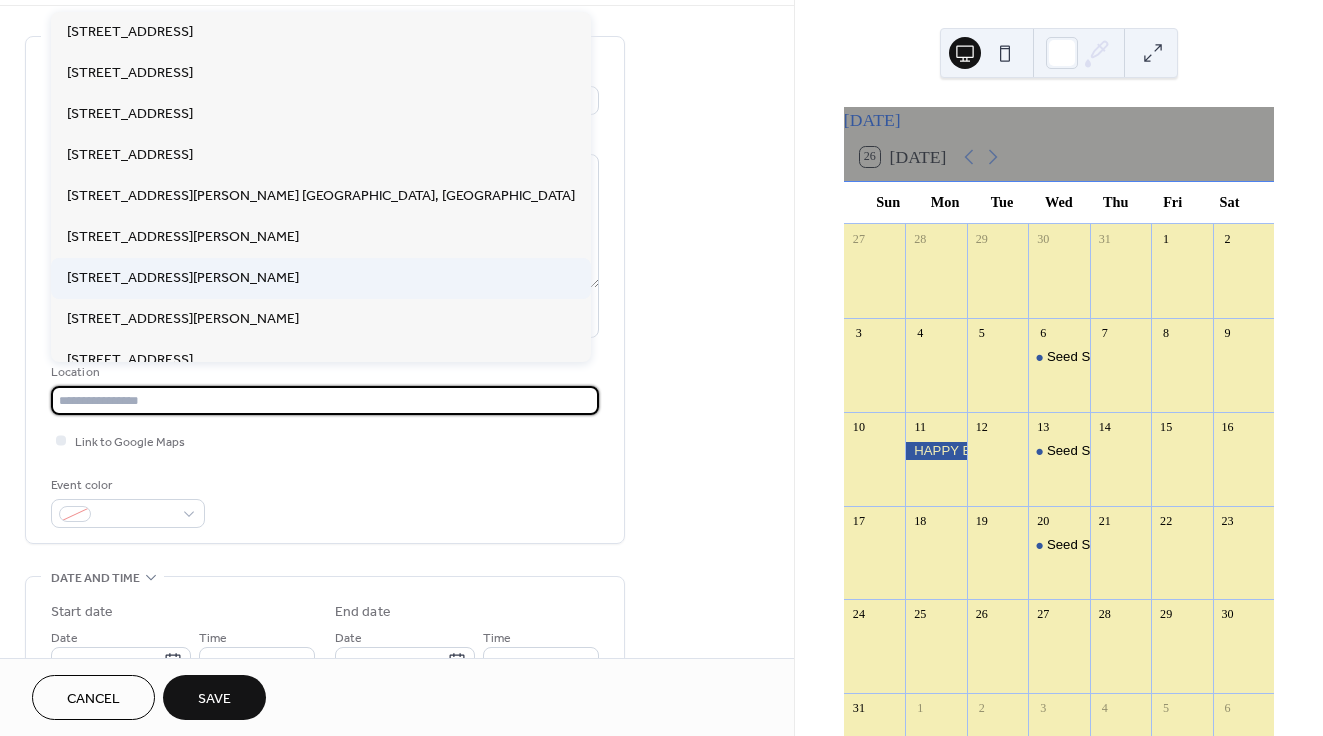 type on "**********" 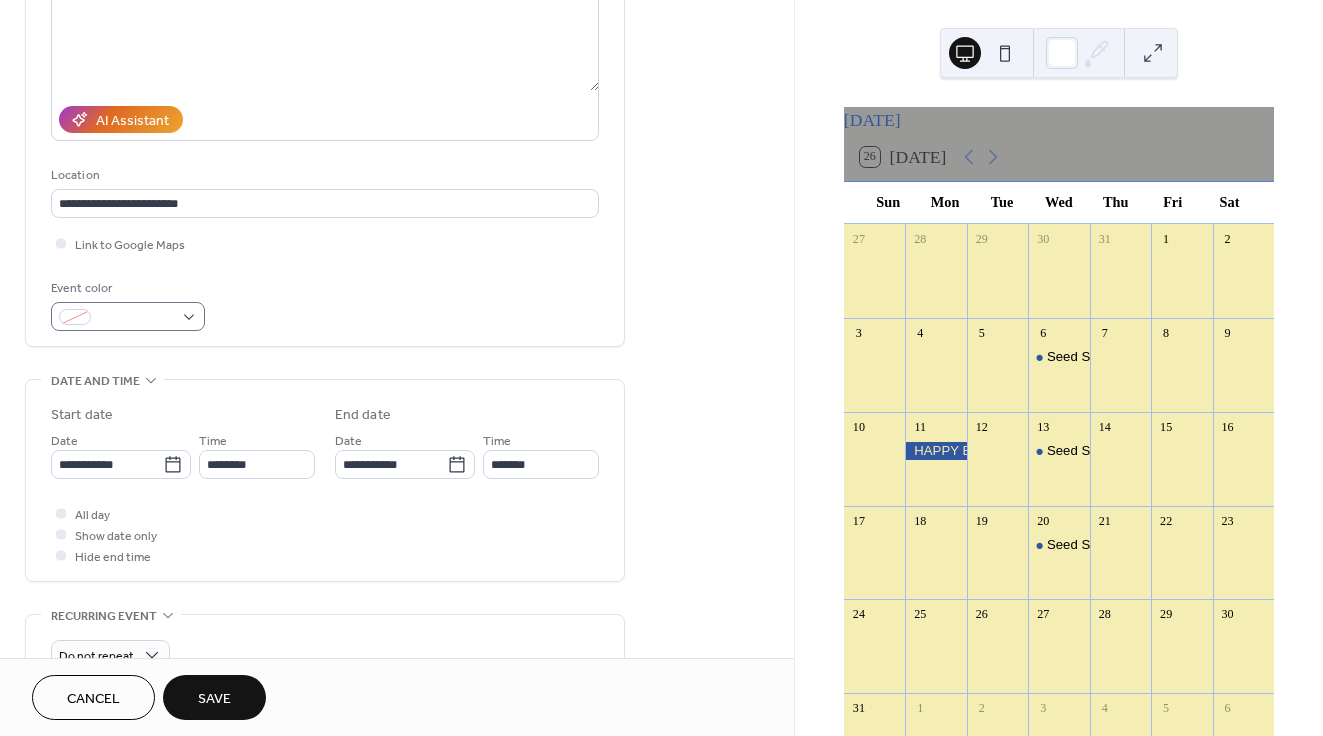 scroll, scrollTop: 276, scrollLeft: 0, axis: vertical 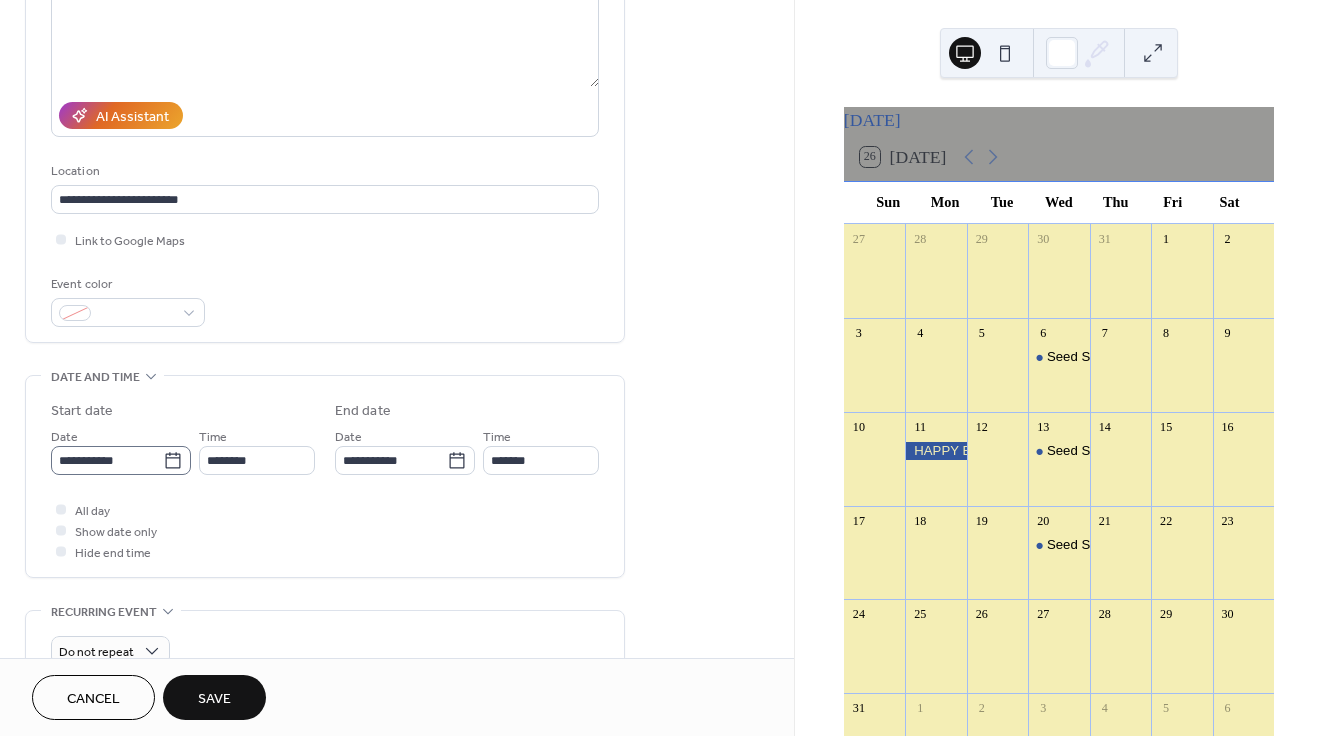 click 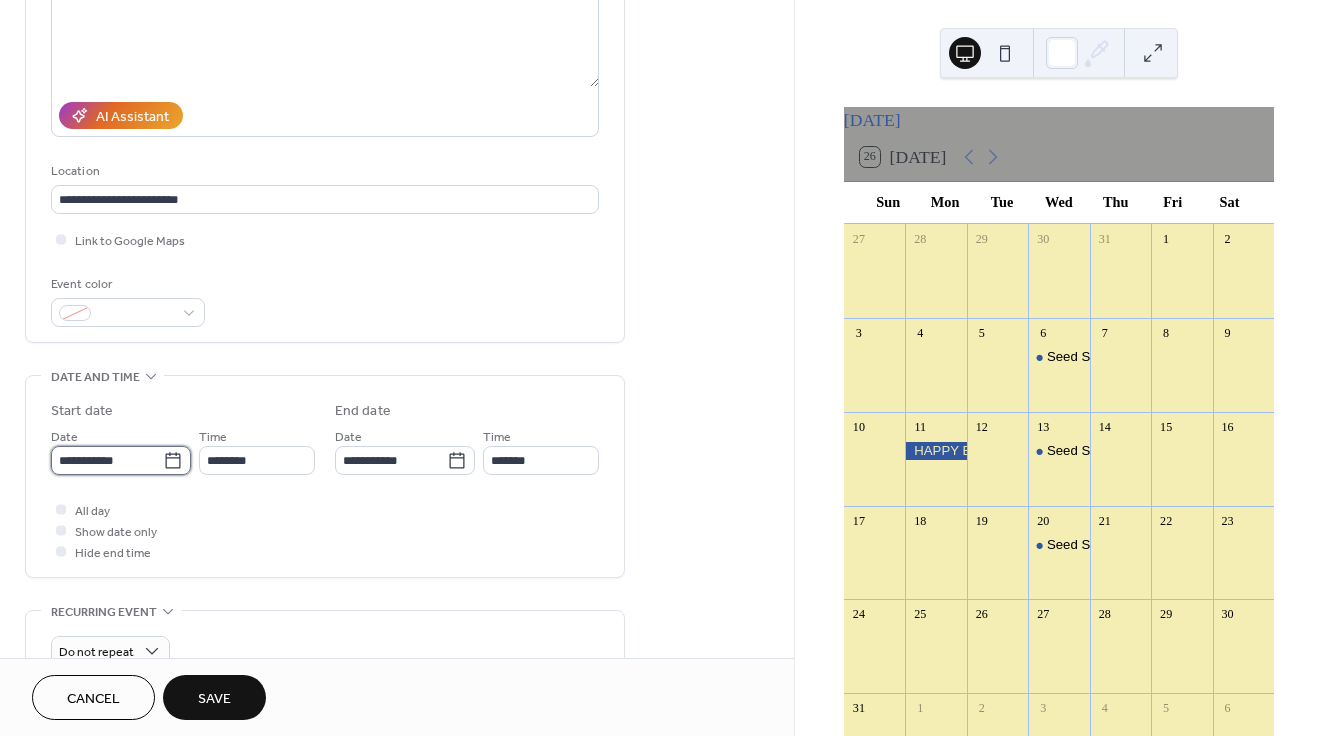 click on "**********" at bounding box center [107, 460] 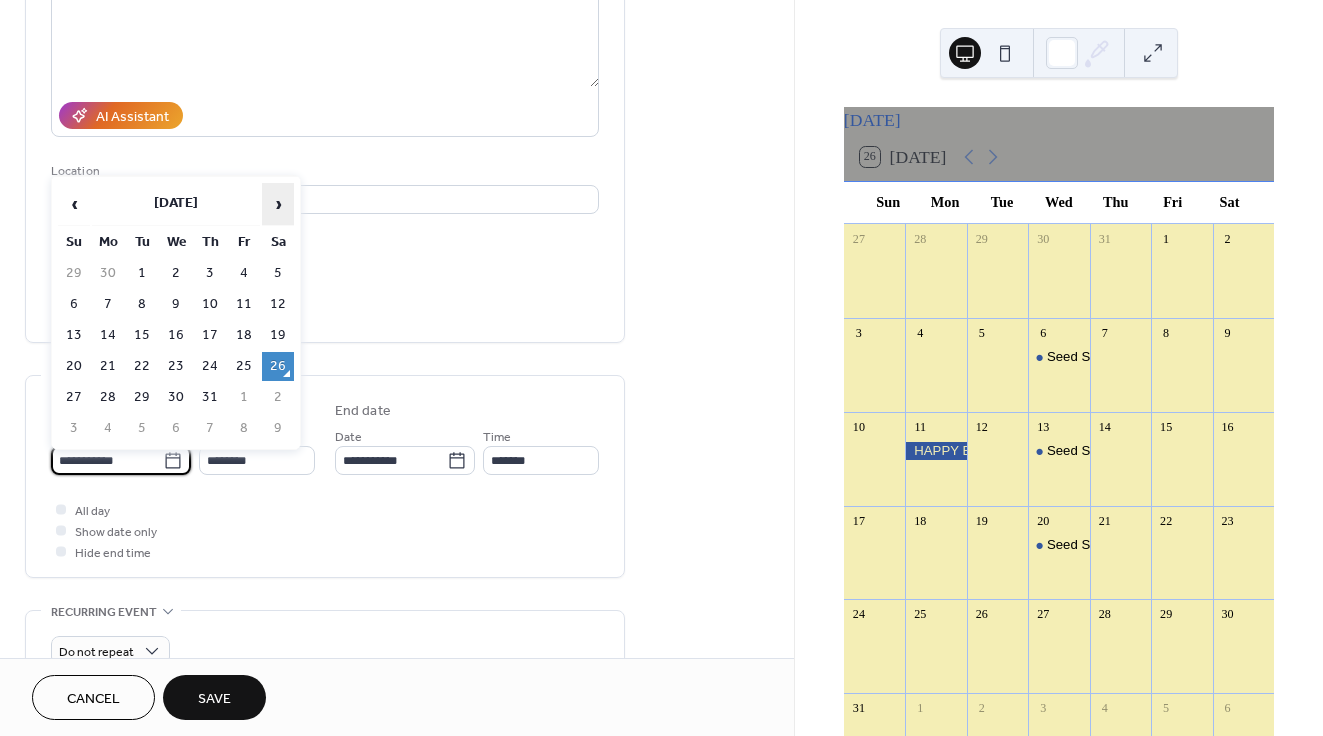 click on "›" at bounding box center [278, 204] 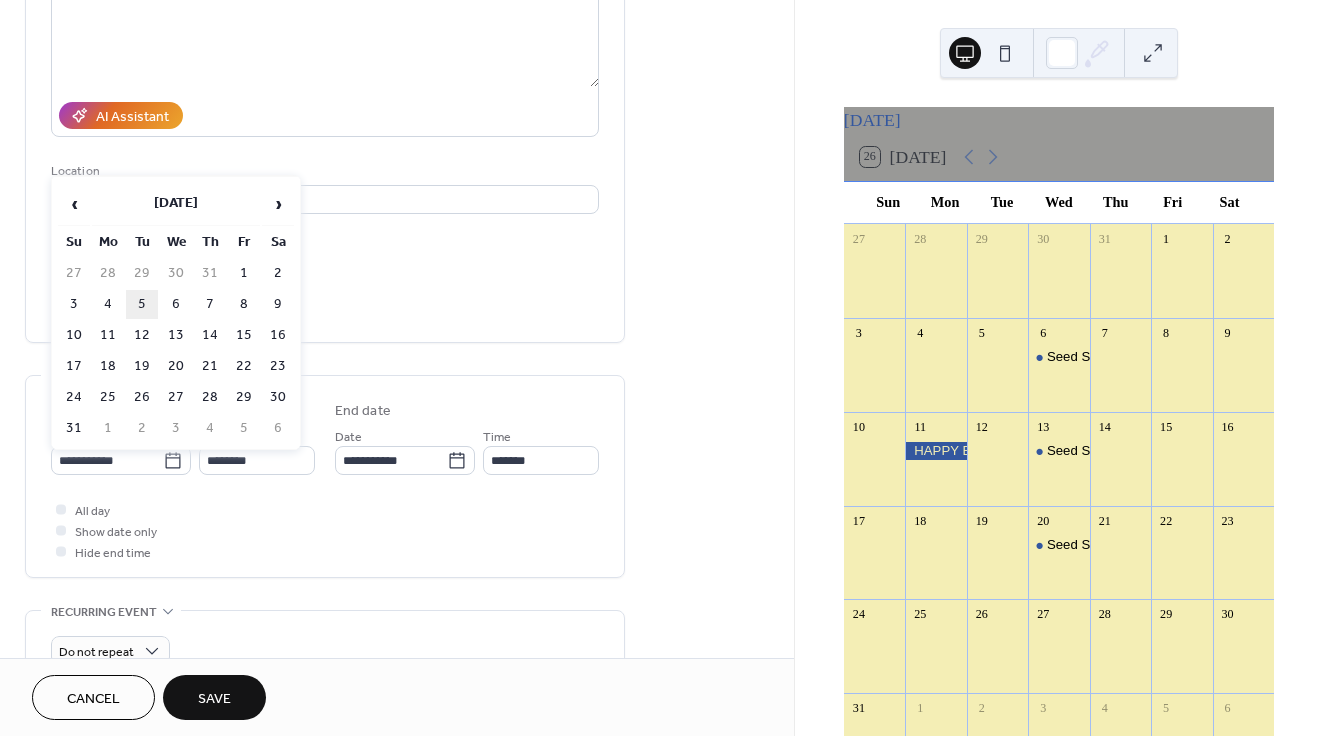 click on "5" at bounding box center [142, 304] 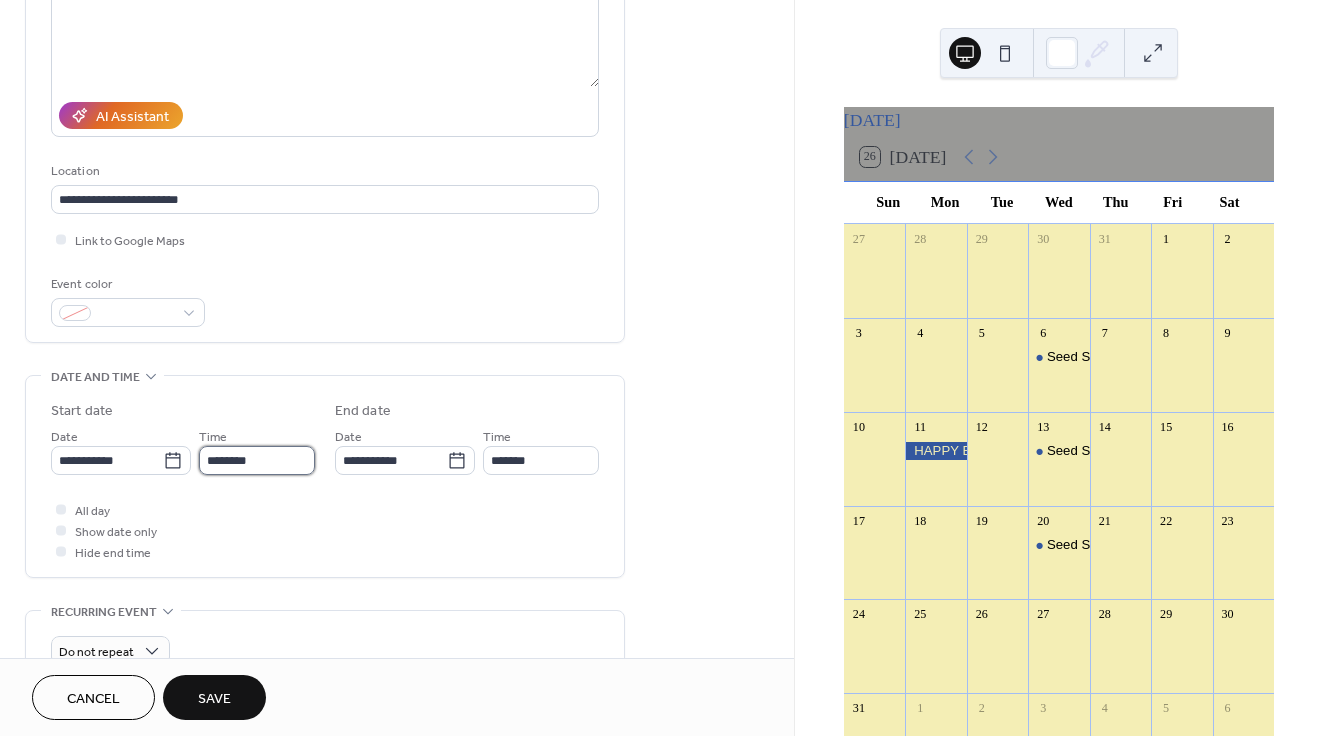 click on "********" at bounding box center (257, 460) 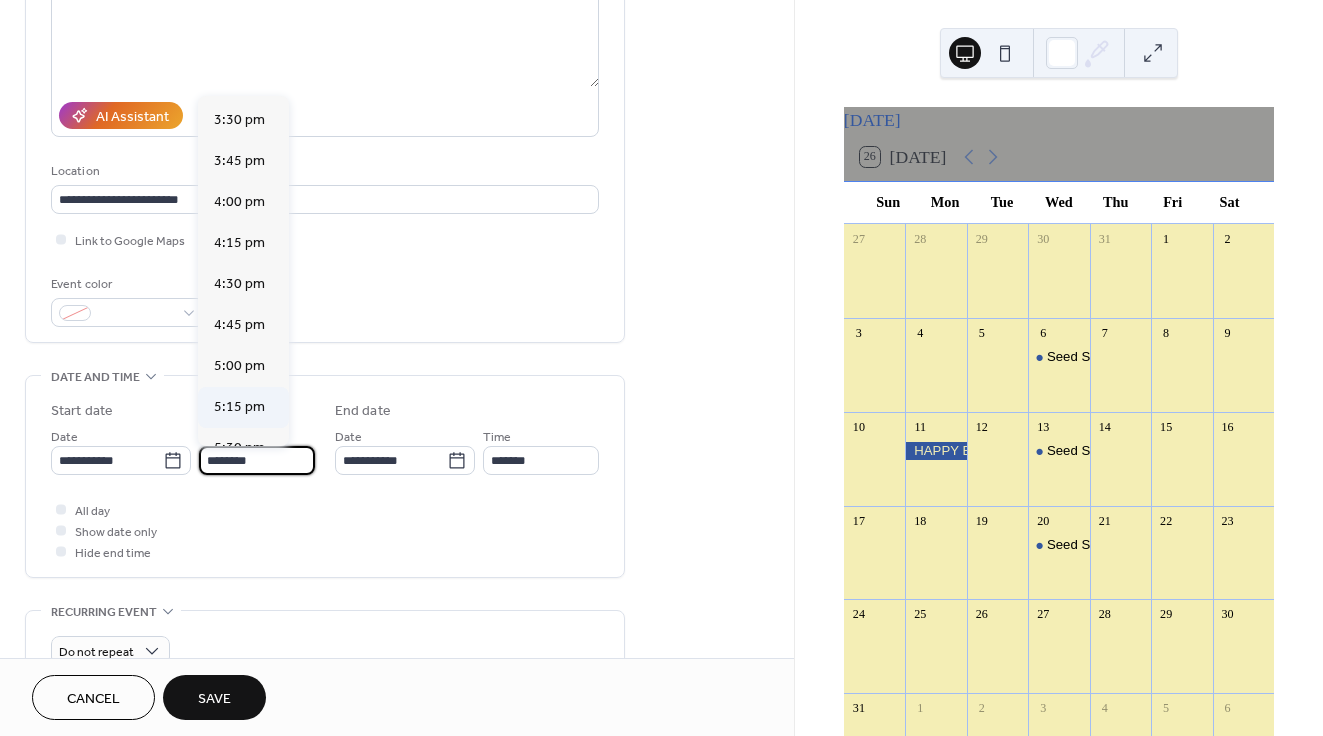scroll, scrollTop: 2539, scrollLeft: 0, axis: vertical 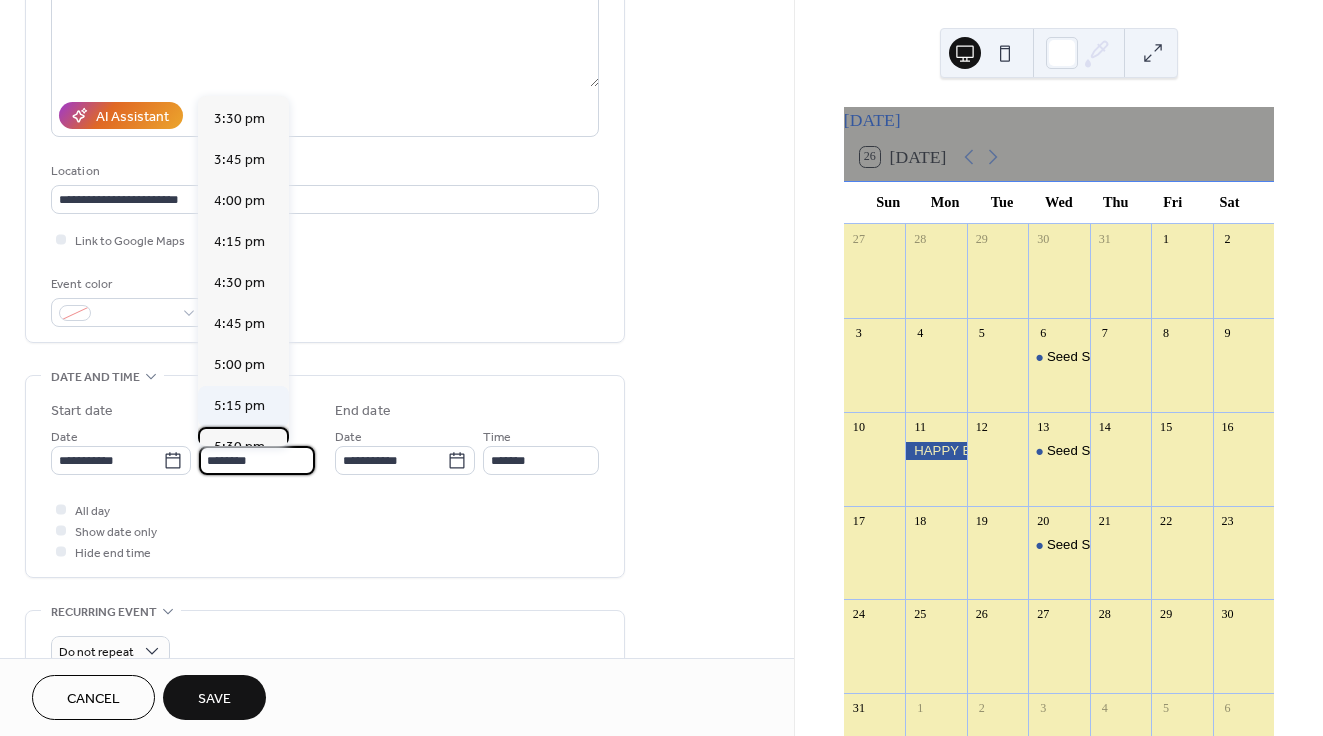 click on "5:30 pm" at bounding box center (239, 447) 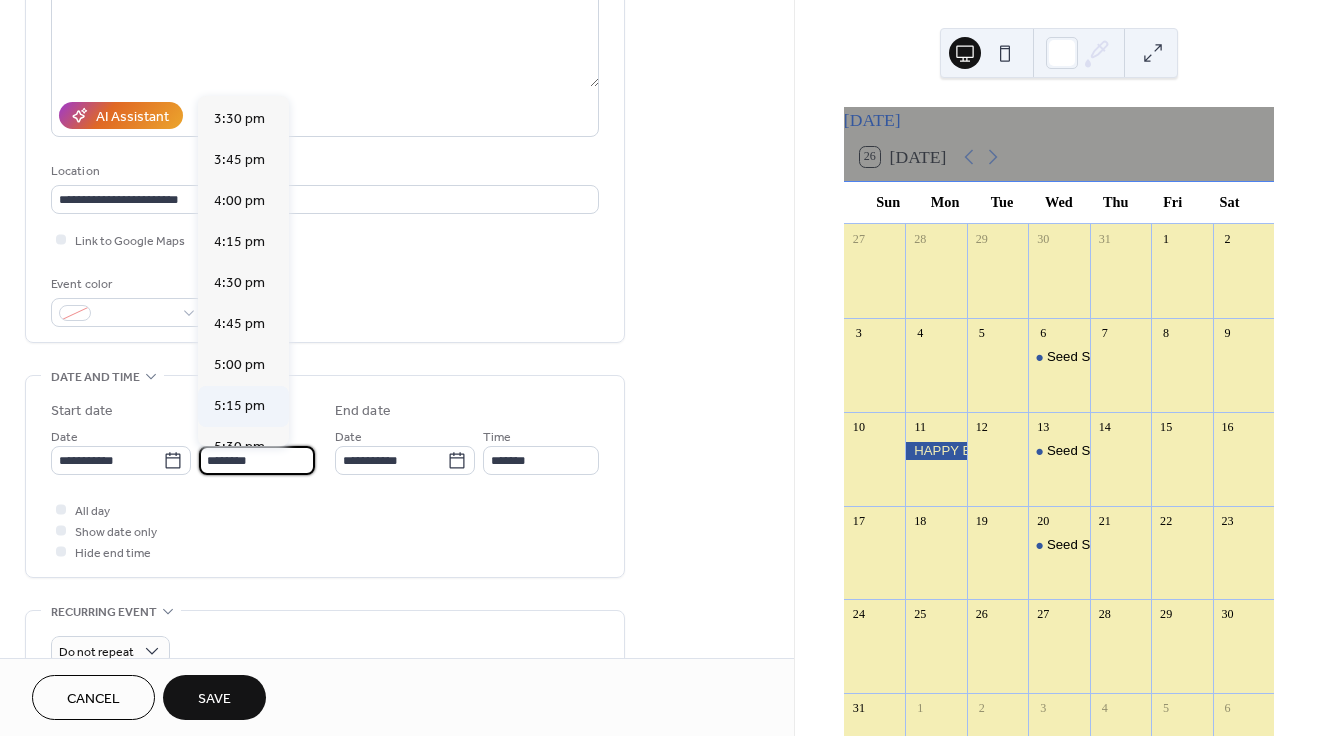 type on "*******" 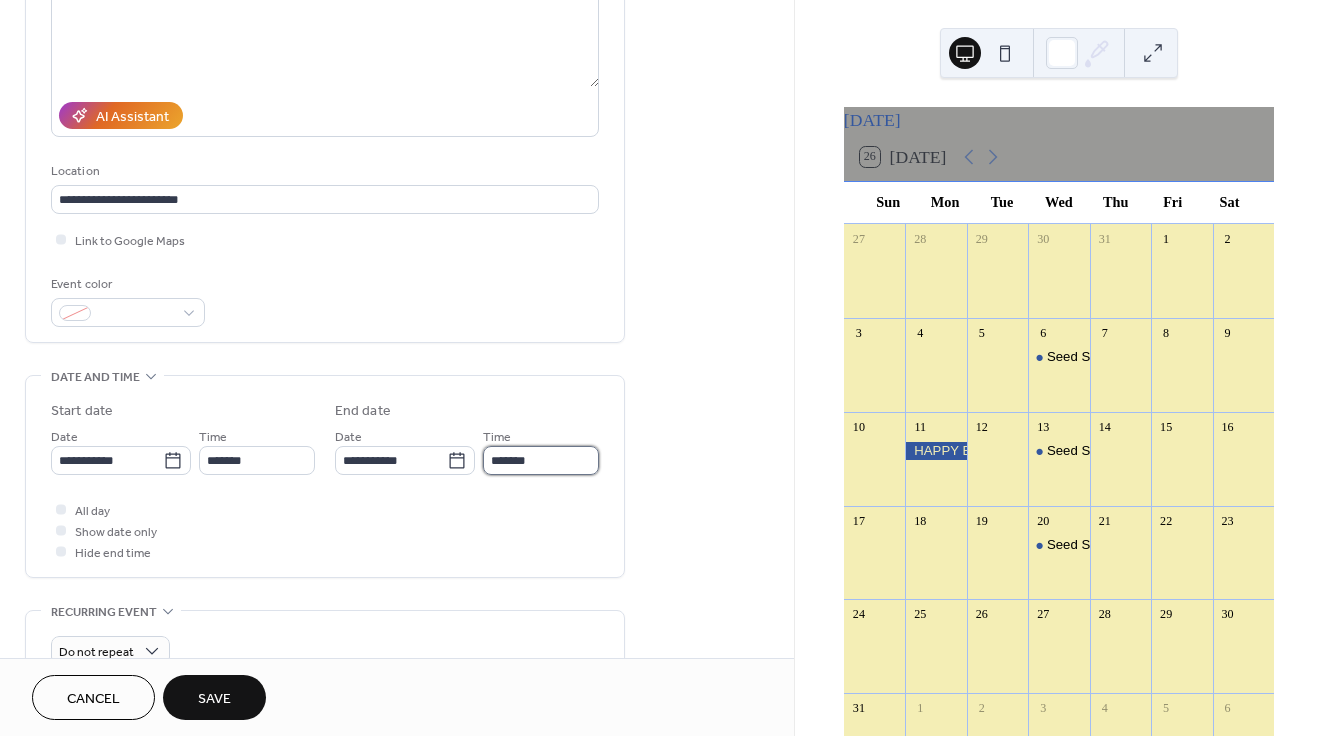 click on "*******" at bounding box center [541, 460] 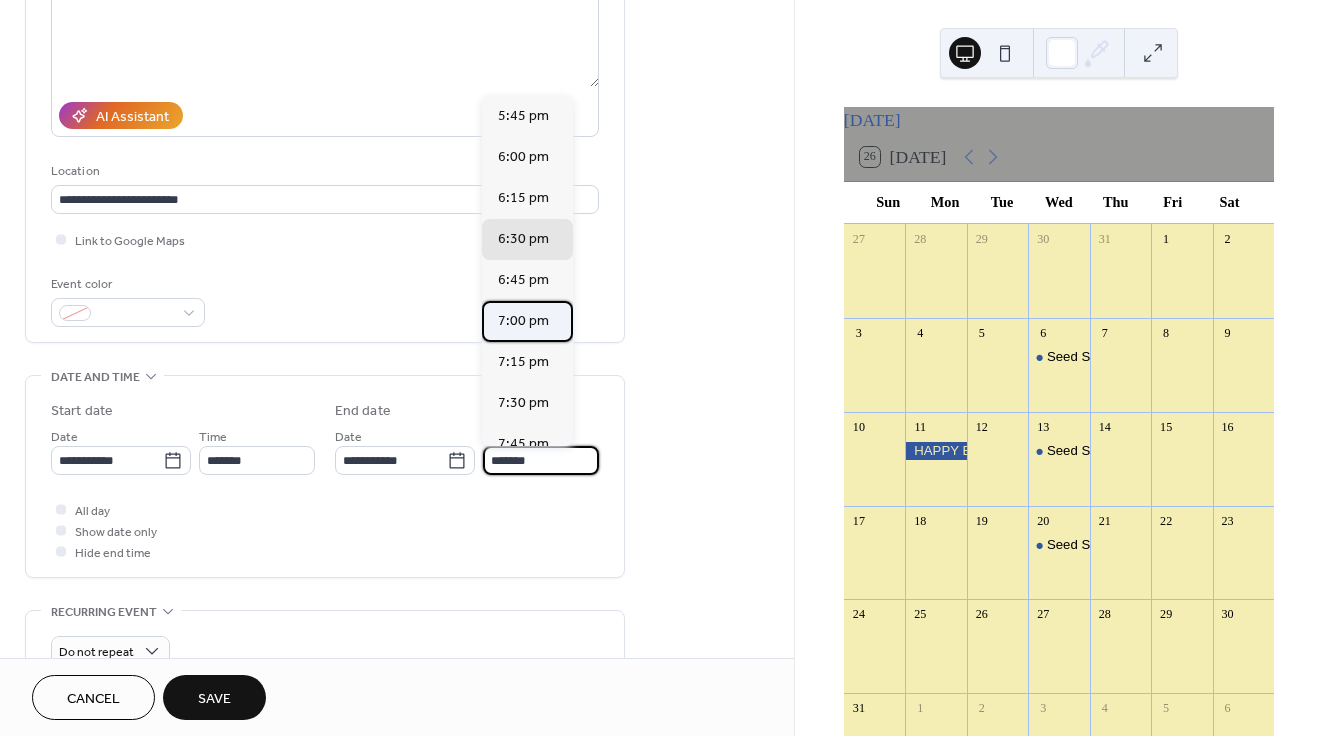 click on "7:00 pm" at bounding box center [523, 321] 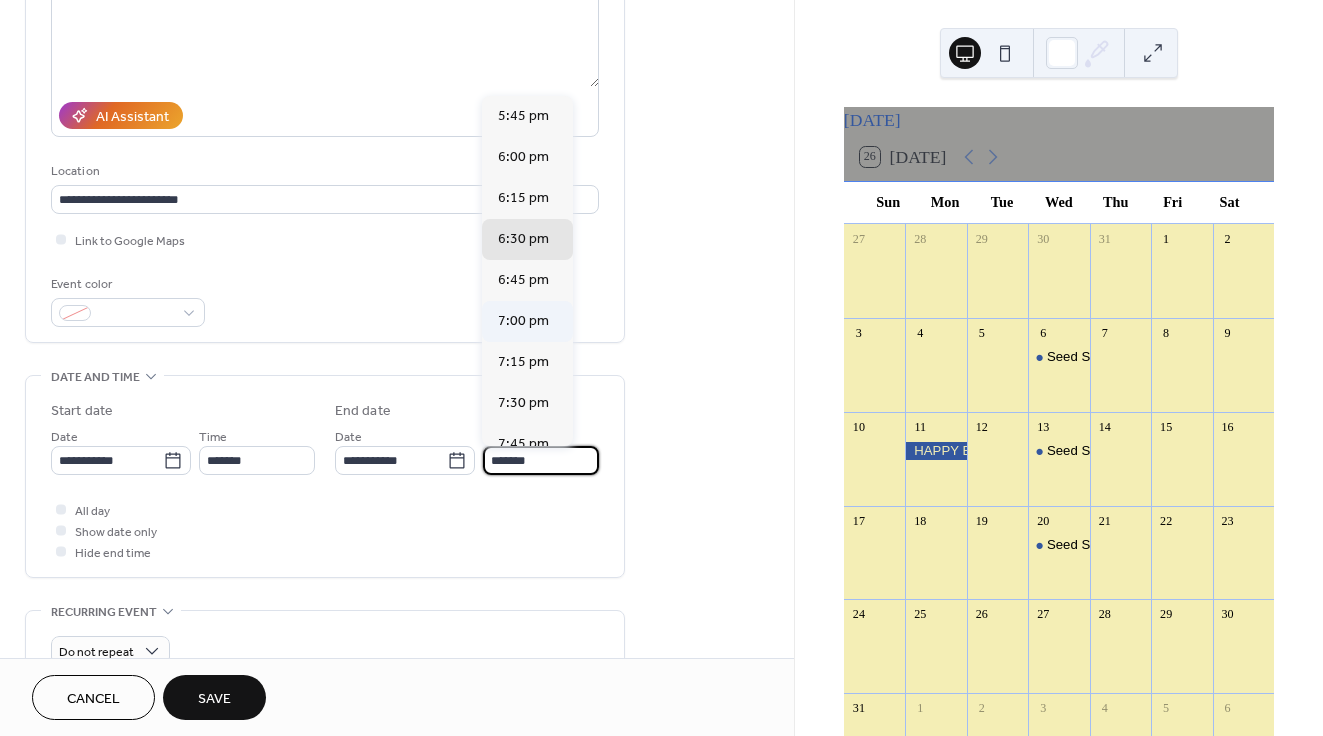 type on "*******" 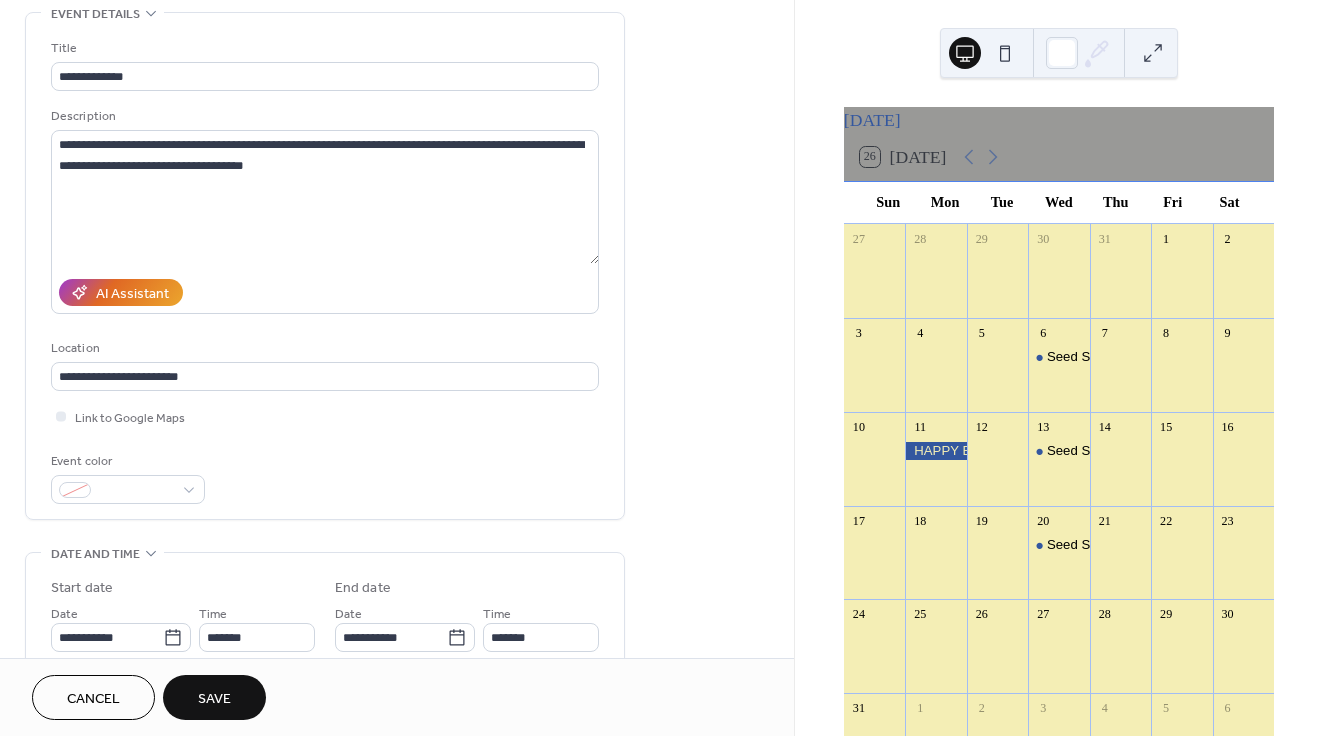 scroll, scrollTop: 97, scrollLeft: 0, axis: vertical 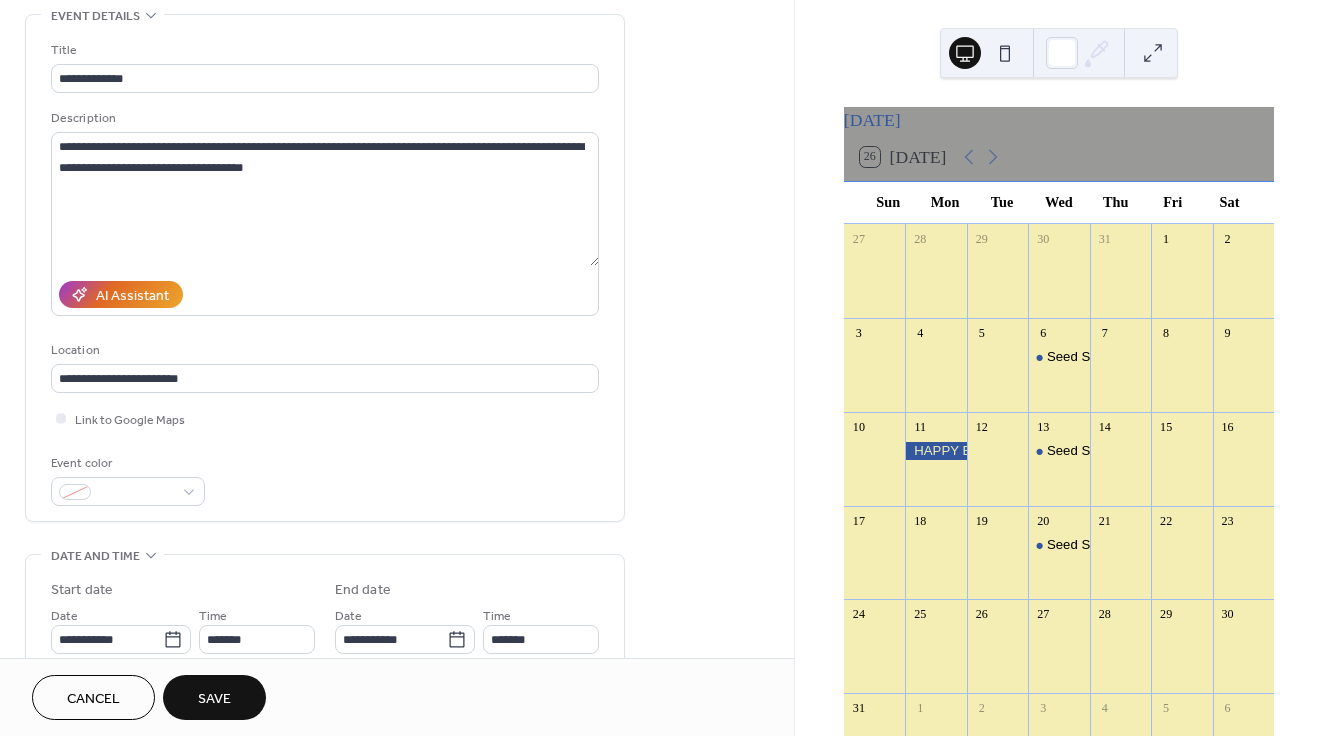 click on "Save" at bounding box center [214, 697] 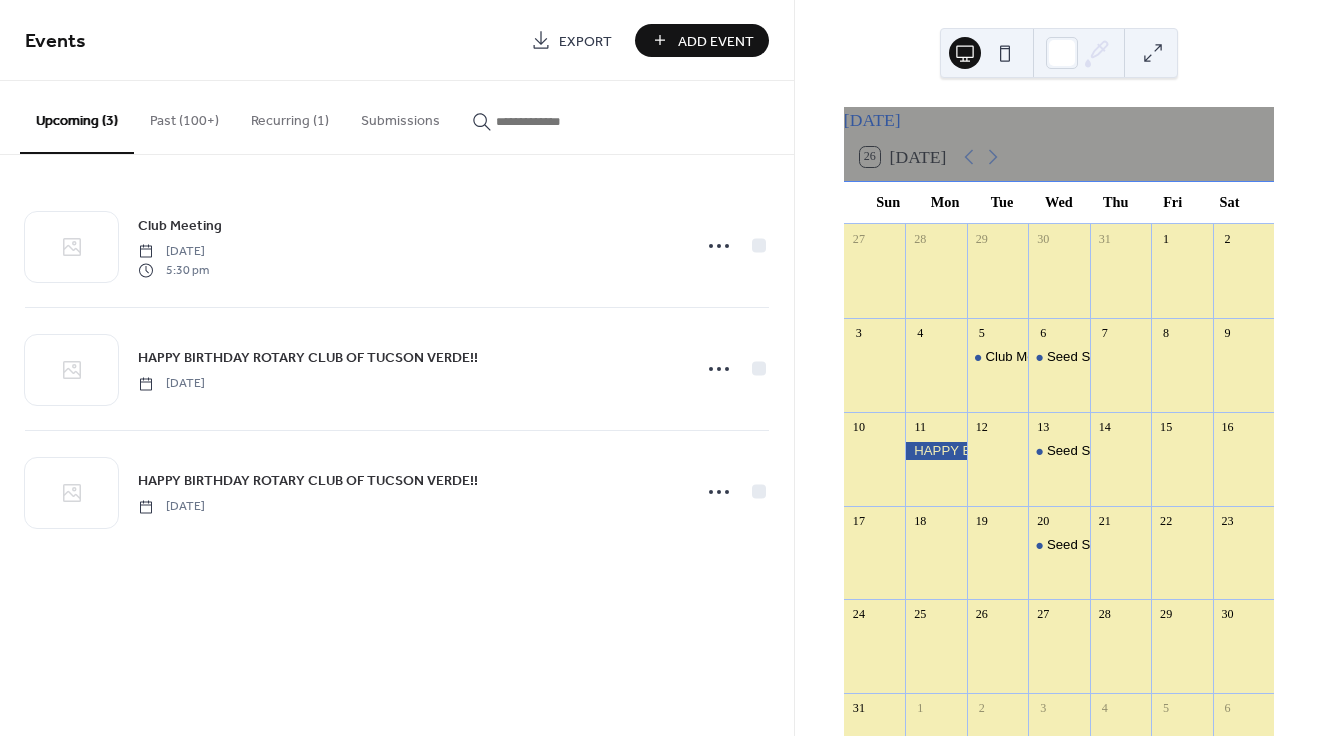 click on "Add Event" at bounding box center (716, 41) 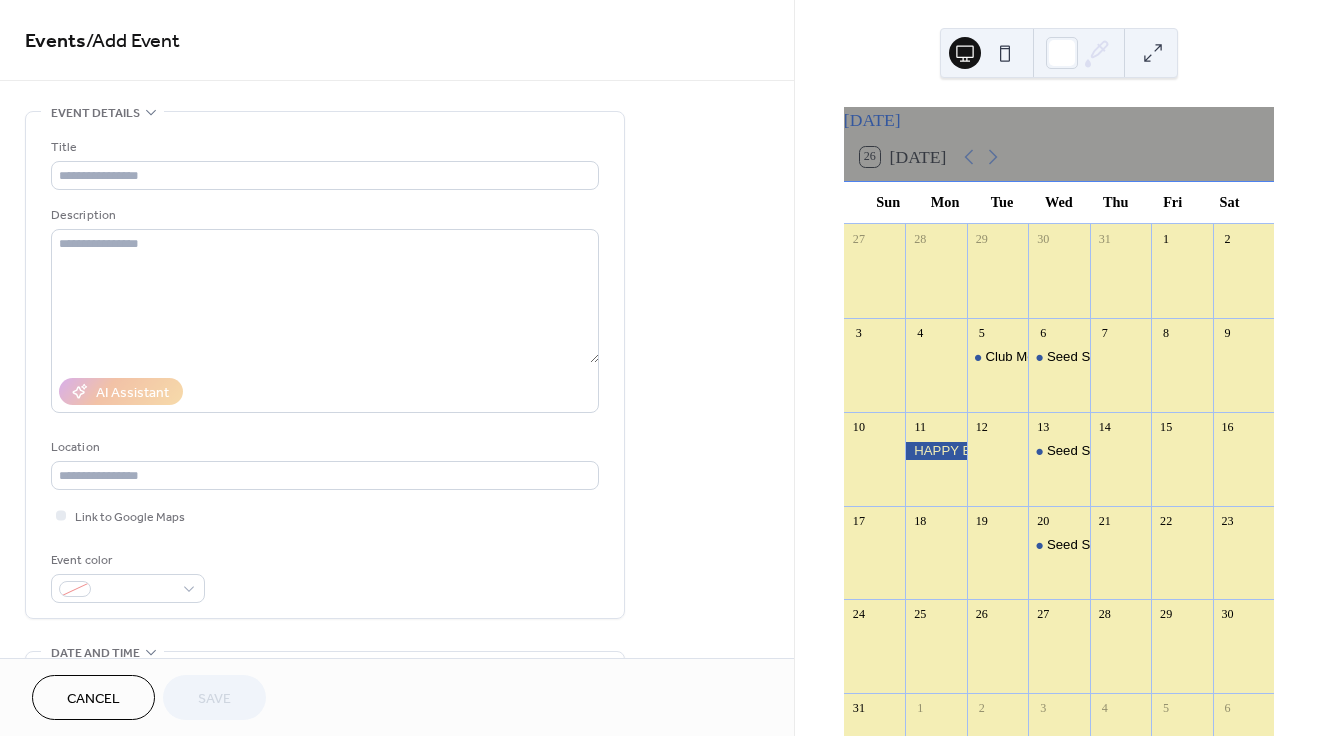 click at bounding box center [997, 564] 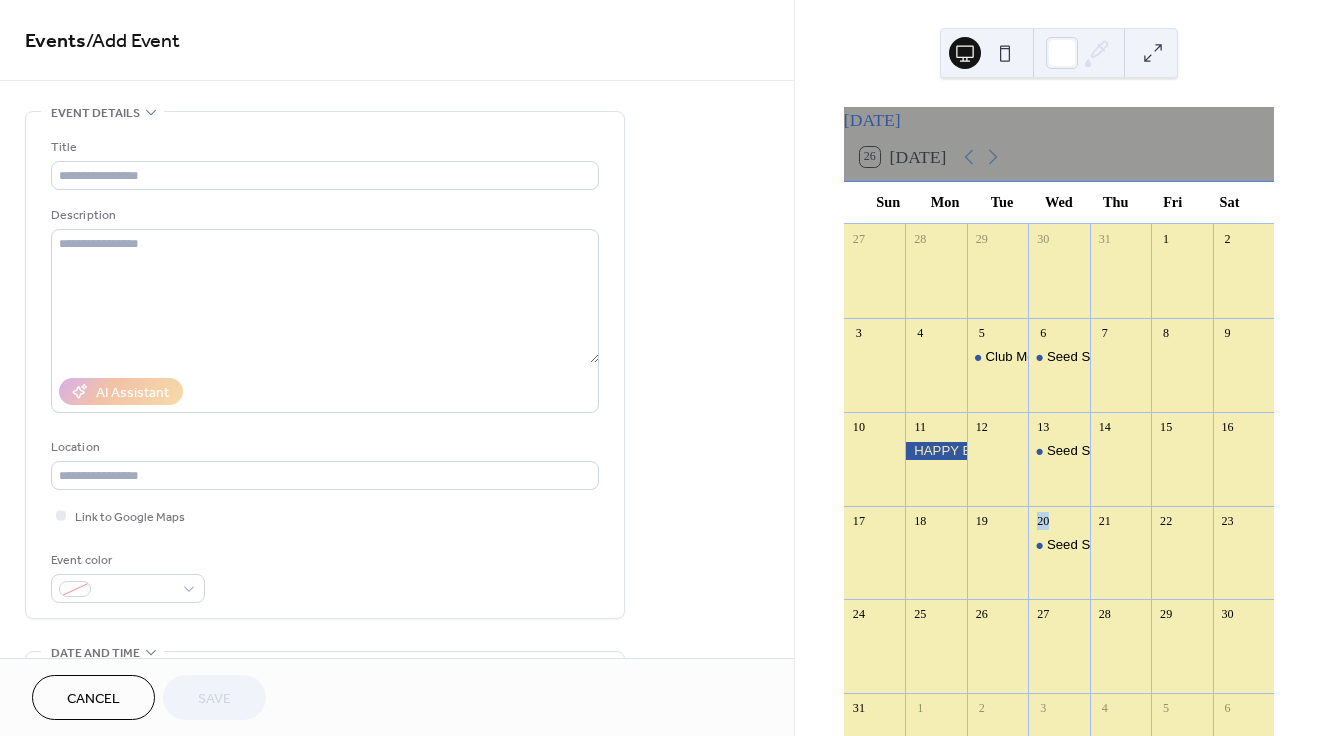 click at bounding box center (997, 564) 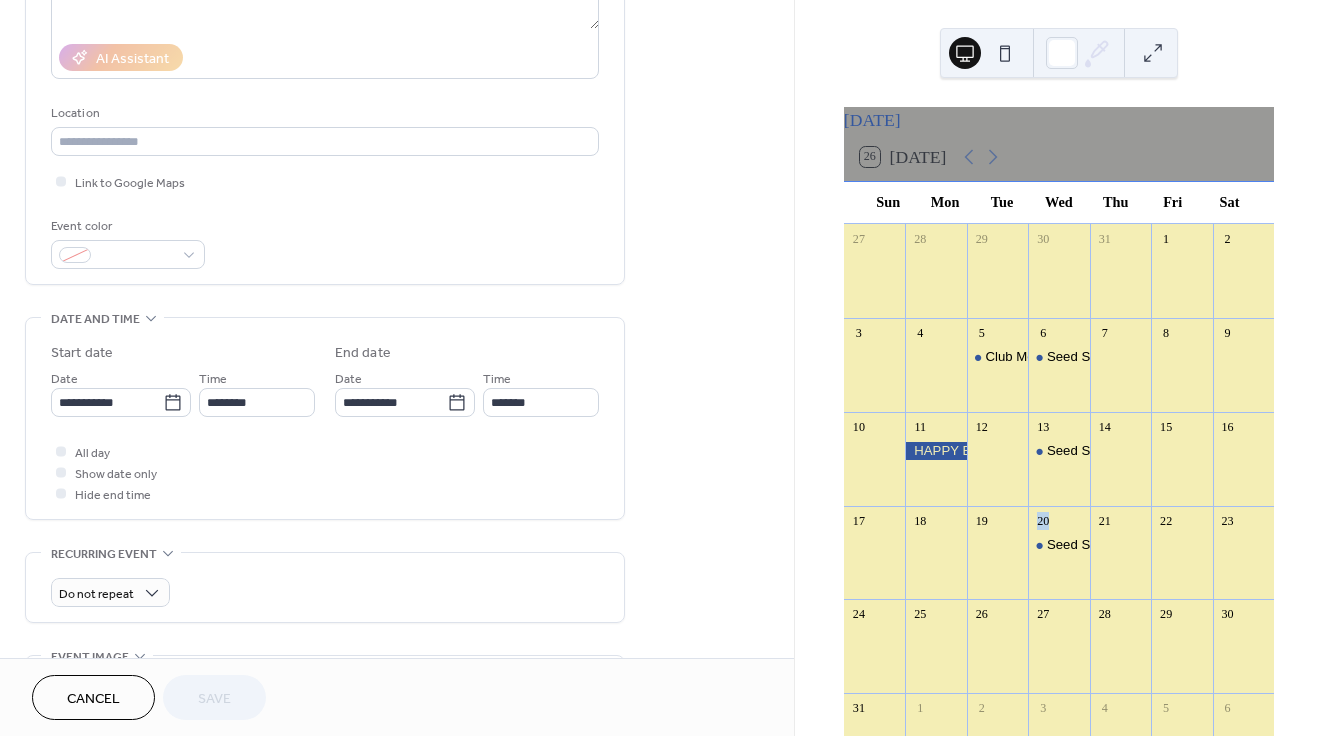 scroll, scrollTop: 338, scrollLeft: 0, axis: vertical 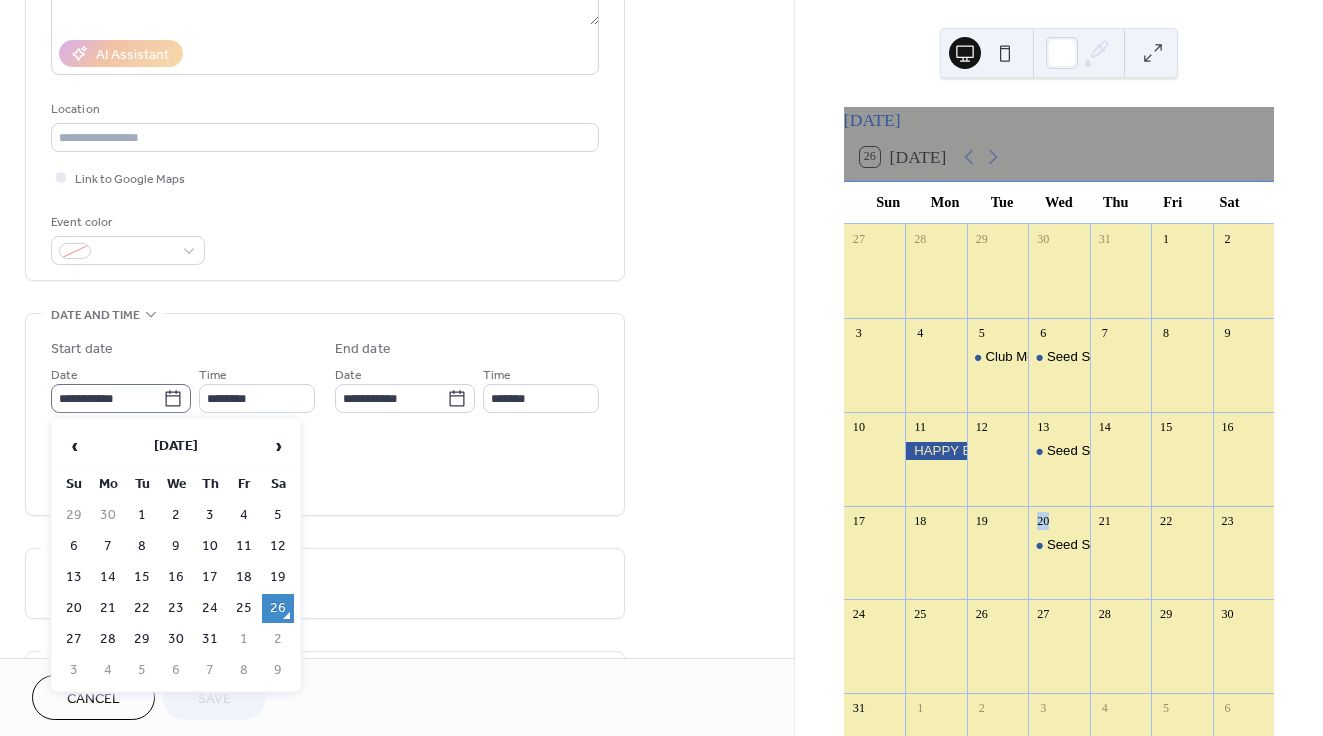 click 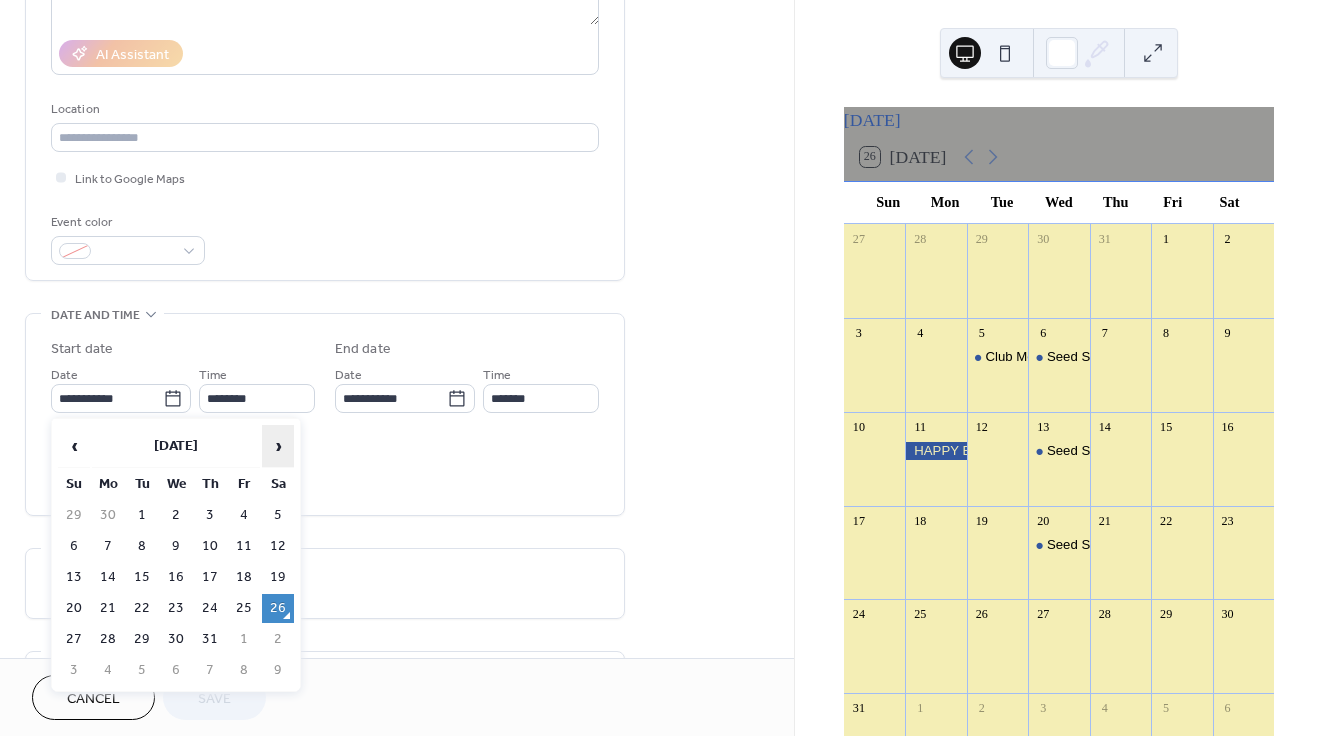 click on "›" at bounding box center (278, 446) 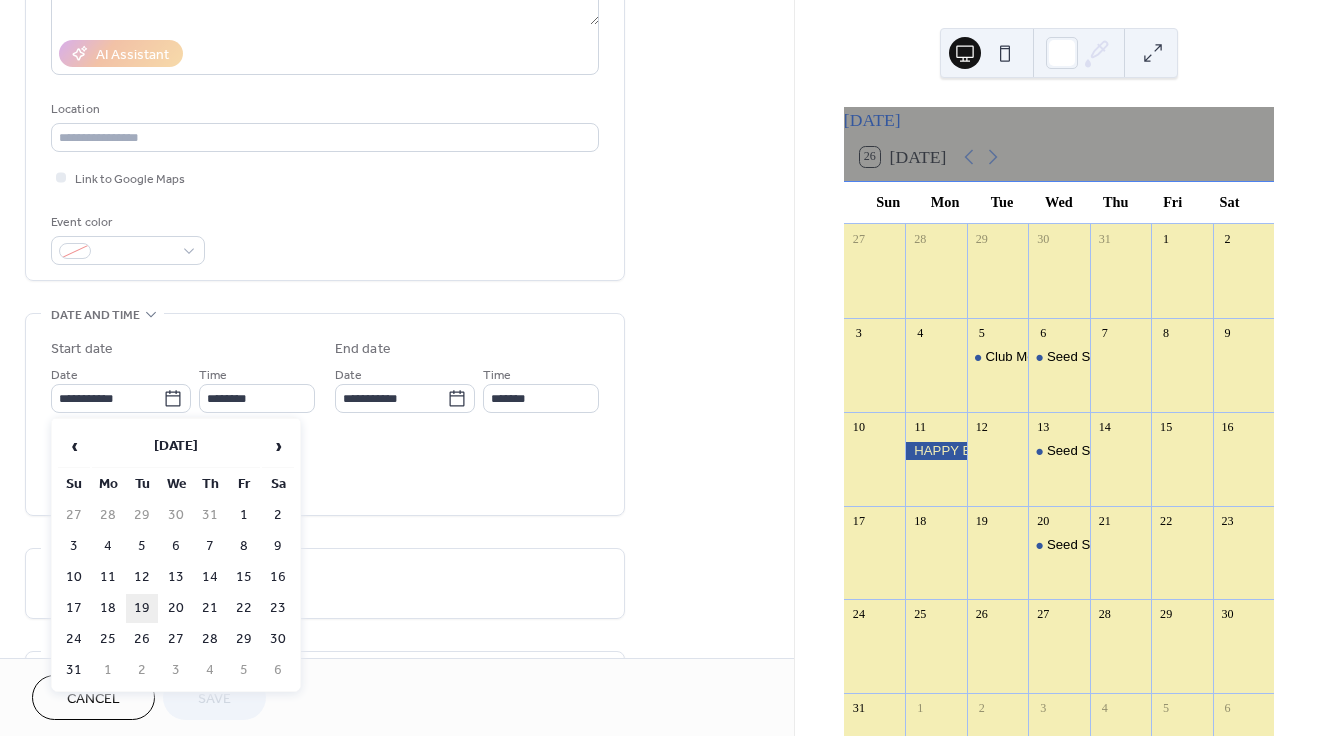 click on "19" at bounding box center (142, 608) 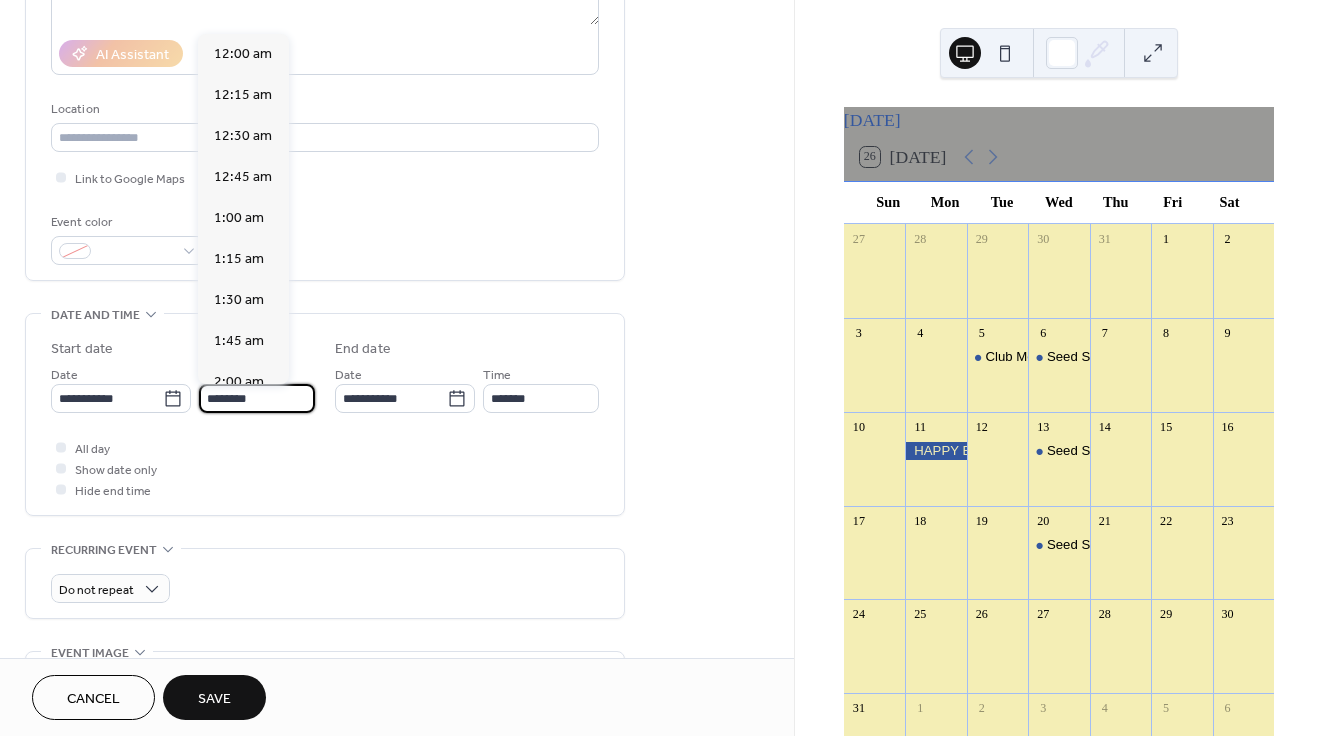 click on "********" at bounding box center (257, 398) 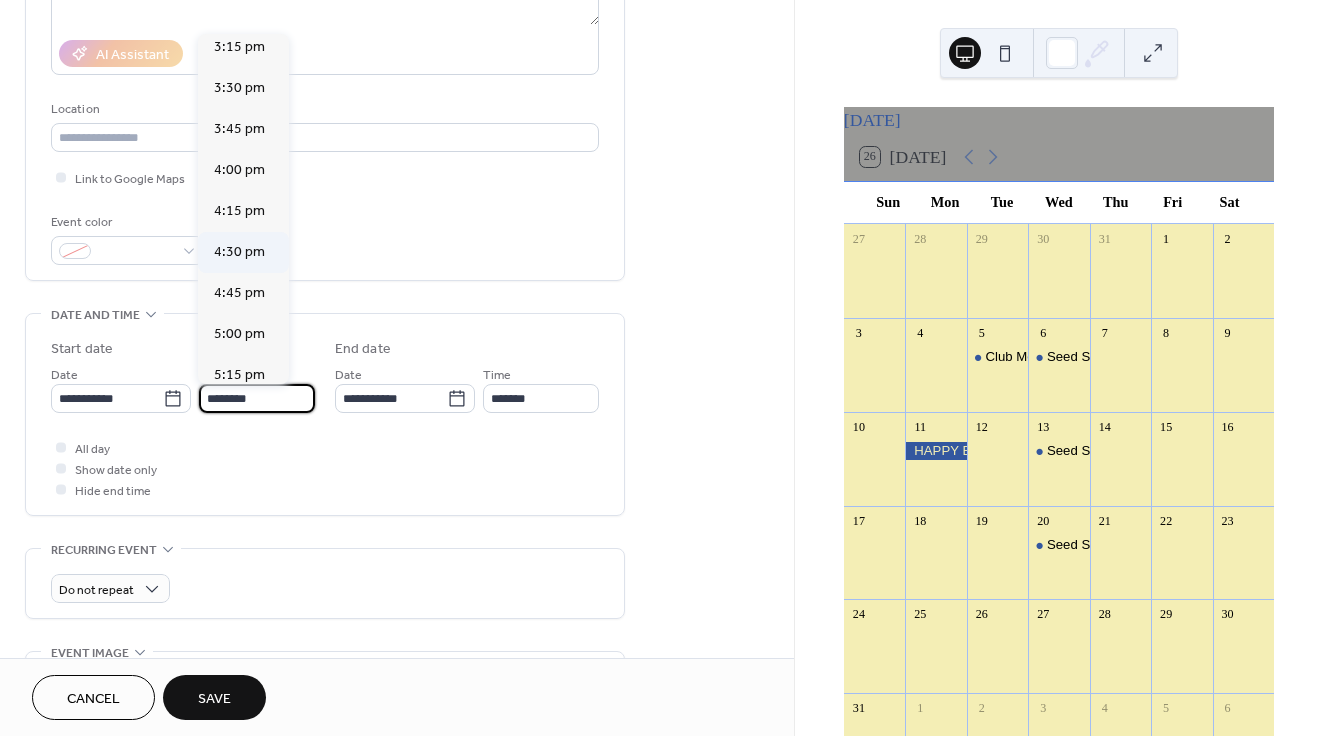 scroll, scrollTop: 2509, scrollLeft: 0, axis: vertical 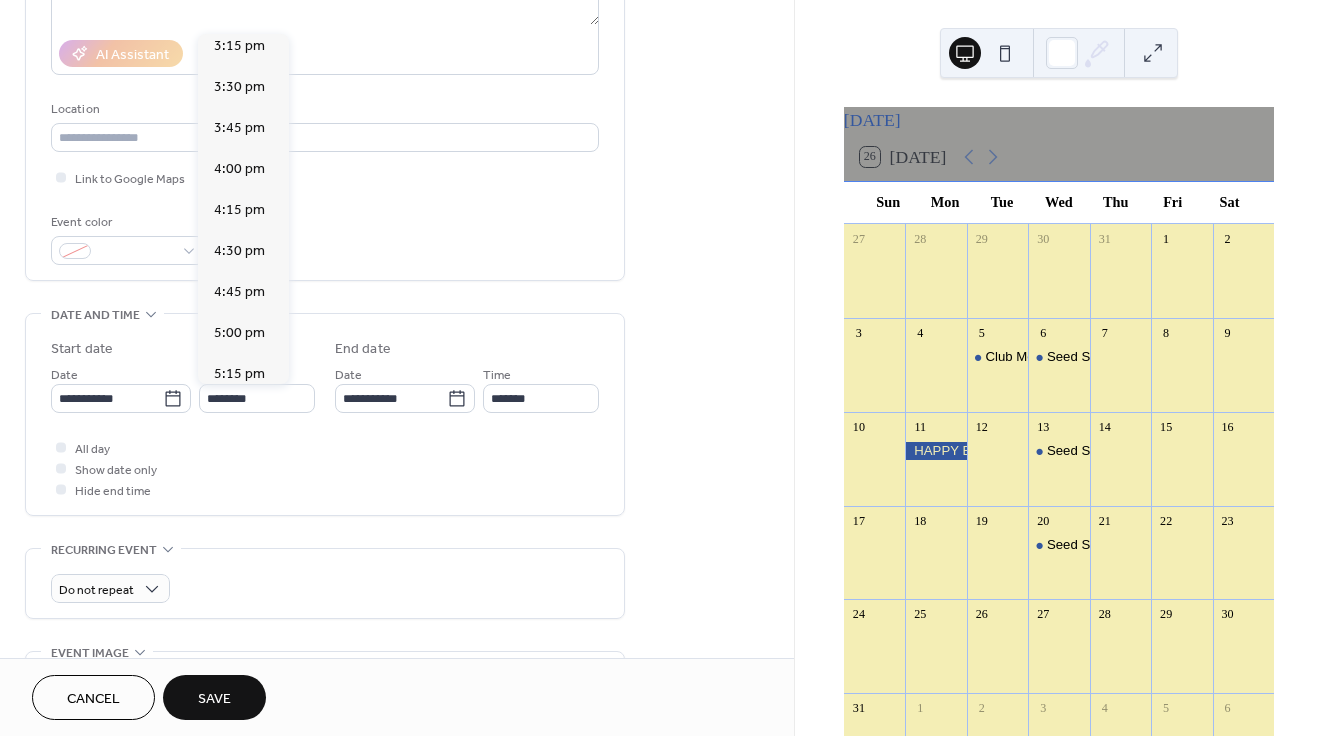 click on "5:30 pm" at bounding box center (239, 415) 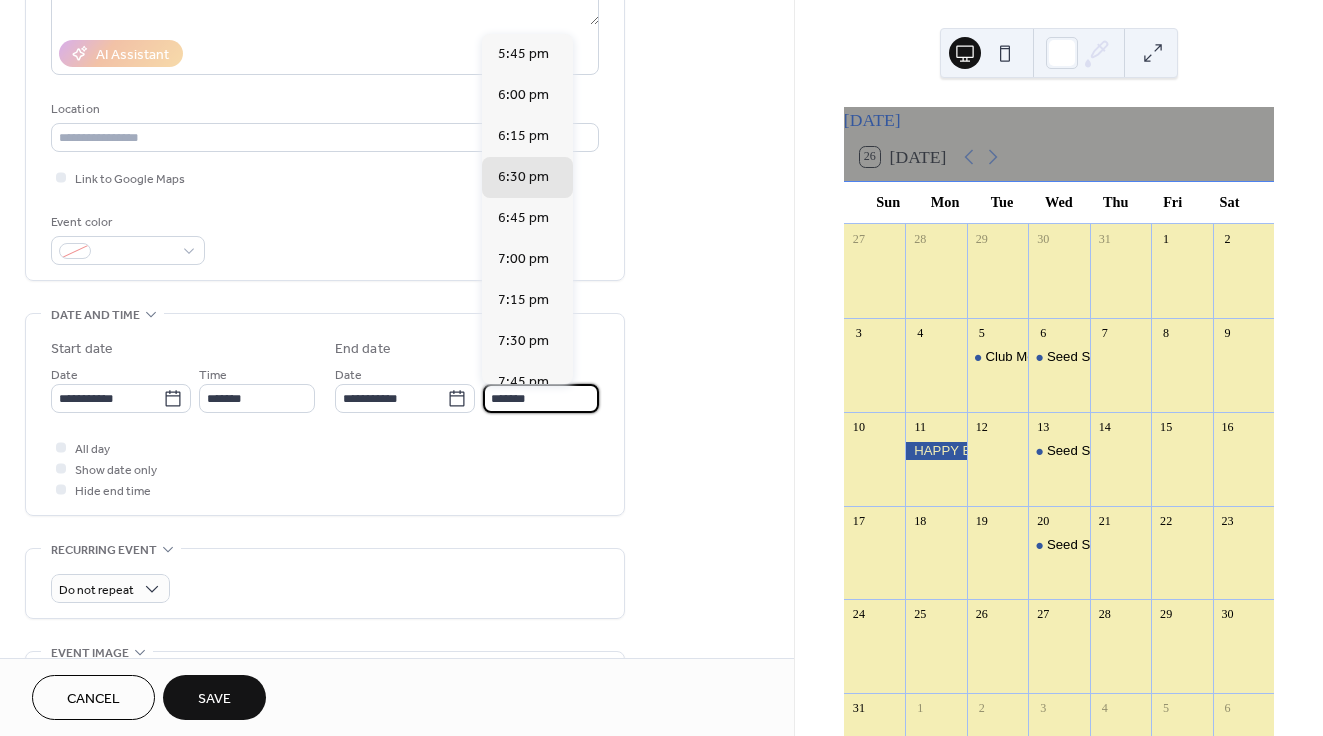 click on "*******" at bounding box center [541, 398] 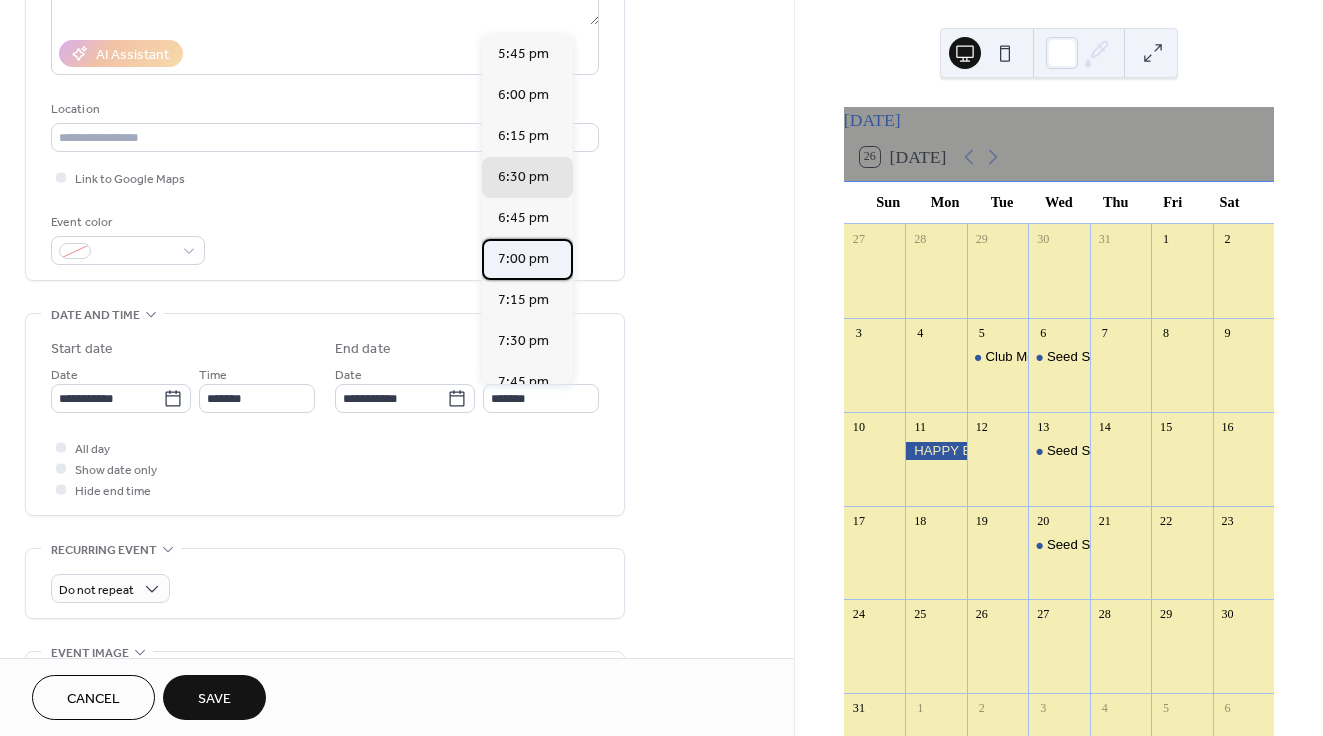 click on "7:00 pm" at bounding box center (523, 259) 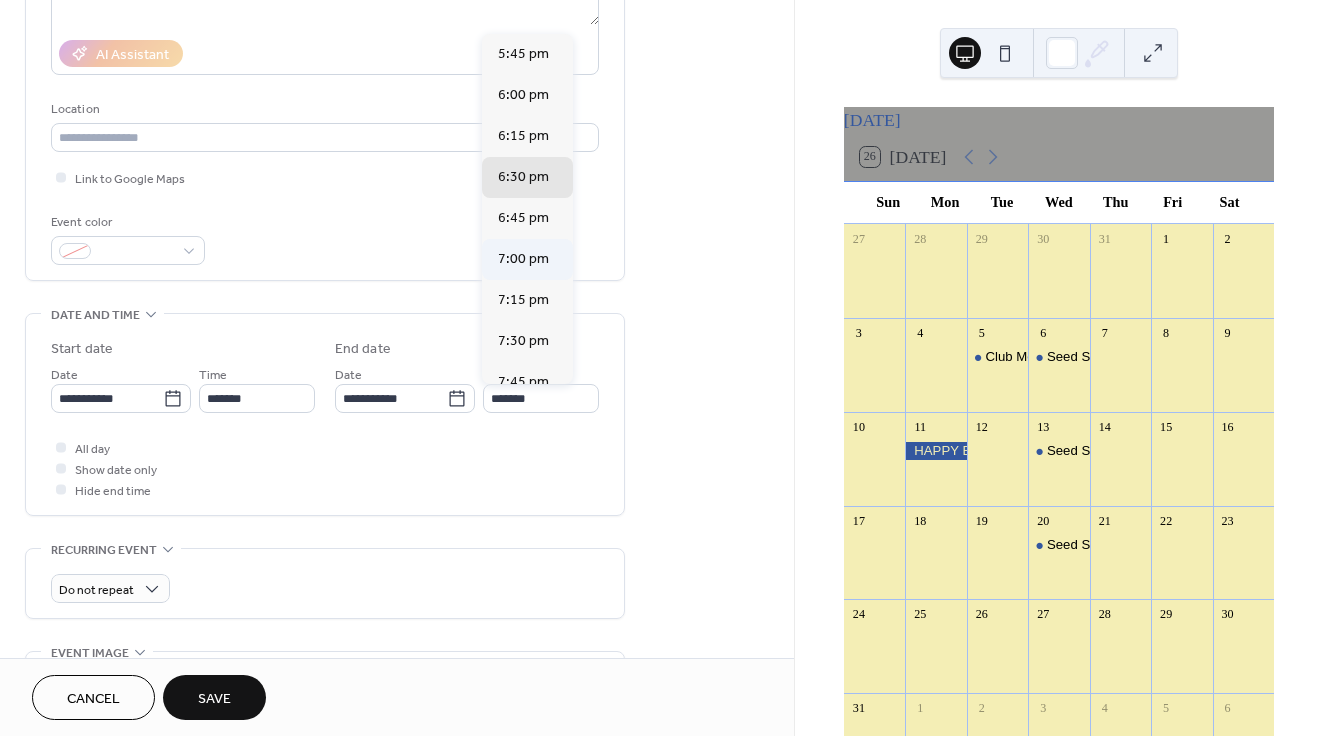 type on "*******" 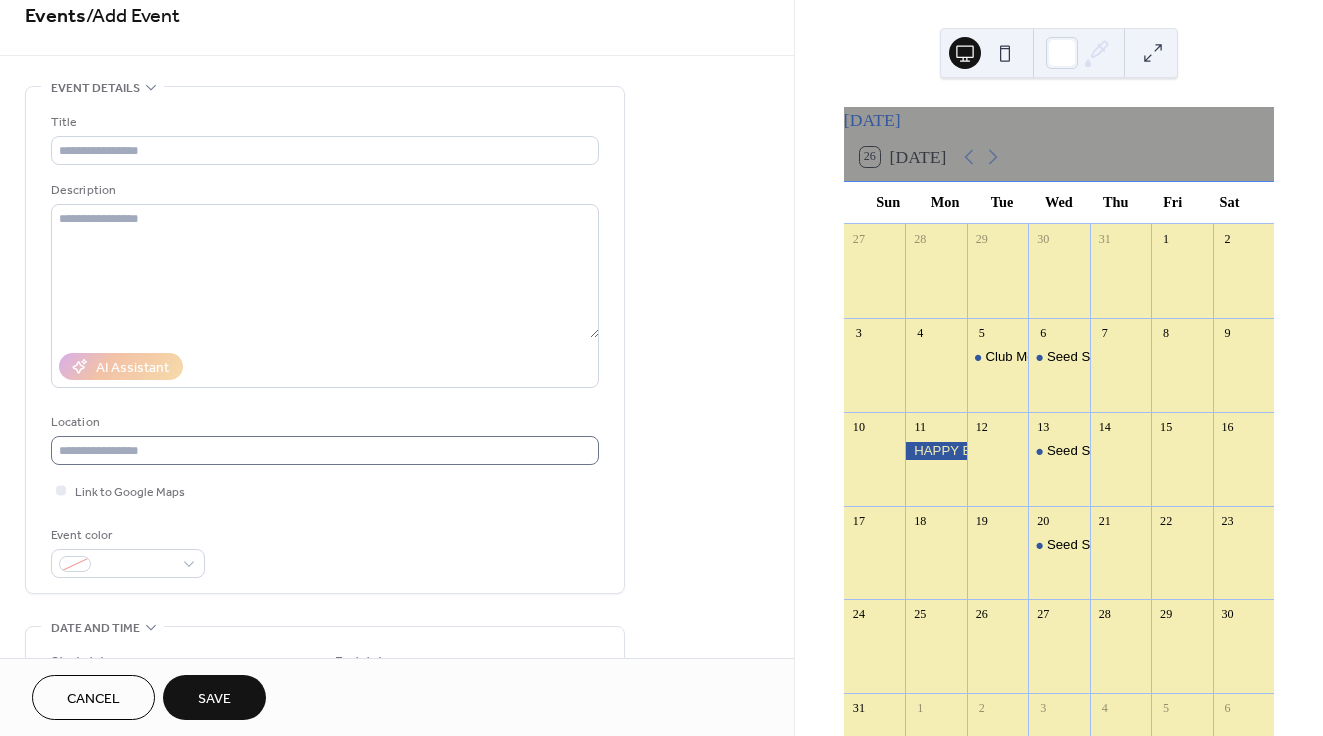 scroll, scrollTop: 0, scrollLeft: 0, axis: both 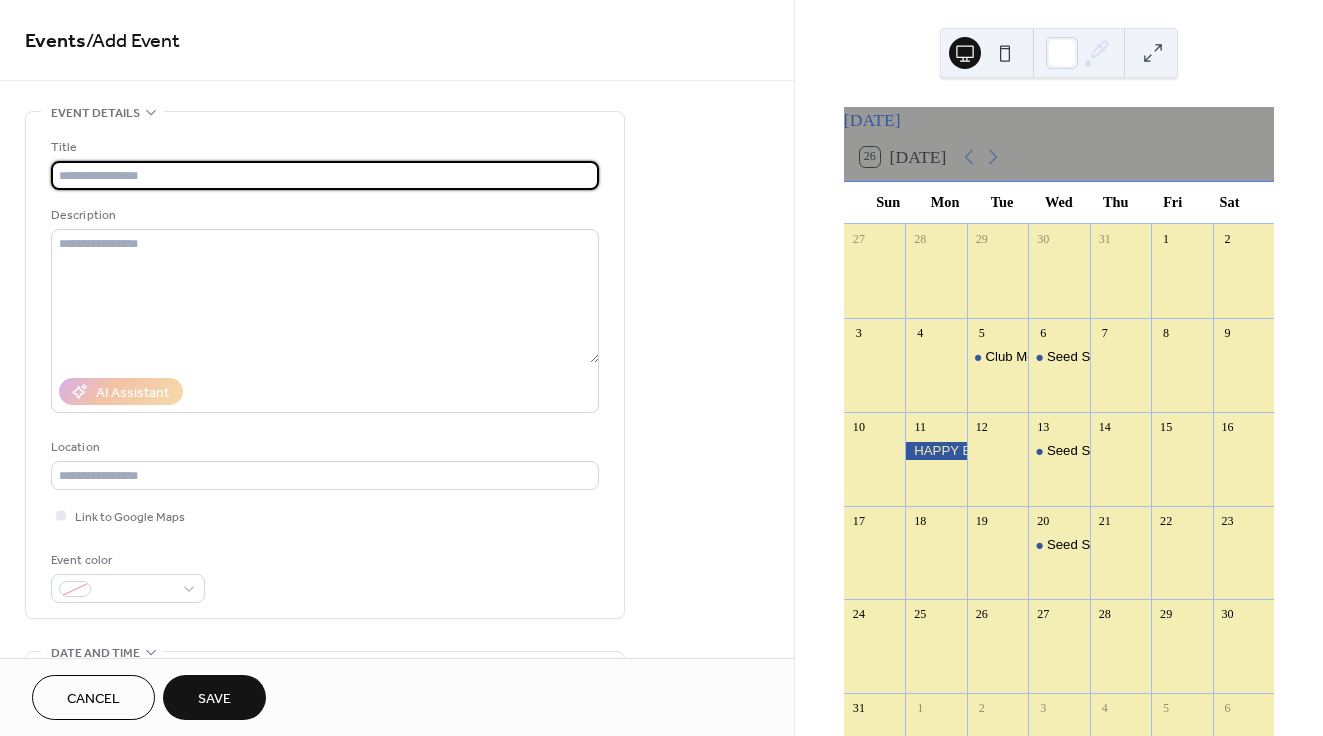 click at bounding box center [325, 175] 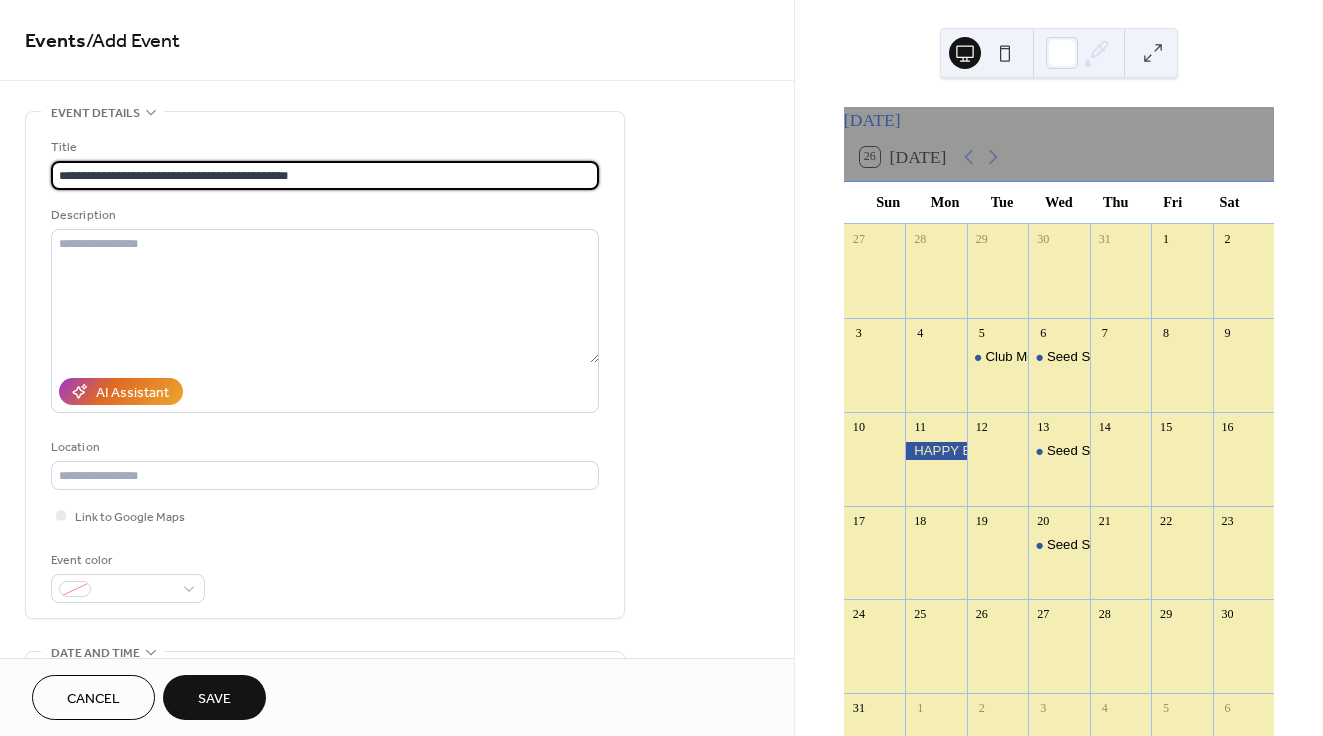 type on "**********" 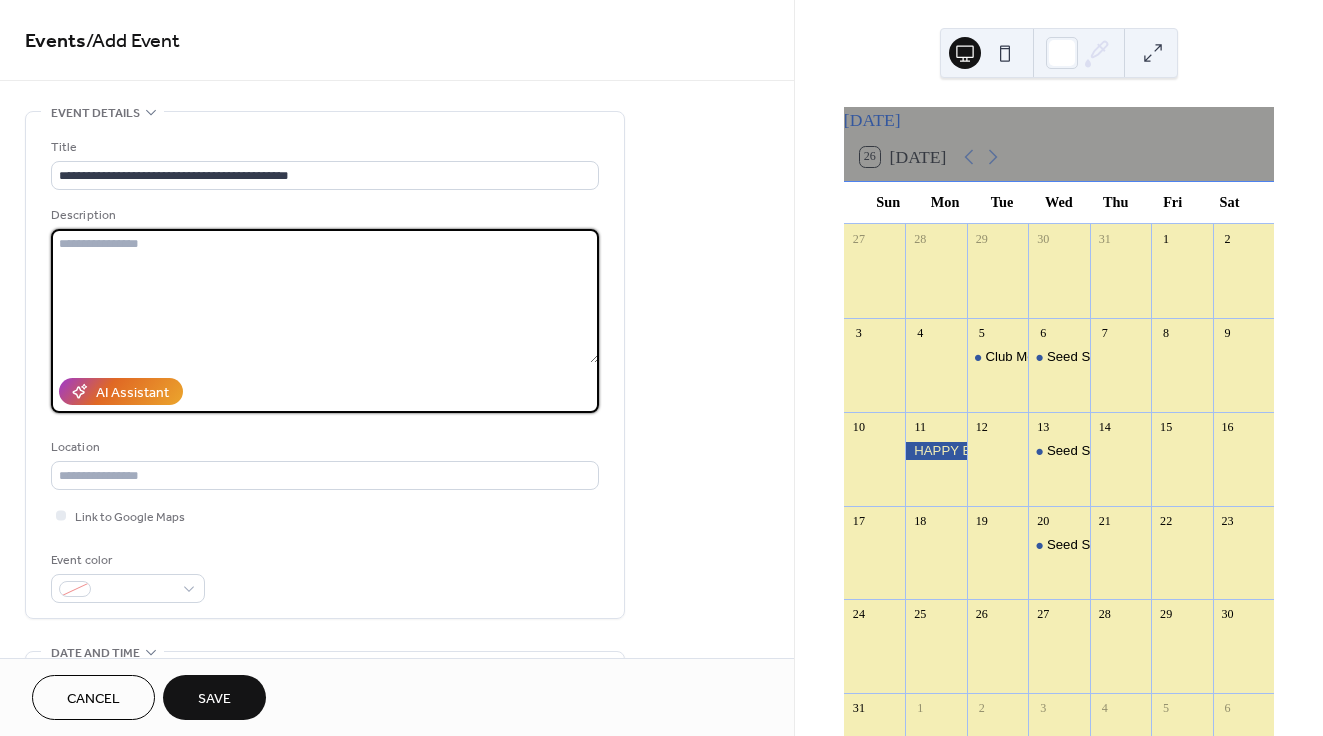 paste on "**********" 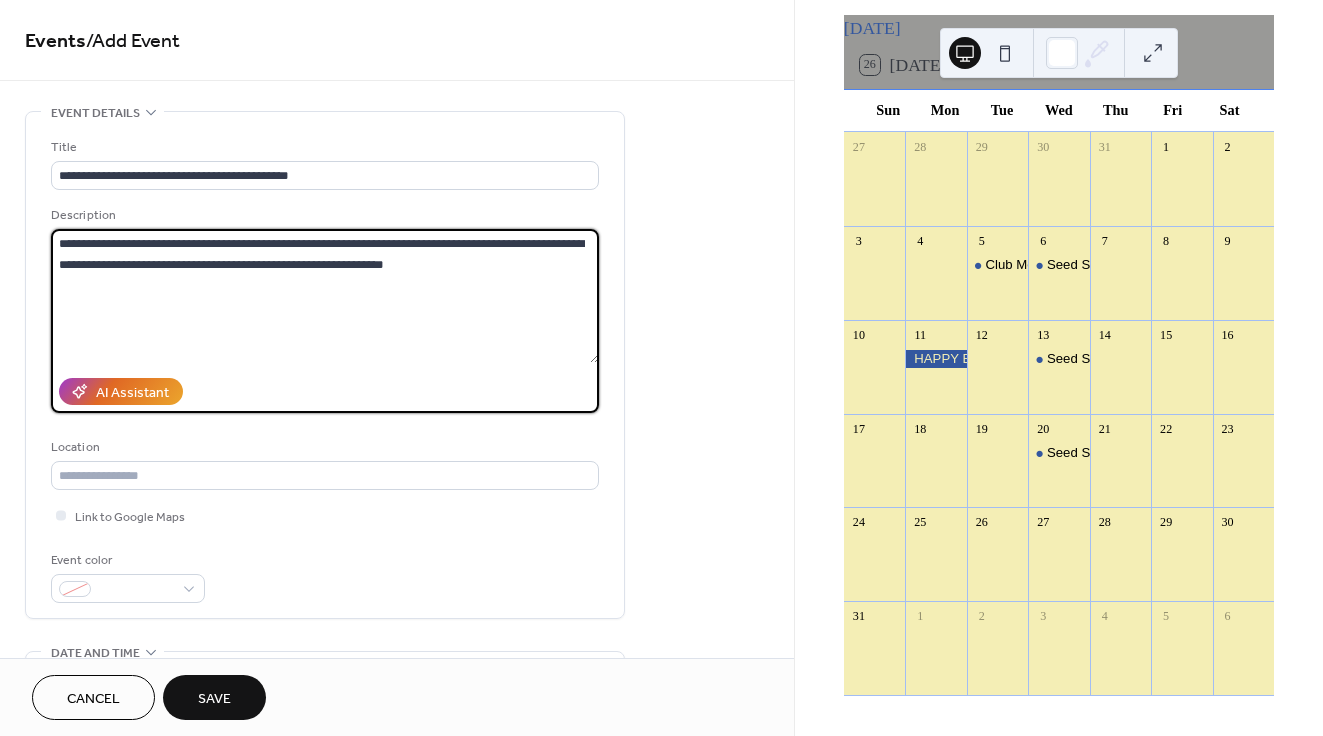 scroll, scrollTop: 111, scrollLeft: 0, axis: vertical 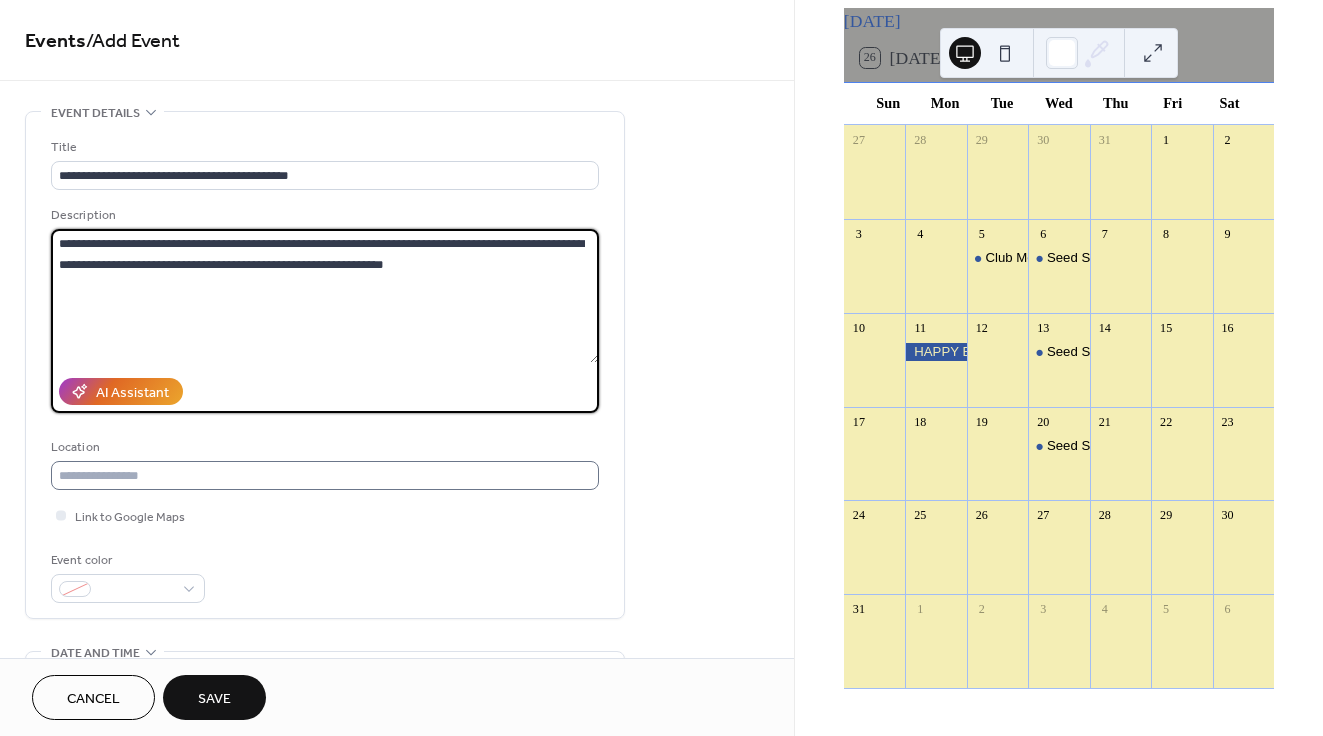 type on "**********" 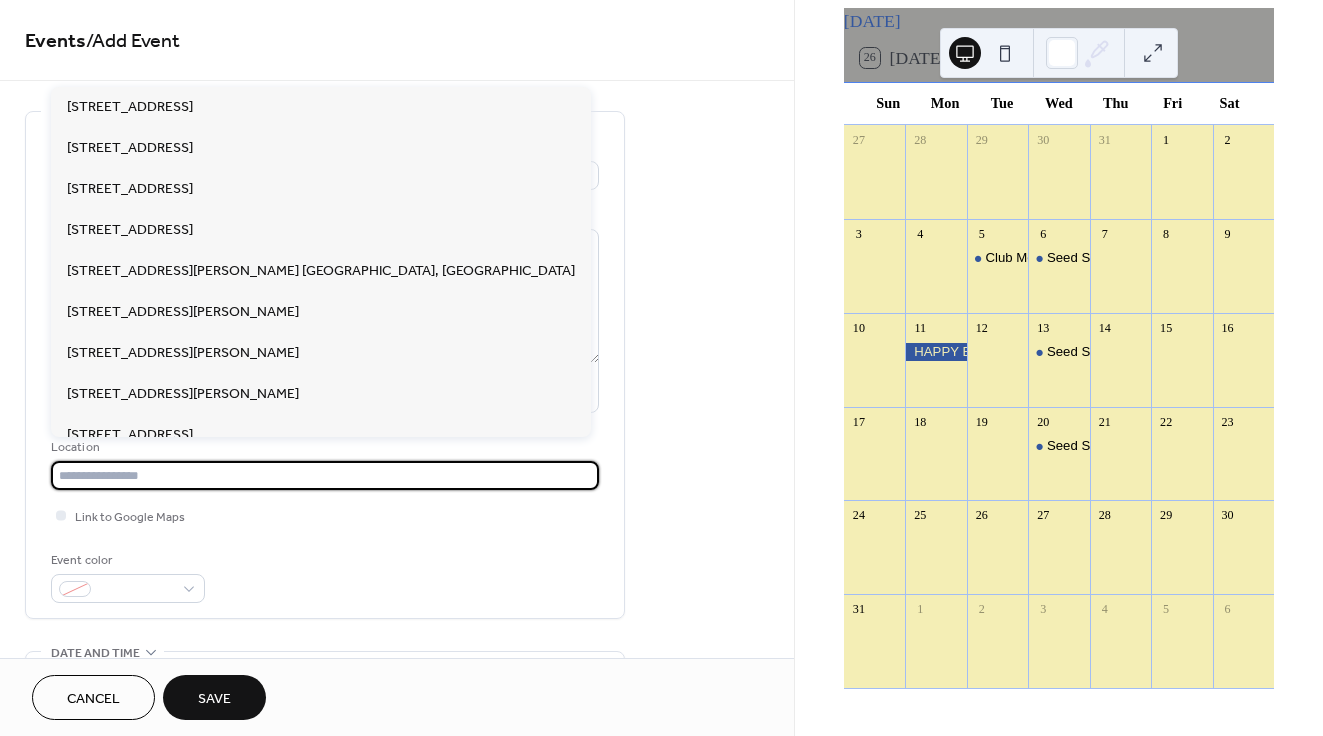 click at bounding box center (325, 475) 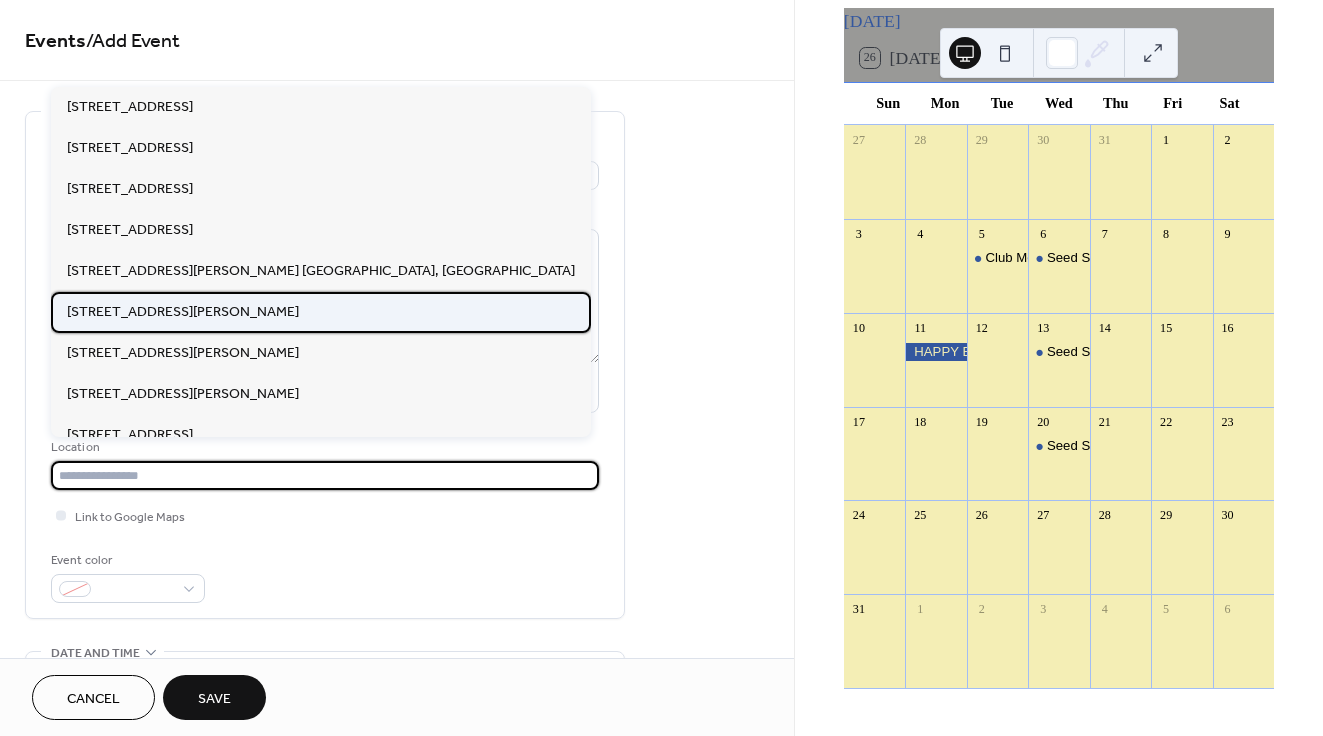 click on "[STREET_ADDRESS][PERSON_NAME]" at bounding box center (183, 312) 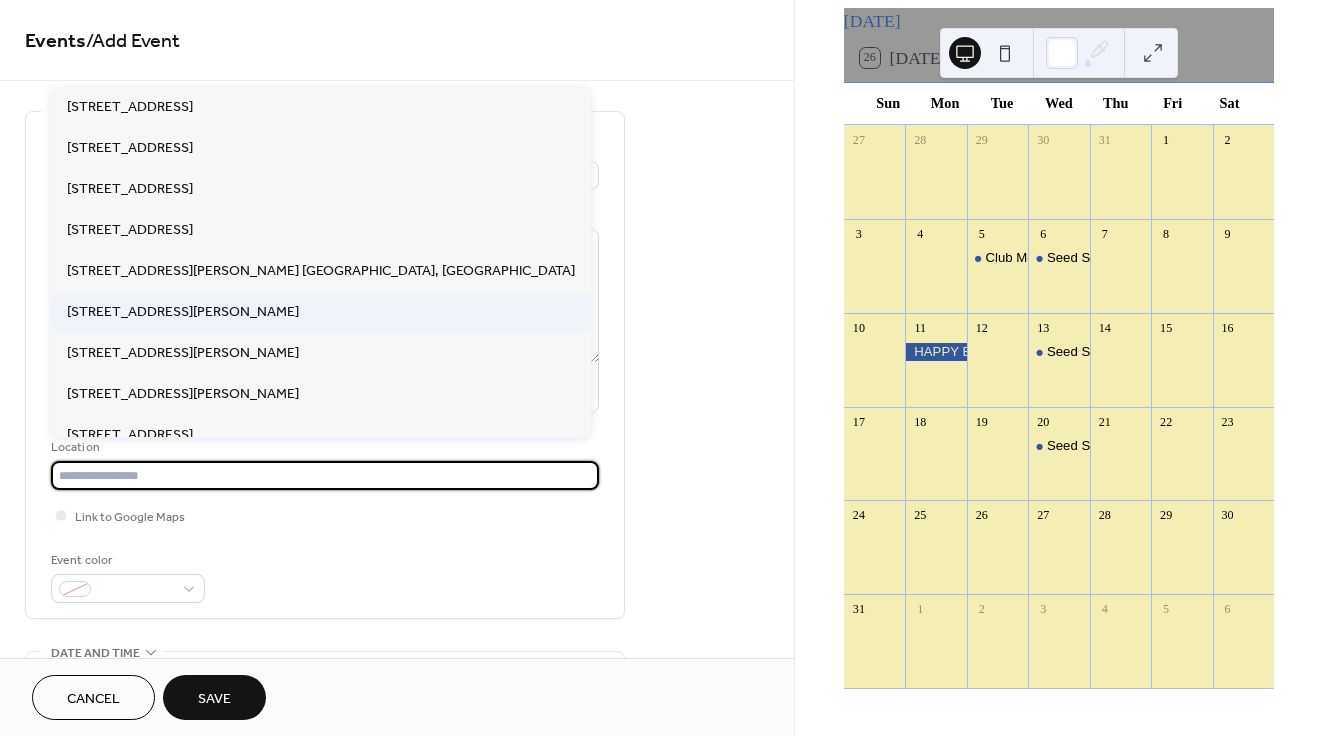 type on "**********" 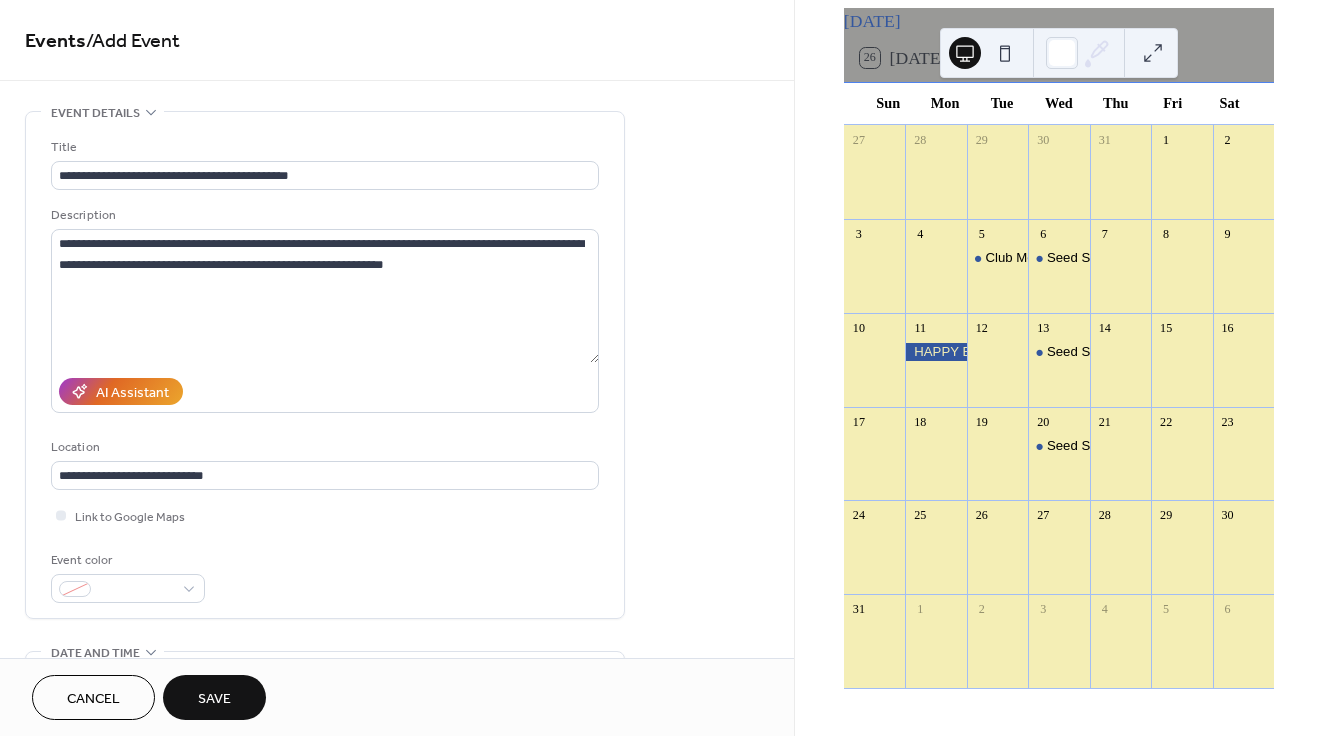 click on "Save" at bounding box center [214, 699] 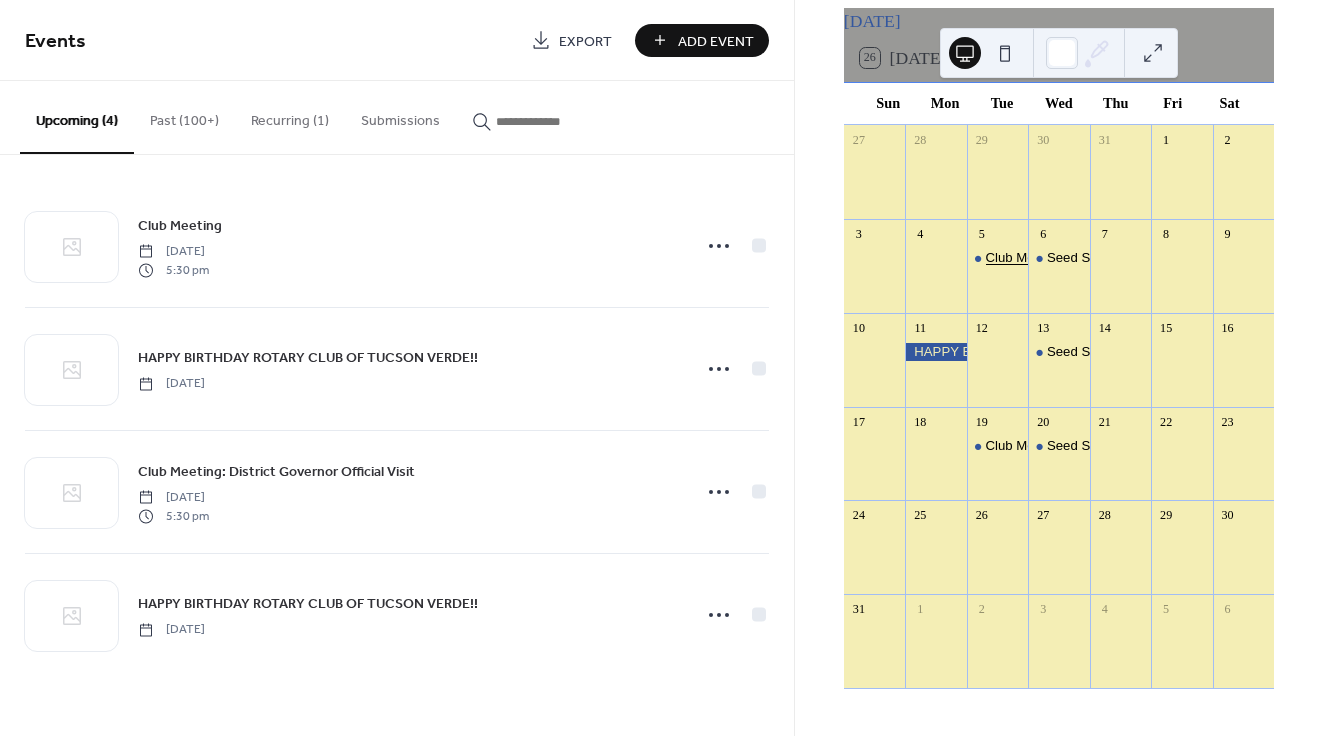 click on "Club Meeting" at bounding box center [1025, 258] 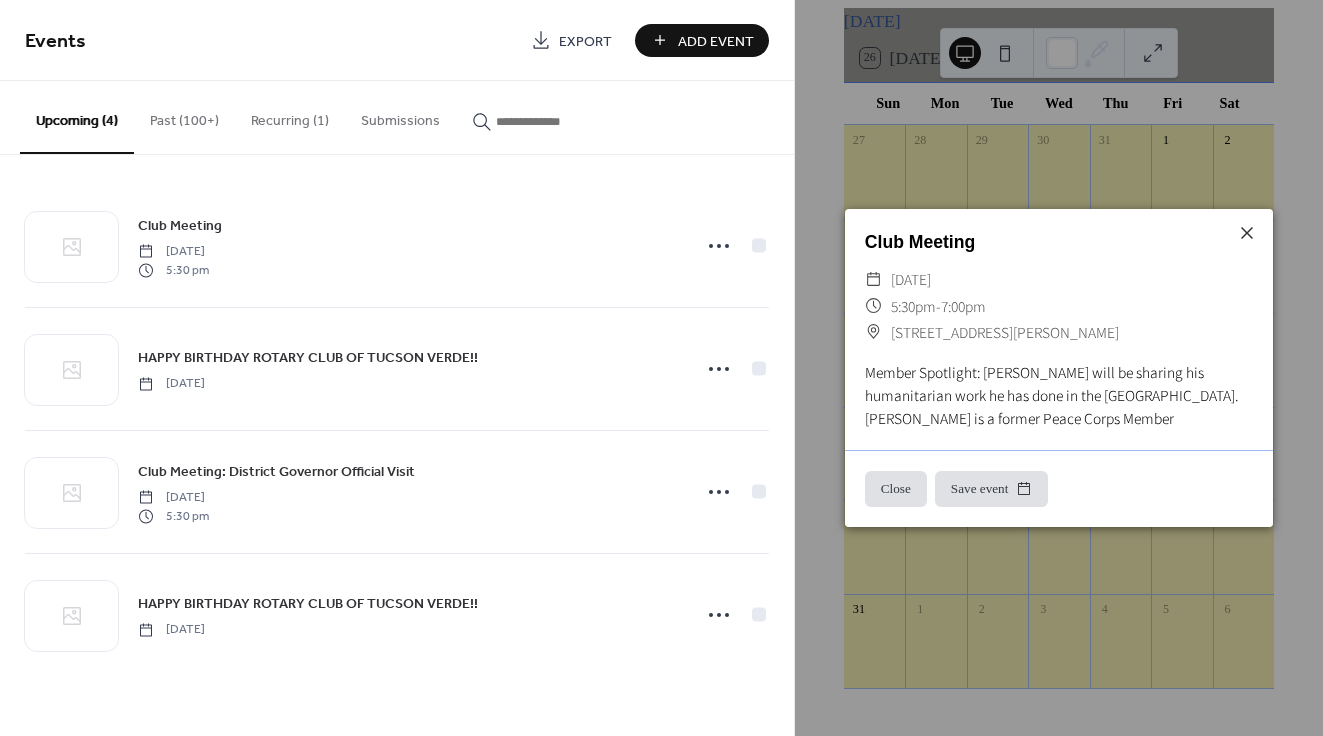 click on "Club Meeting  ​ [DATE] ​ 5:30pm - 7:00pm ​ [STREET_ADDRESS][PERSON_NAME] Member Spotlight: [PERSON_NAME] will be sharing his humanitarian work he has done in the [GEOGRAPHIC_DATA]. [PERSON_NAME] is a former Peace Corps Member" at bounding box center (1059, 329) 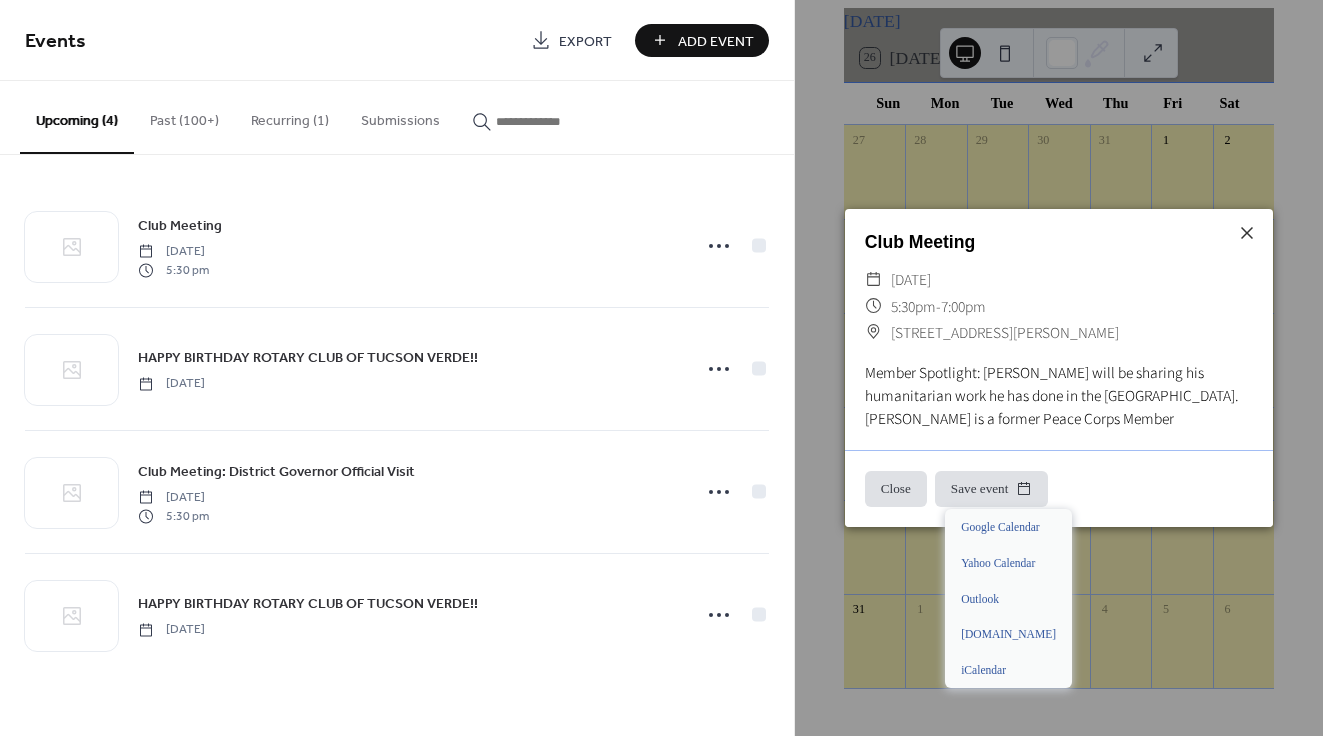 click on "Save event" at bounding box center [992, 489] 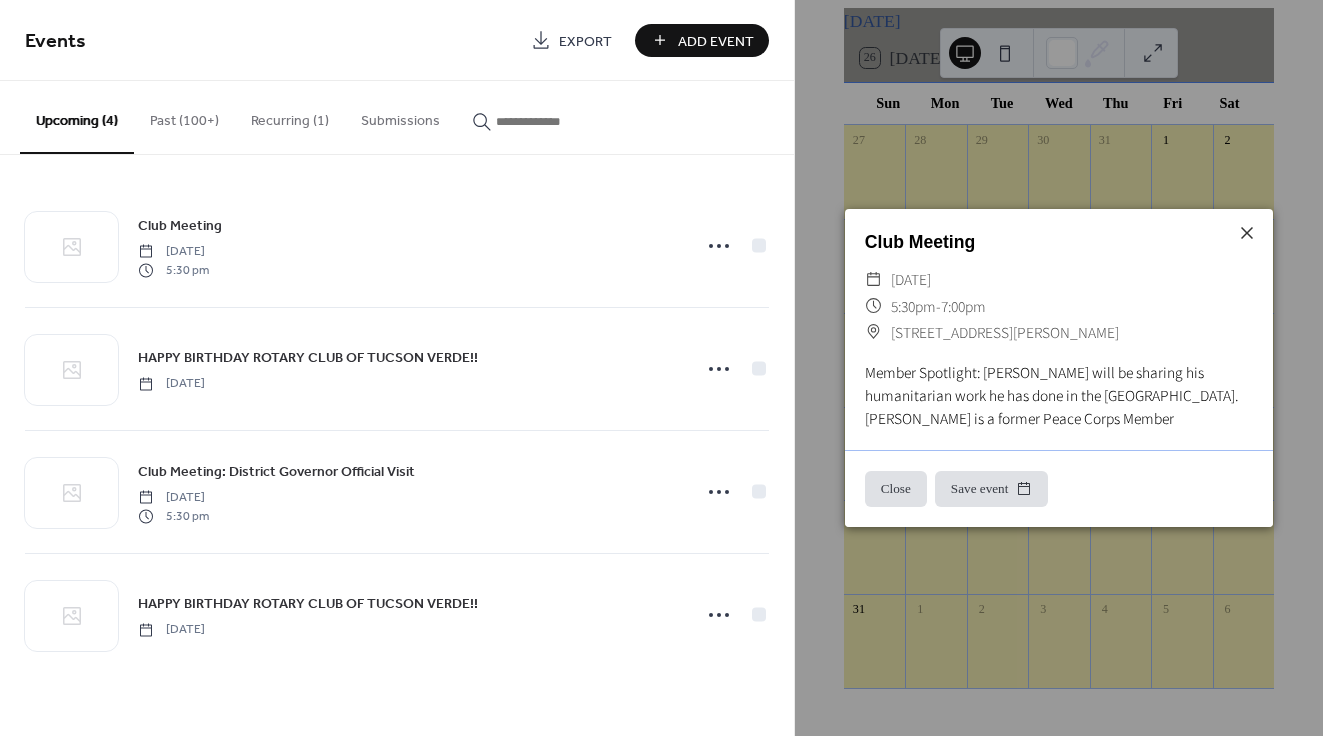 click on "Close" at bounding box center (896, 489) 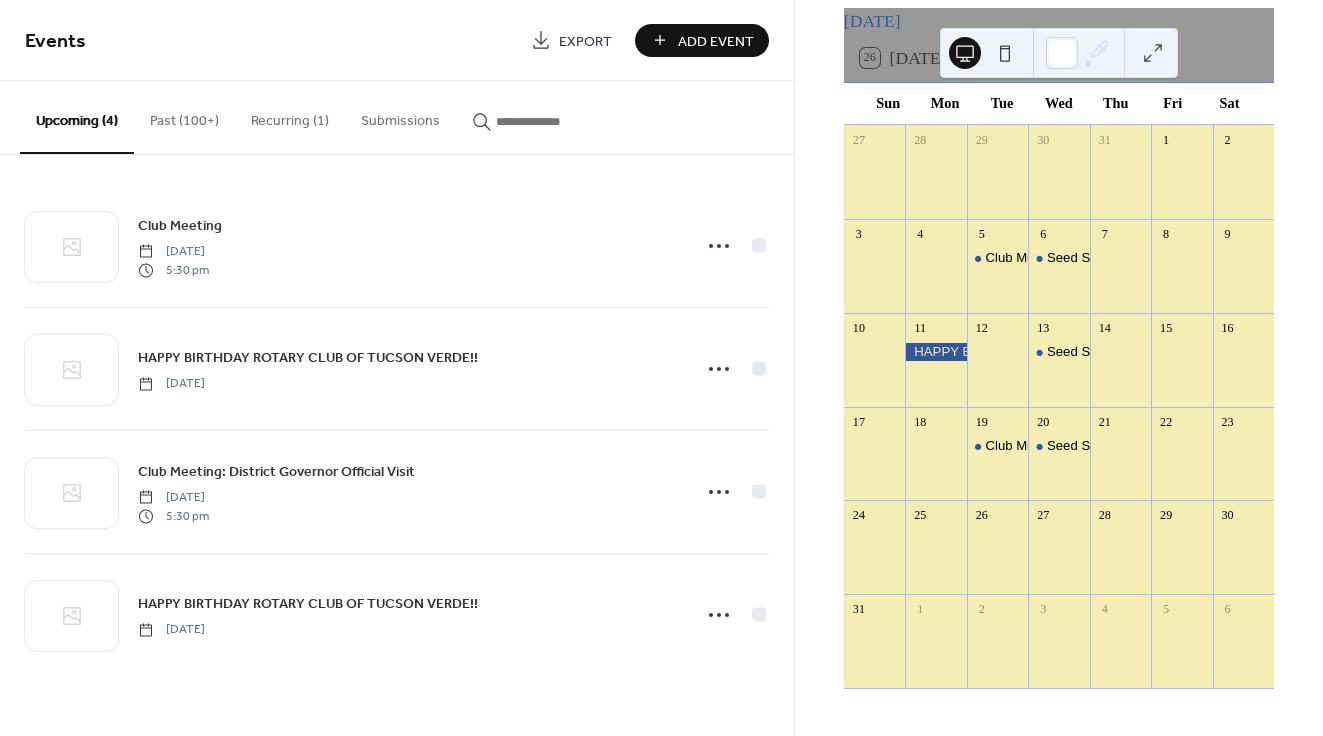 click on "Add Event" at bounding box center [716, 41] 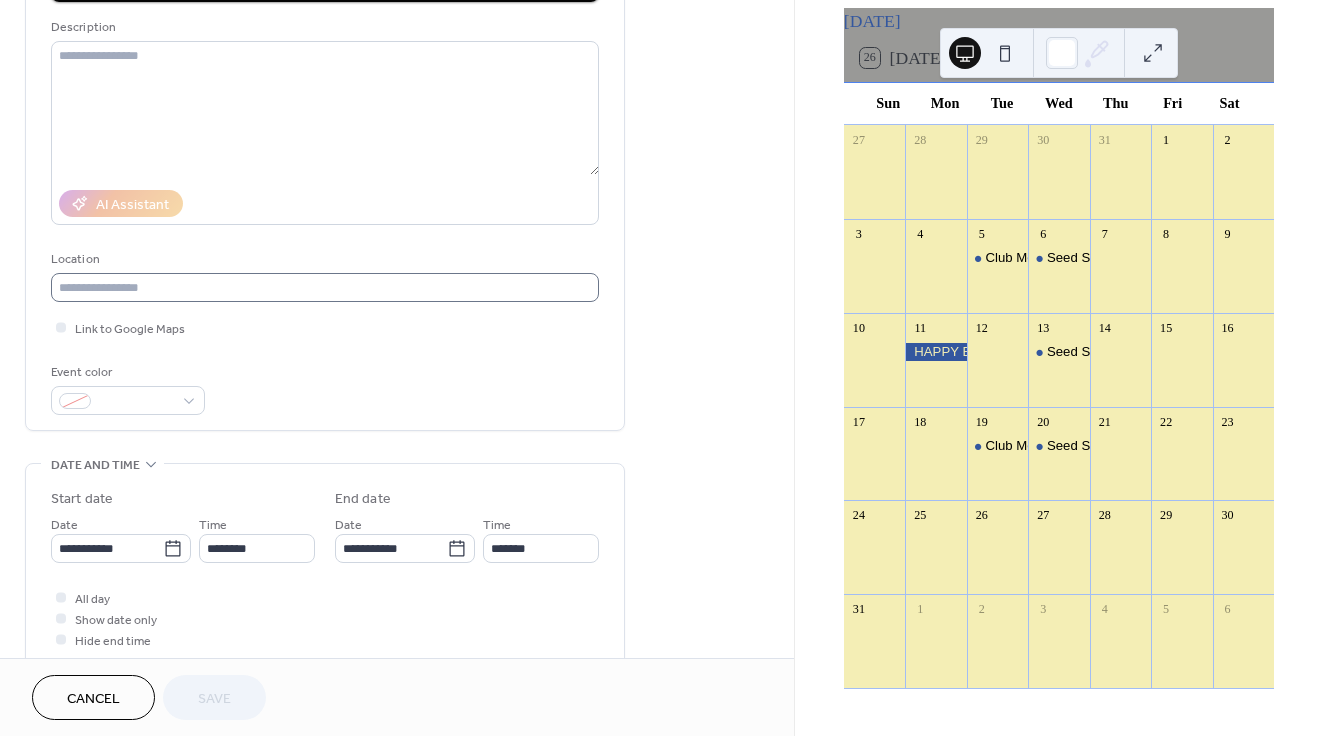 scroll, scrollTop: 0, scrollLeft: 0, axis: both 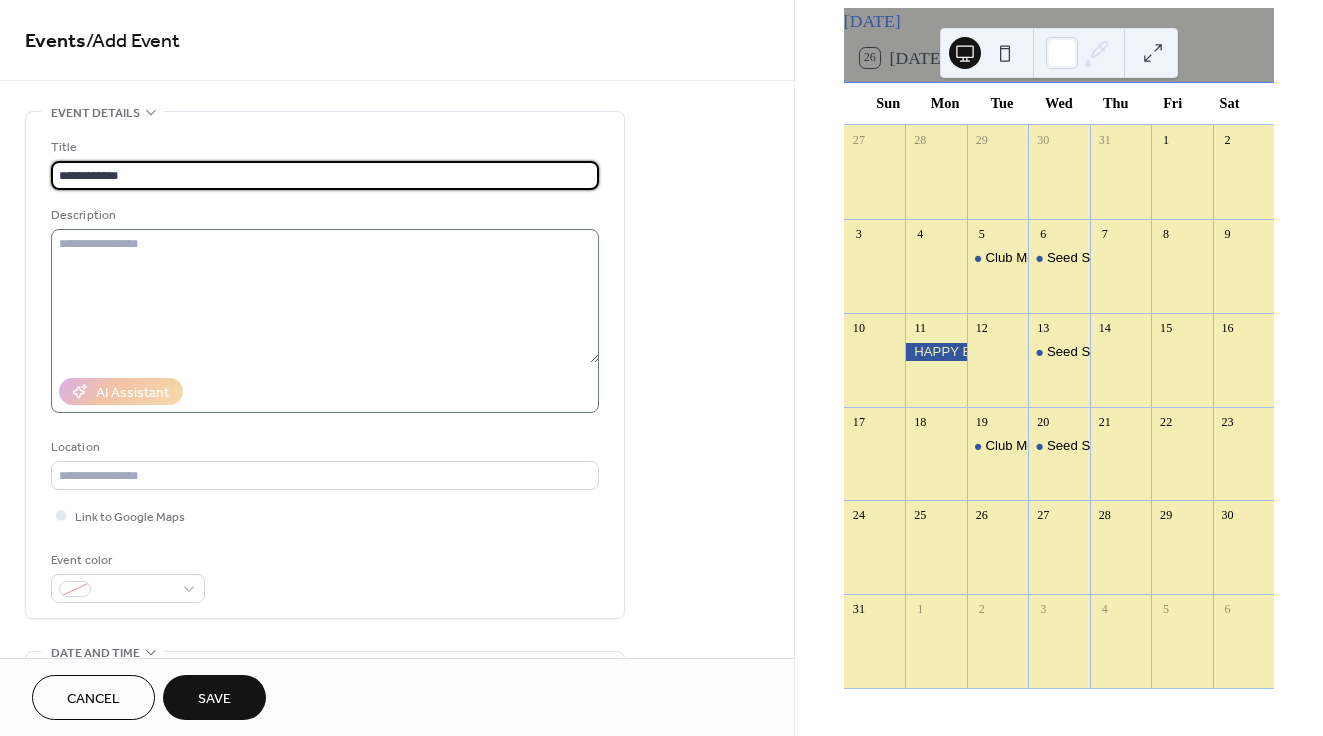 type on "**********" 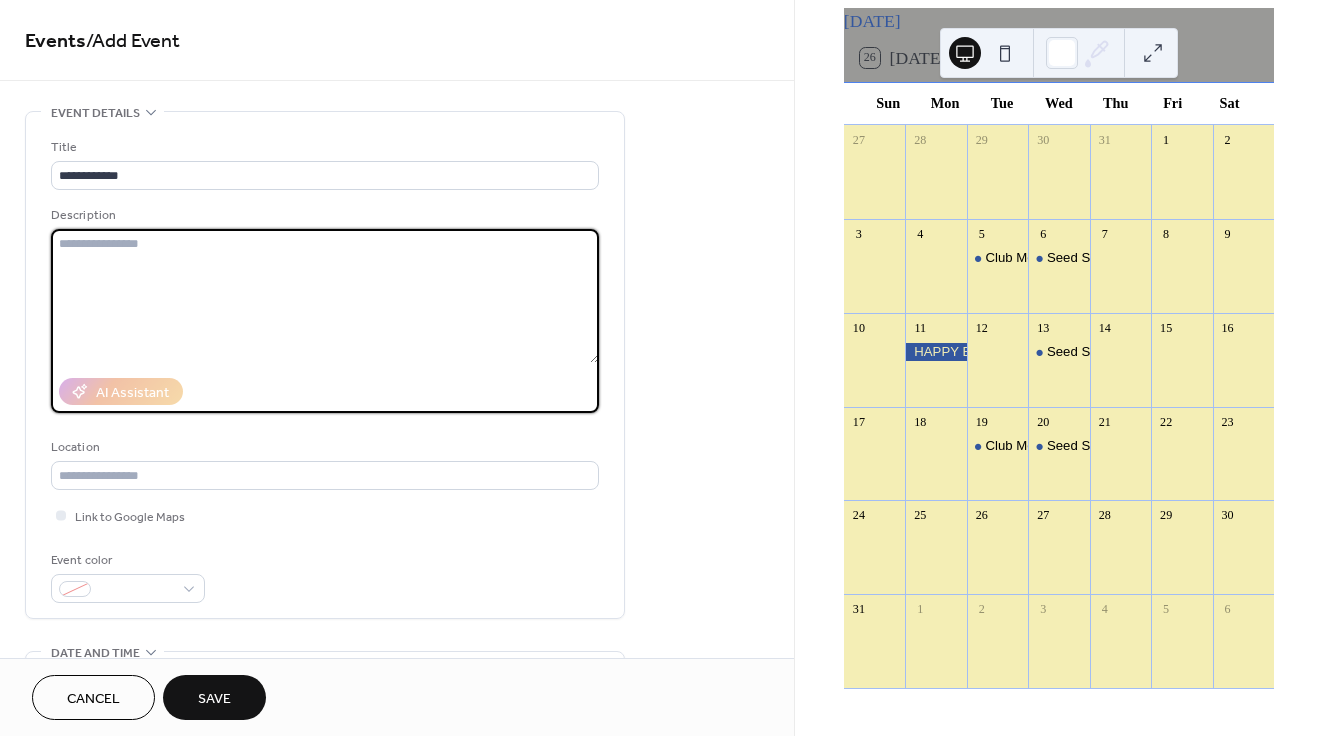 click at bounding box center [325, 296] 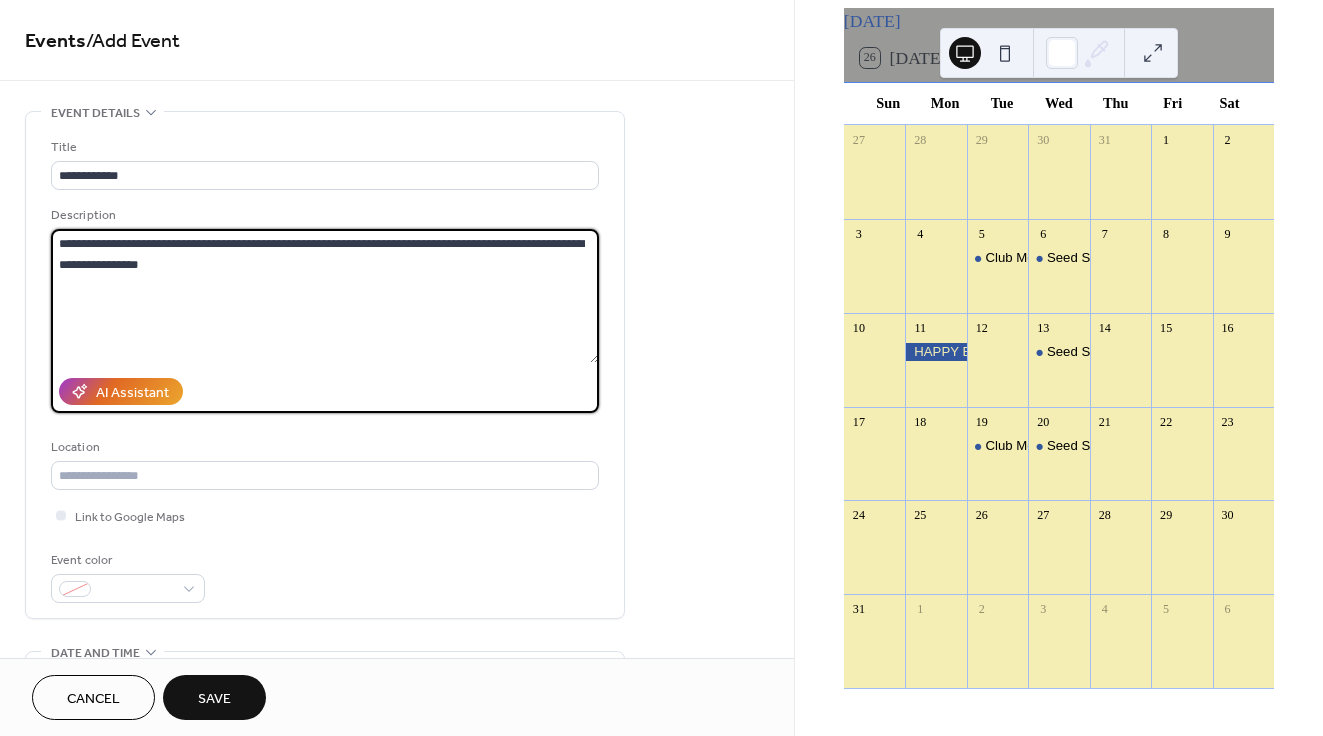 click on "**********" at bounding box center [325, 296] 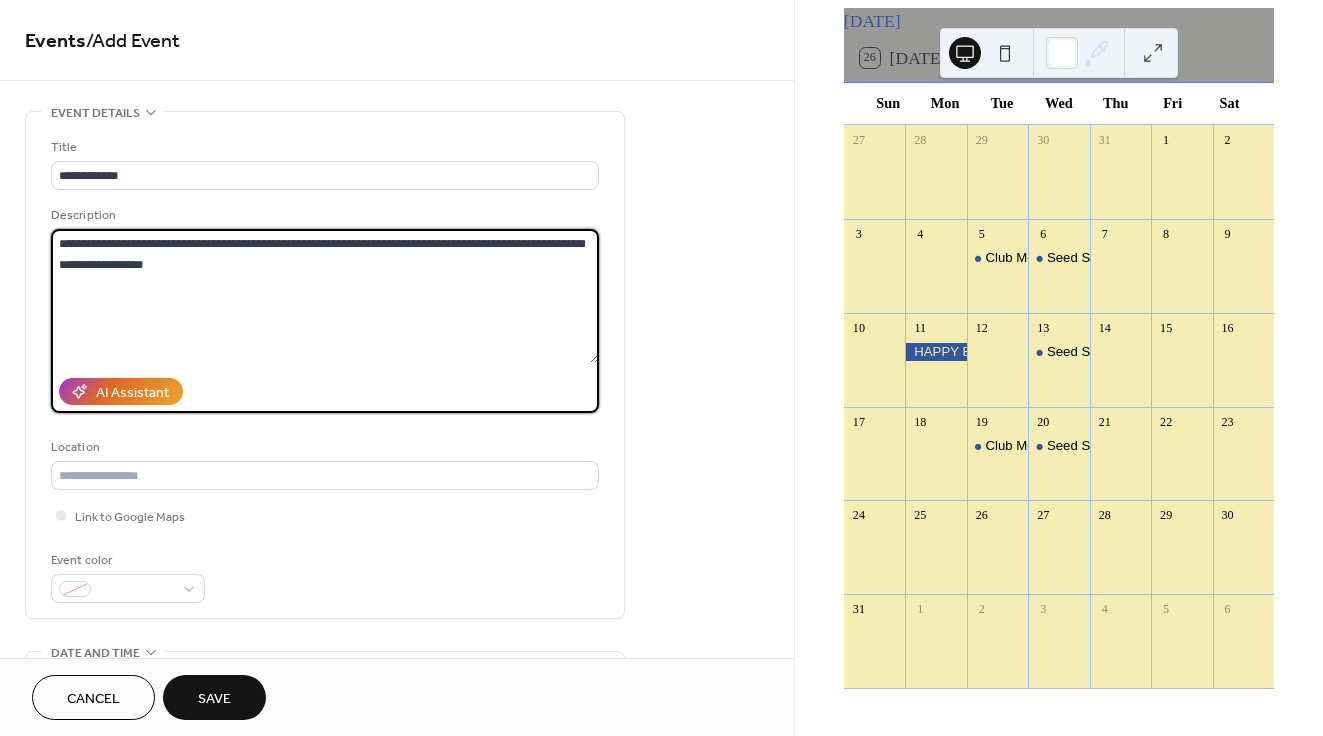 click on "**********" at bounding box center [325, 296] 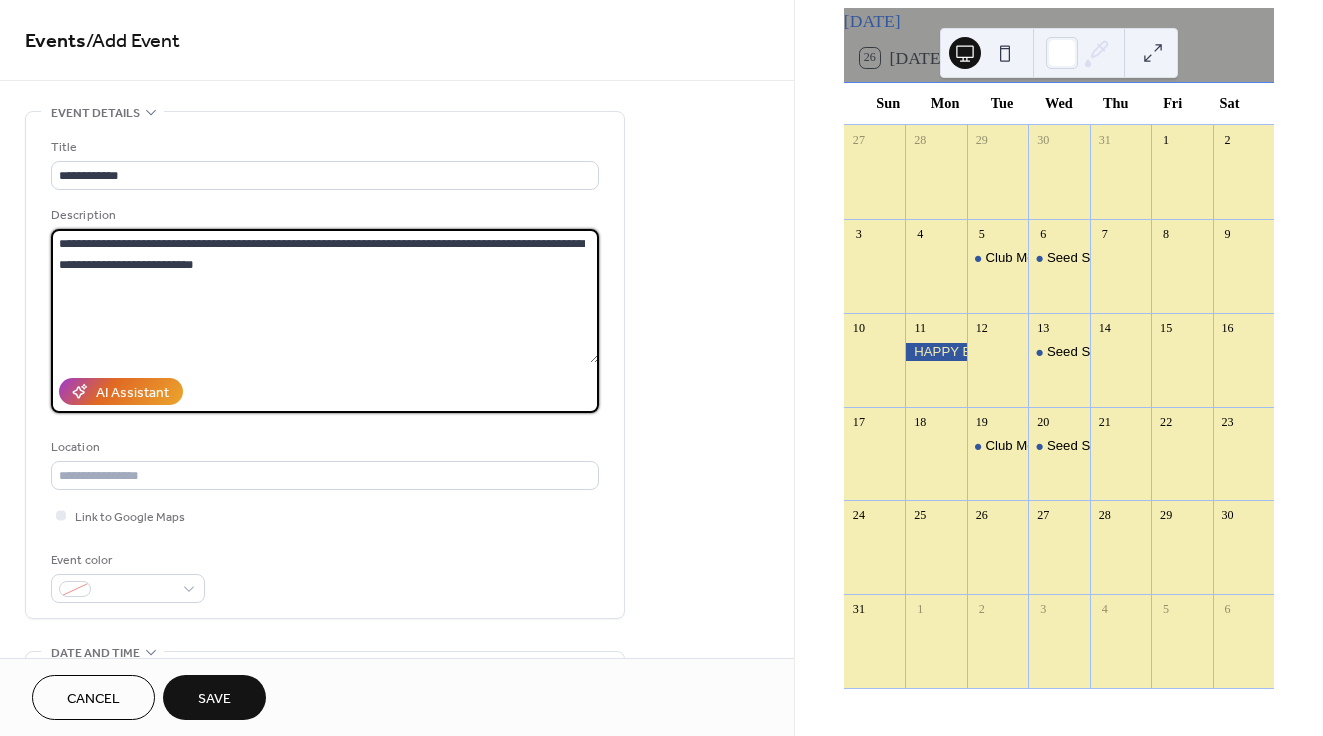 click on "**********" at bounding box center [325, 296] 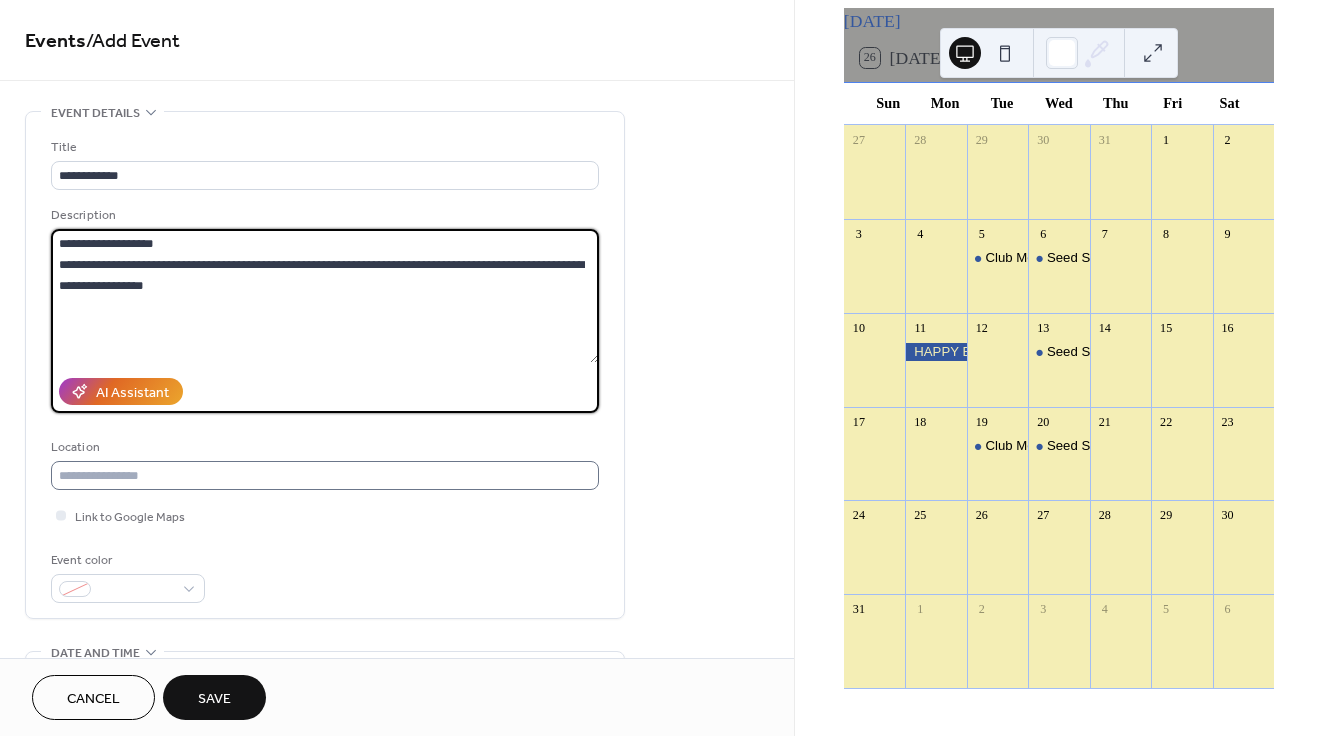 scroll, scrollTop: 22, scrollLeft: 0, axis: vertical 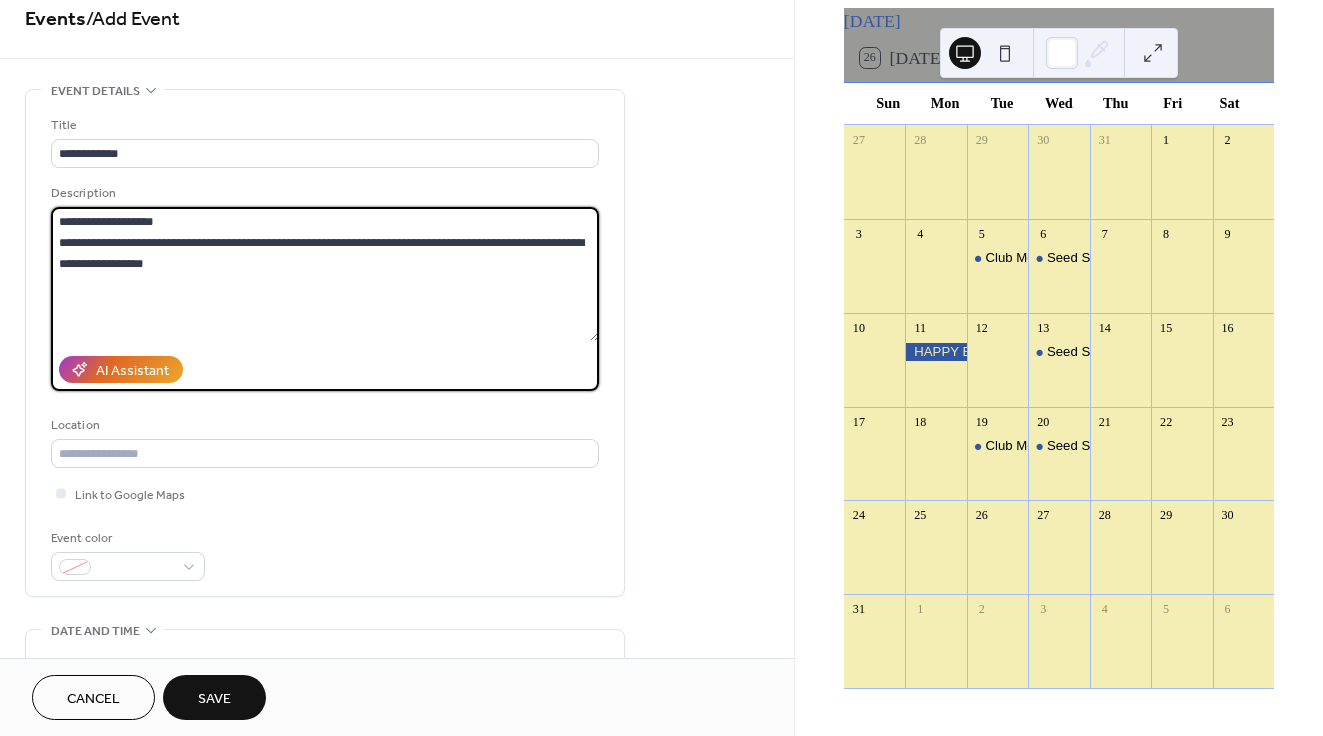 type on "**********" 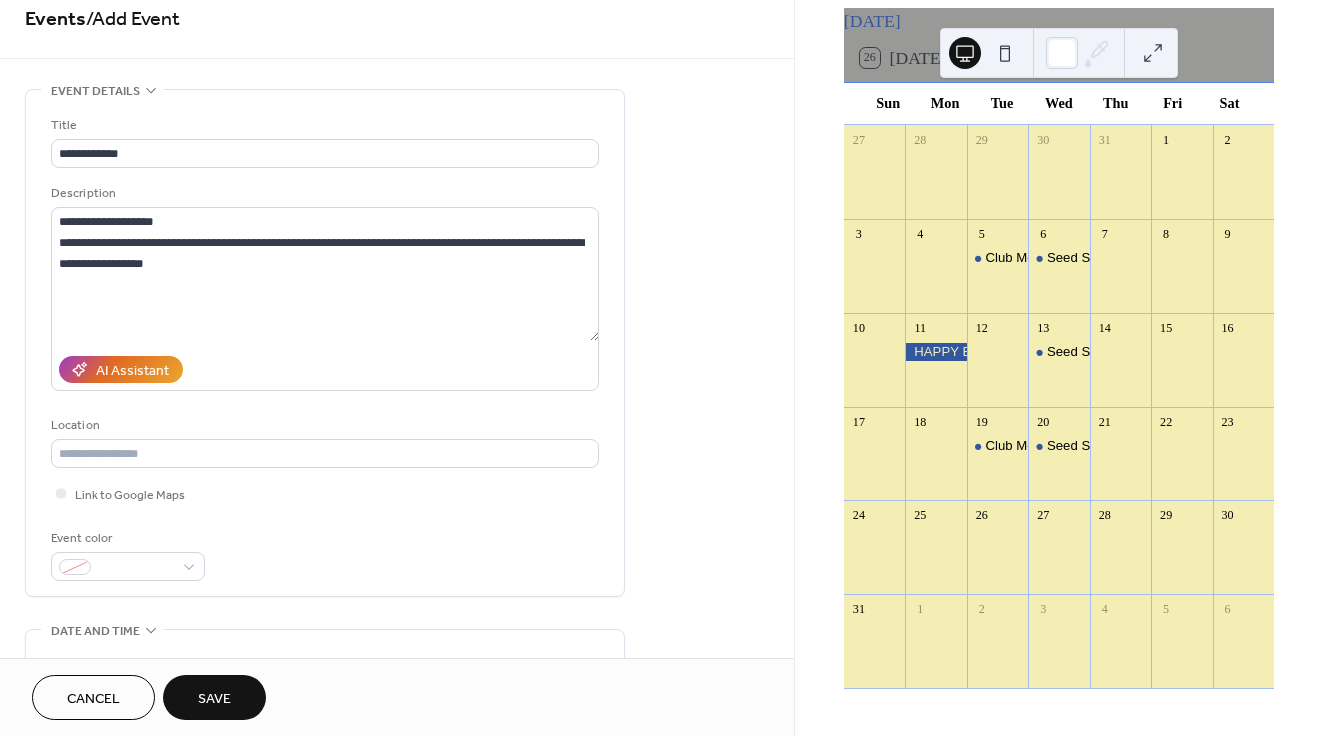 click on "**********" at bounding box center [325, 348] 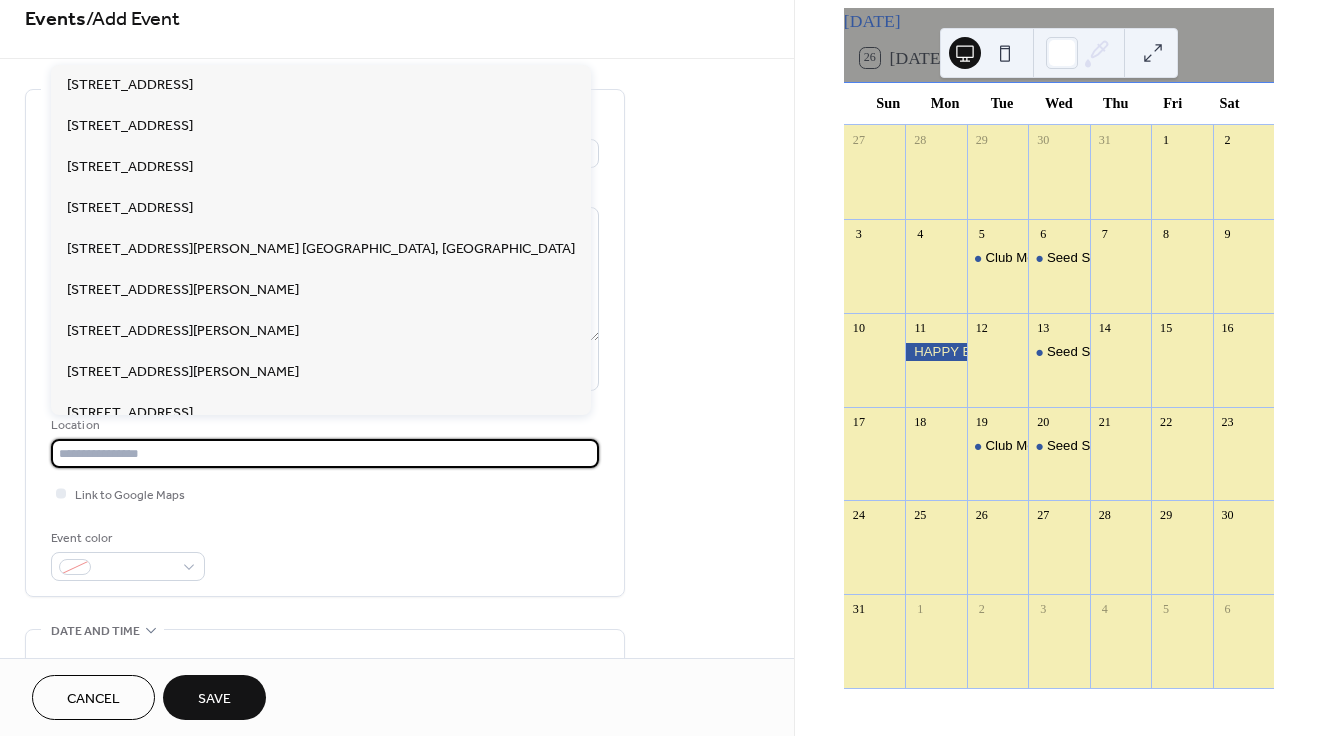 click at bounding box center [325, 453] 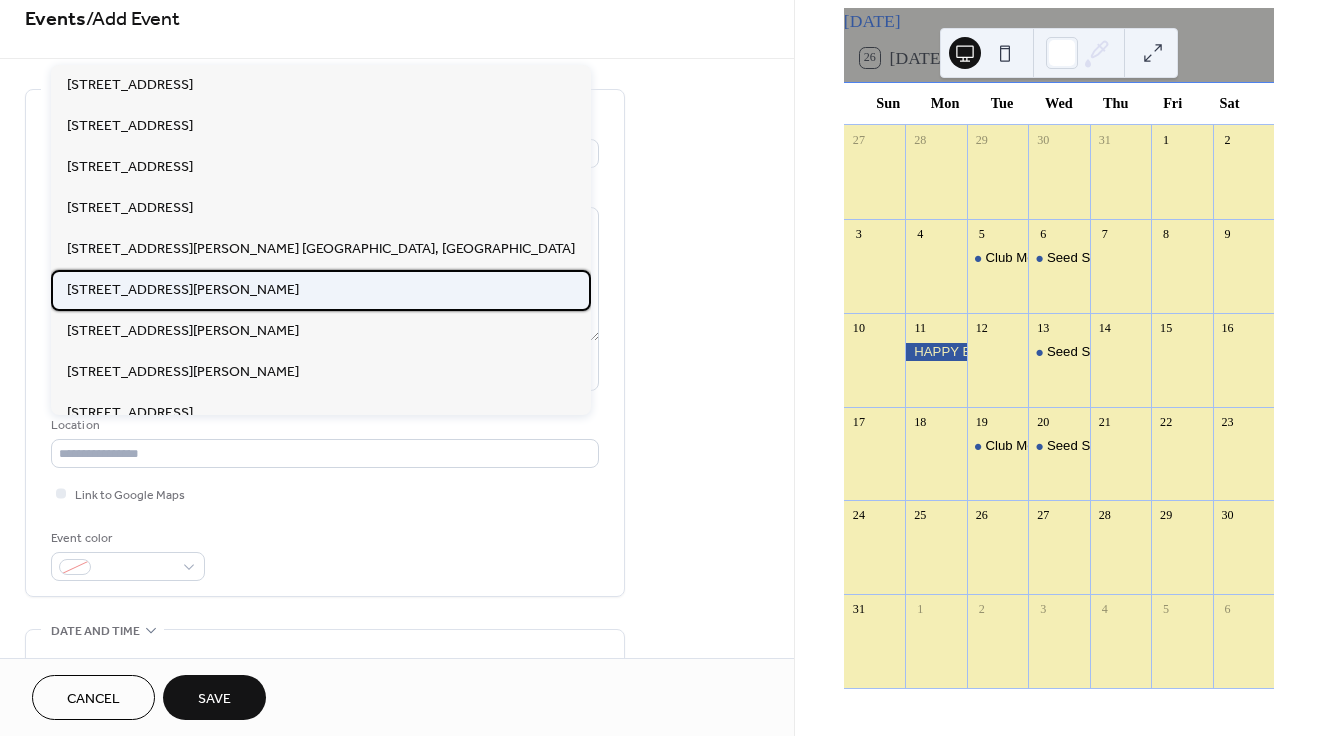 click on "[STREET_ADDRESS][PERSON_NAME]" at bounding box center (183, 290) 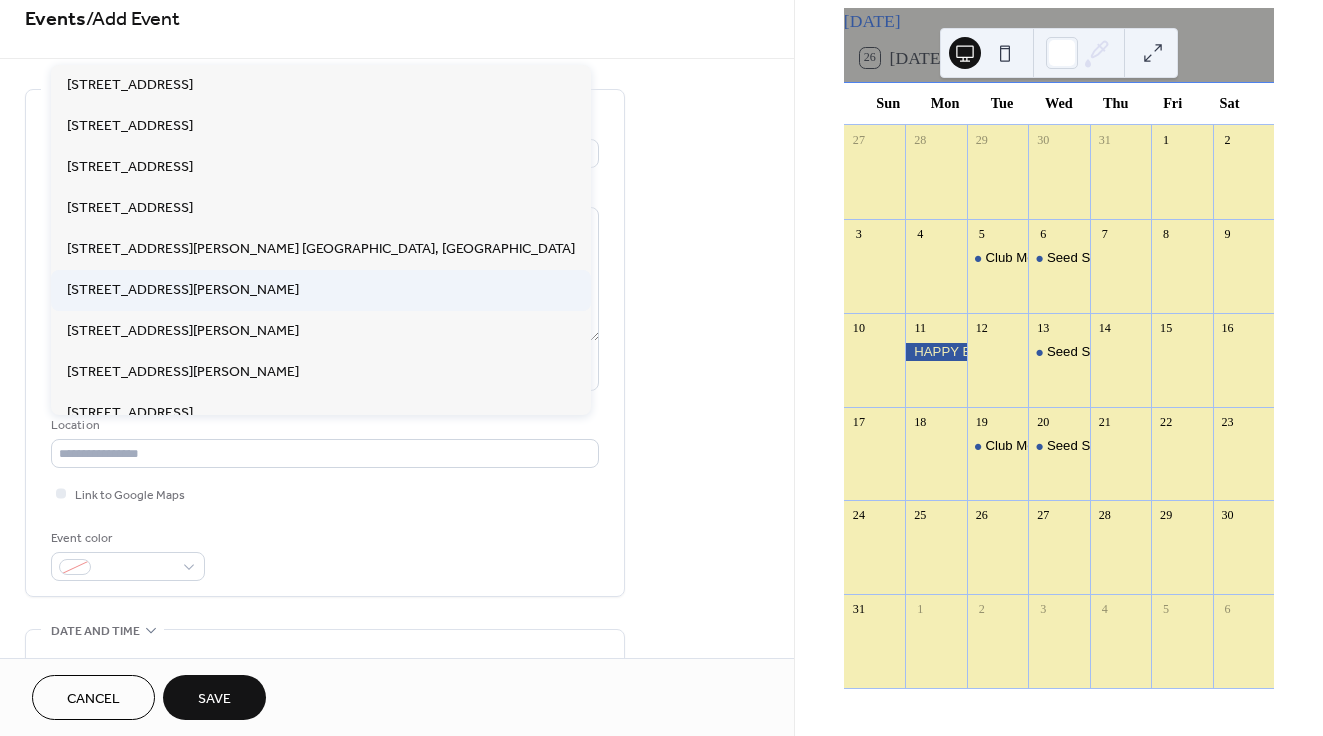 type on "**********" 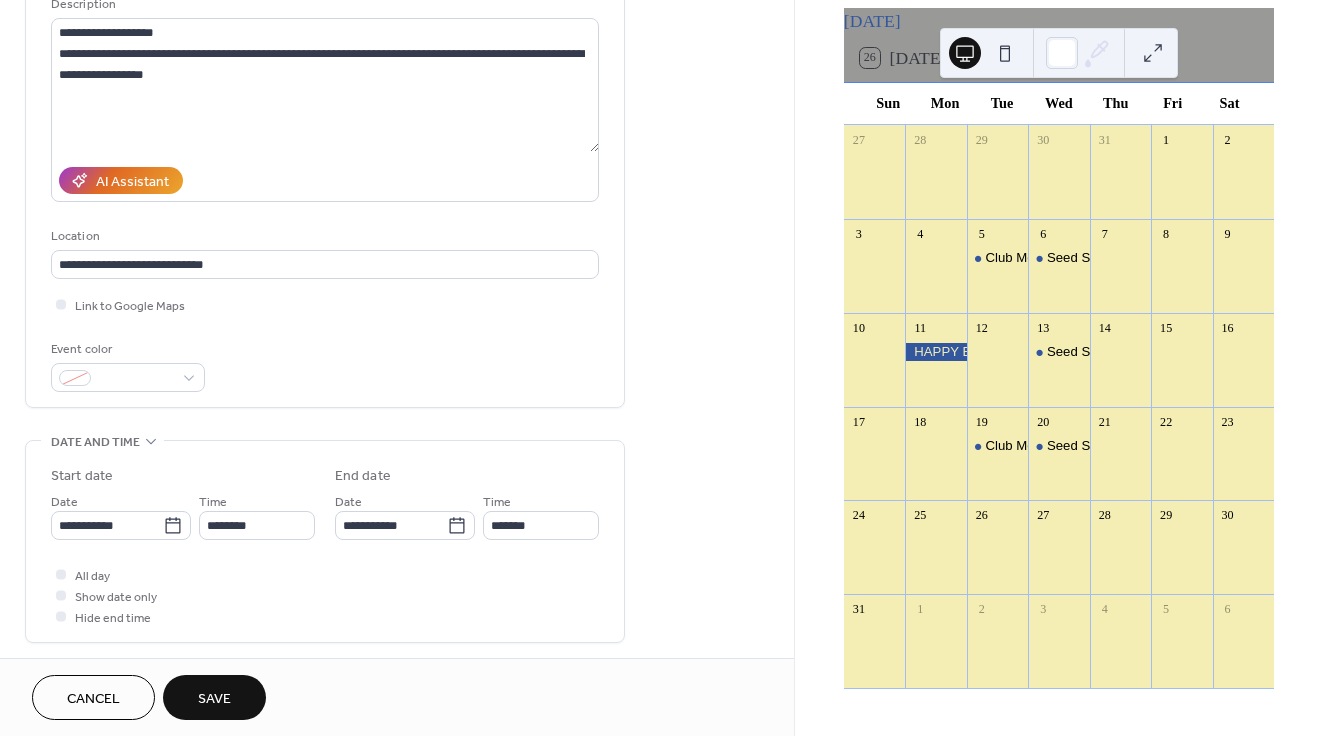 scroll, scrollTop: 213, scrollLeft: 0, axis: vertical 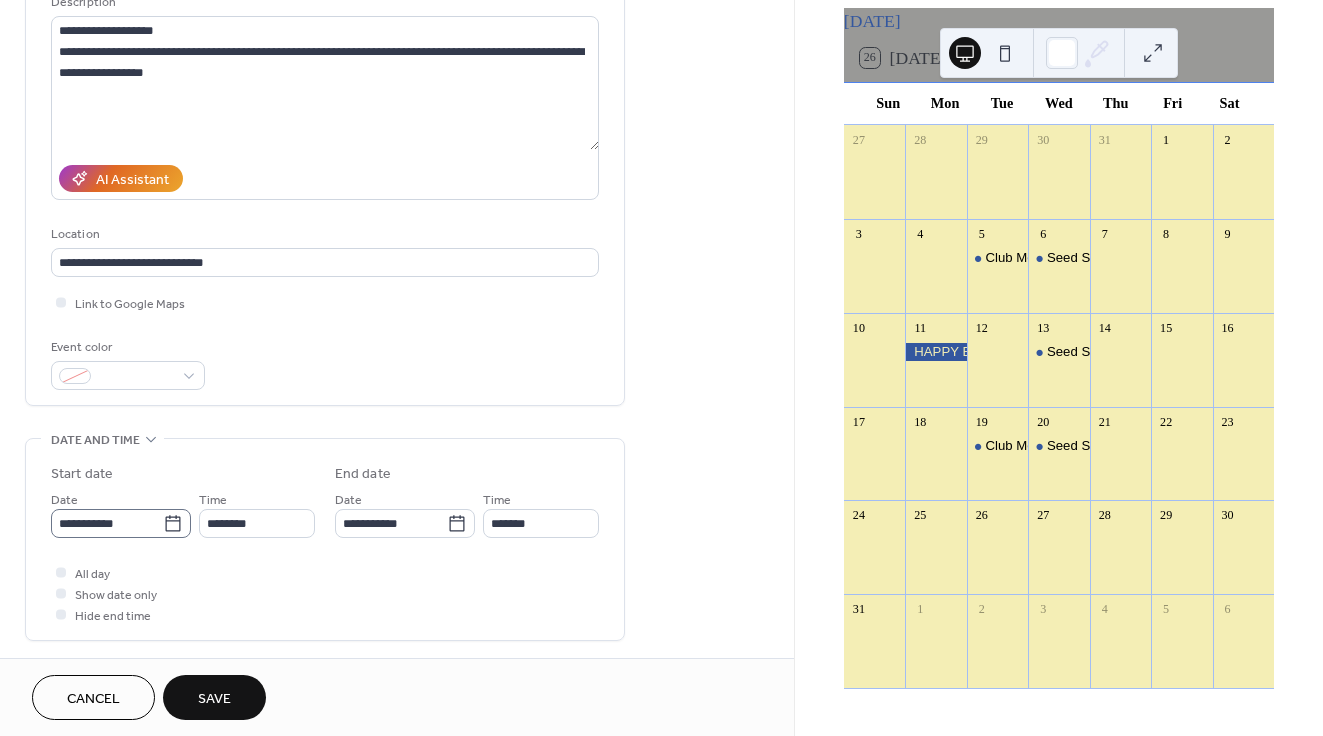 click 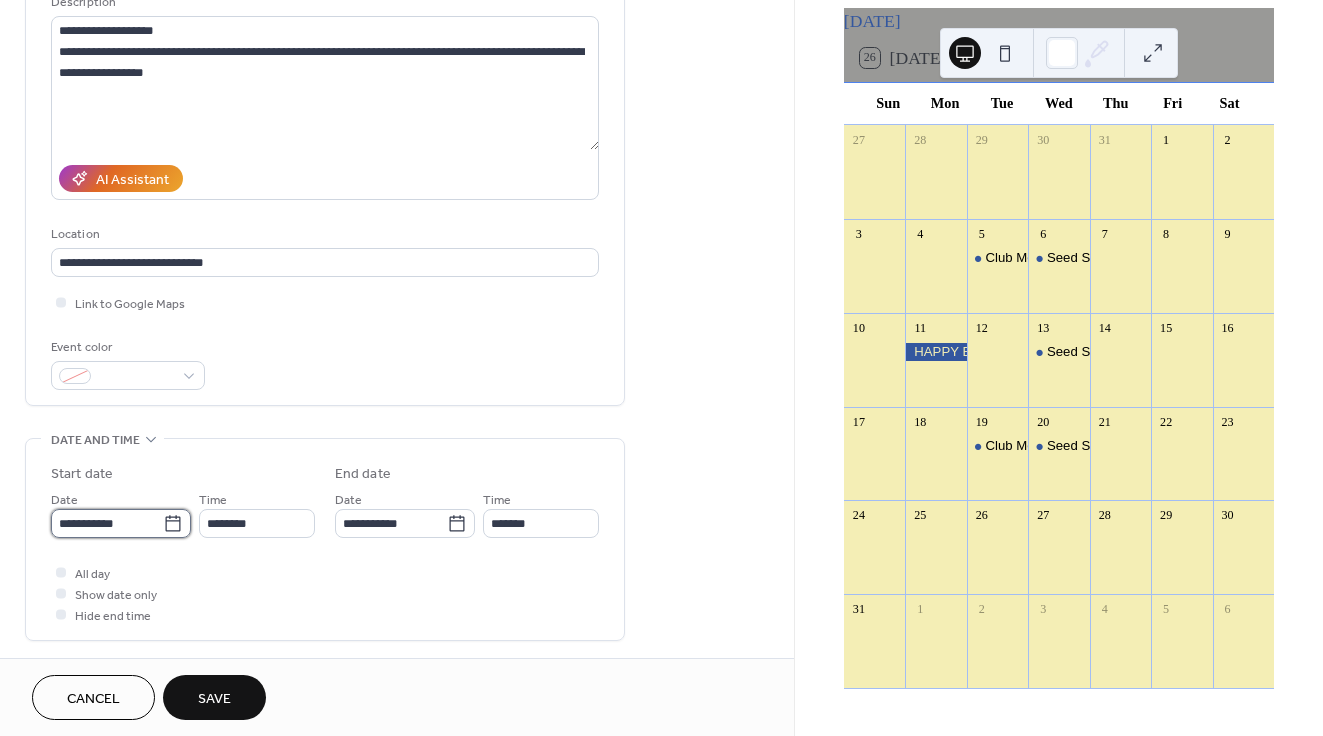 click on "**********" at bounding box center (107, 523) 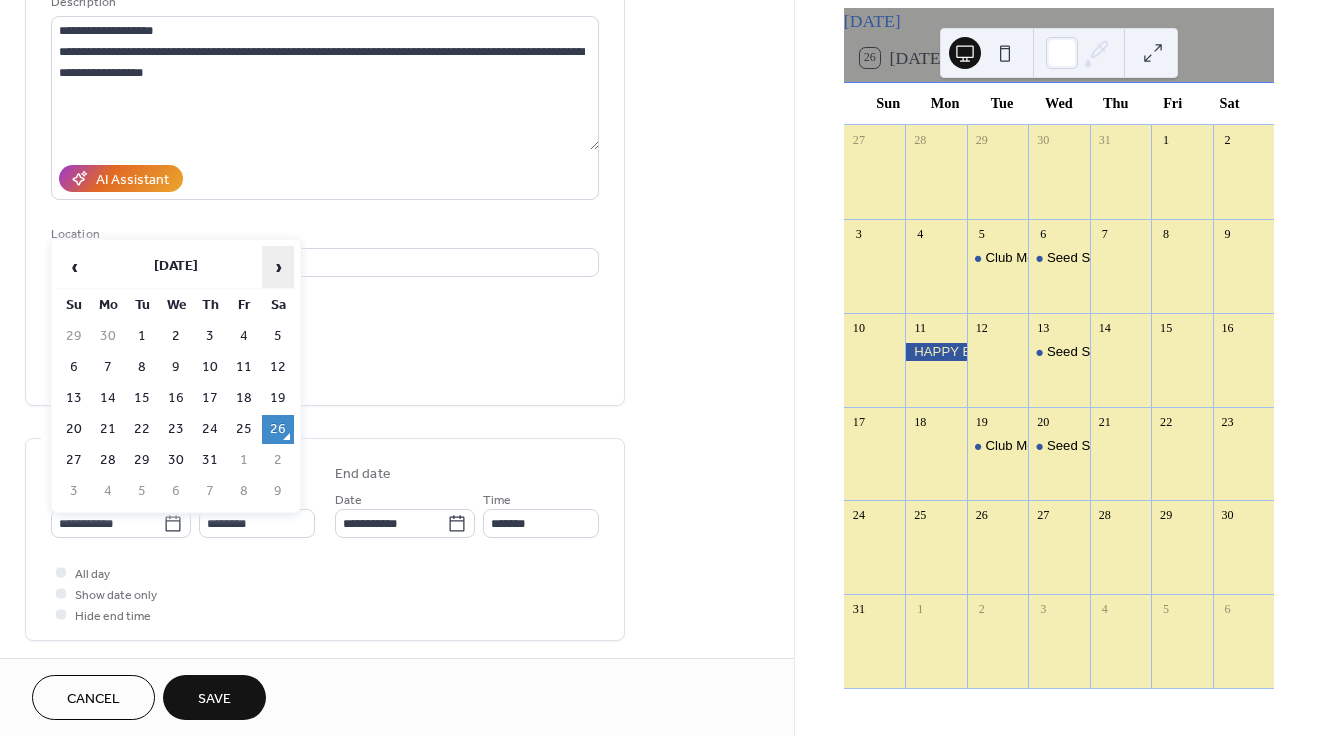 click on "›" at bounding box center (278, 267) 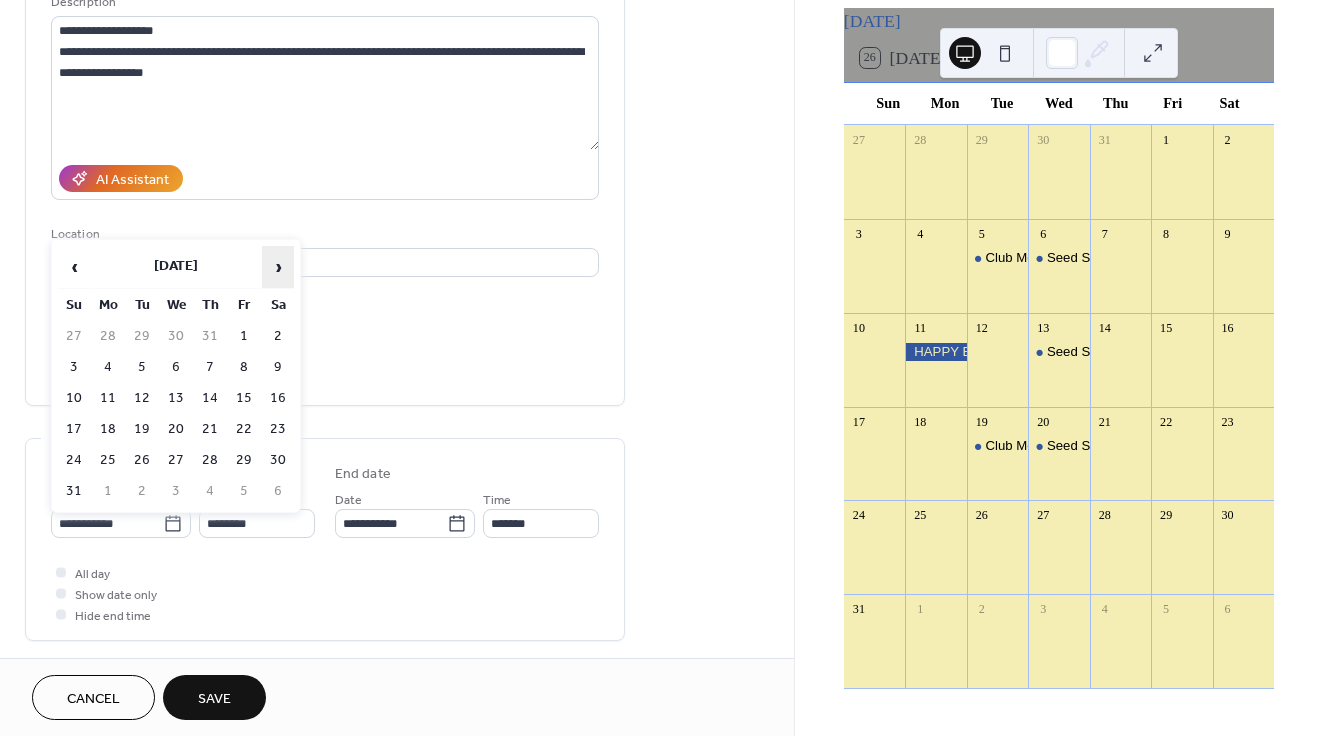 click on "›" at bounding box center [278, 267] 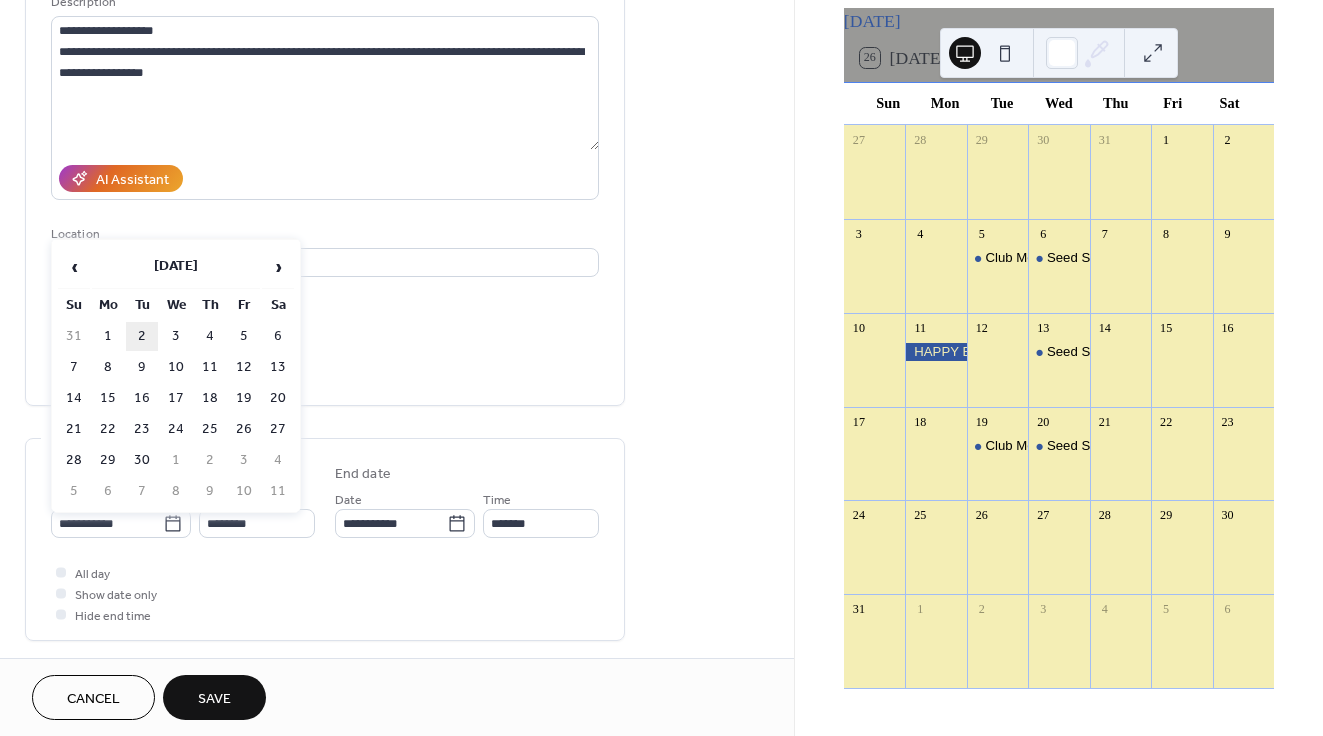 click on "2" at bounding box center (142, 336) 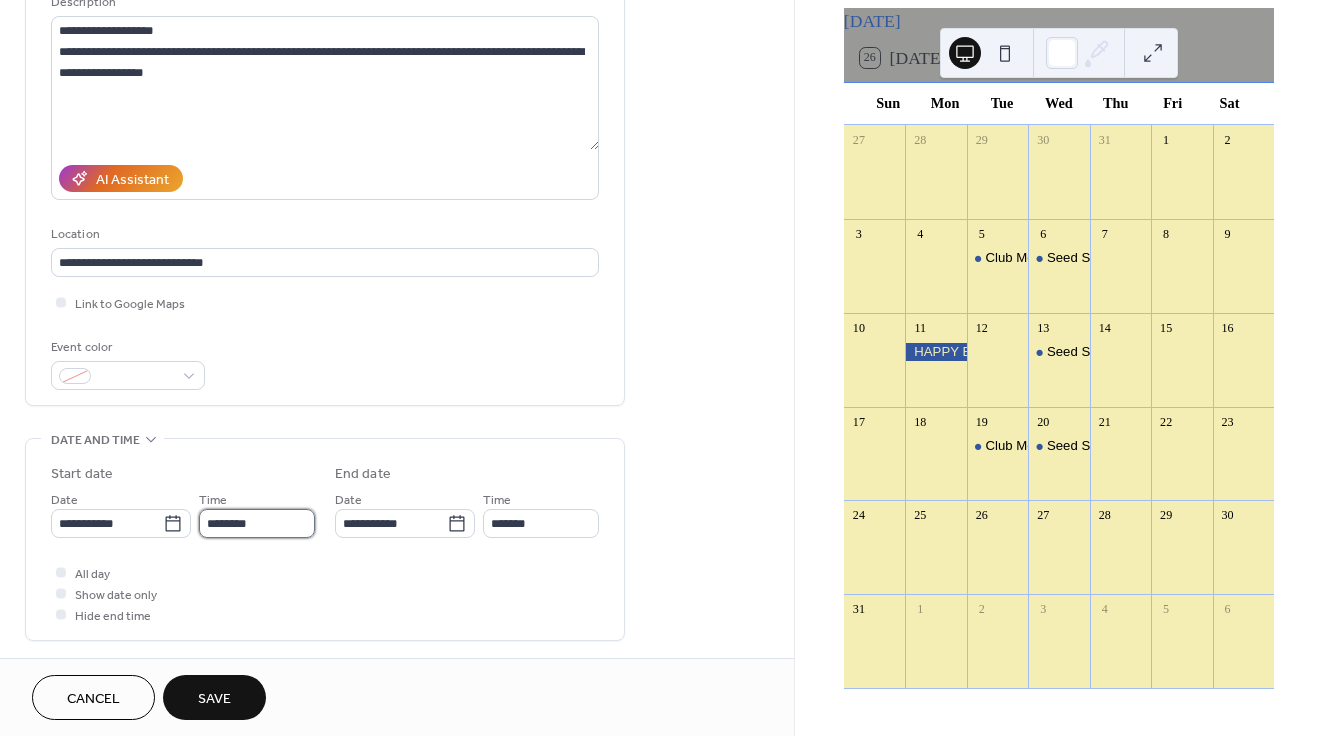 click on "********" at bounding box center (257, 523) 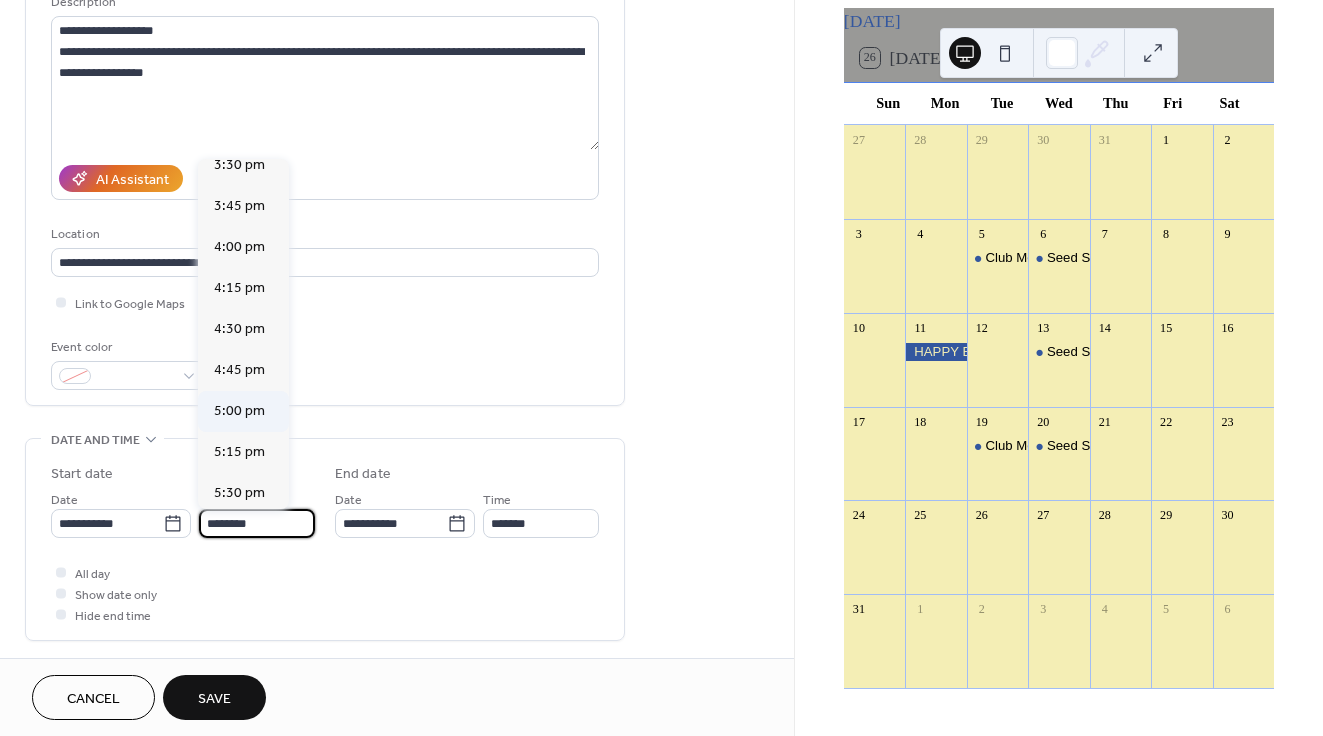 scroll, scrollTop: 2557, scrollLeft: 0, axis: vertical 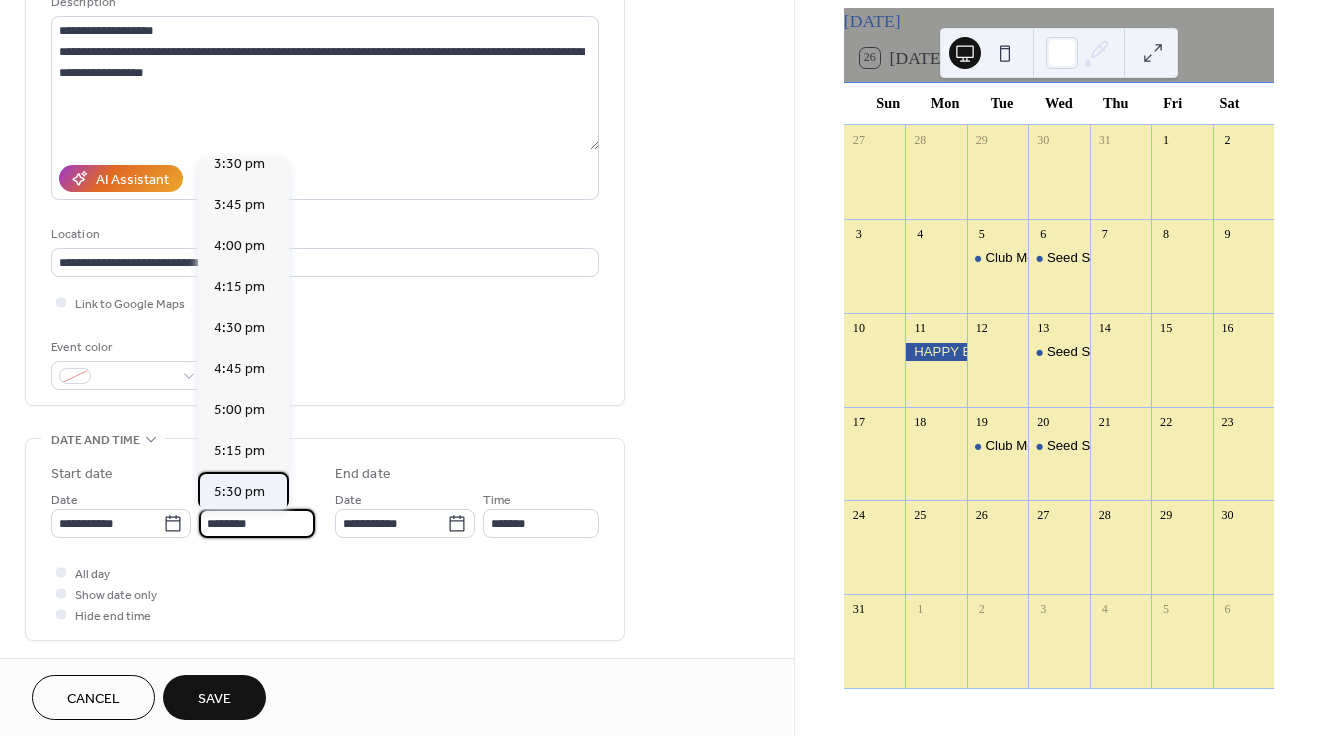 click on "5:30 pm" at bounding box center [239, 492] 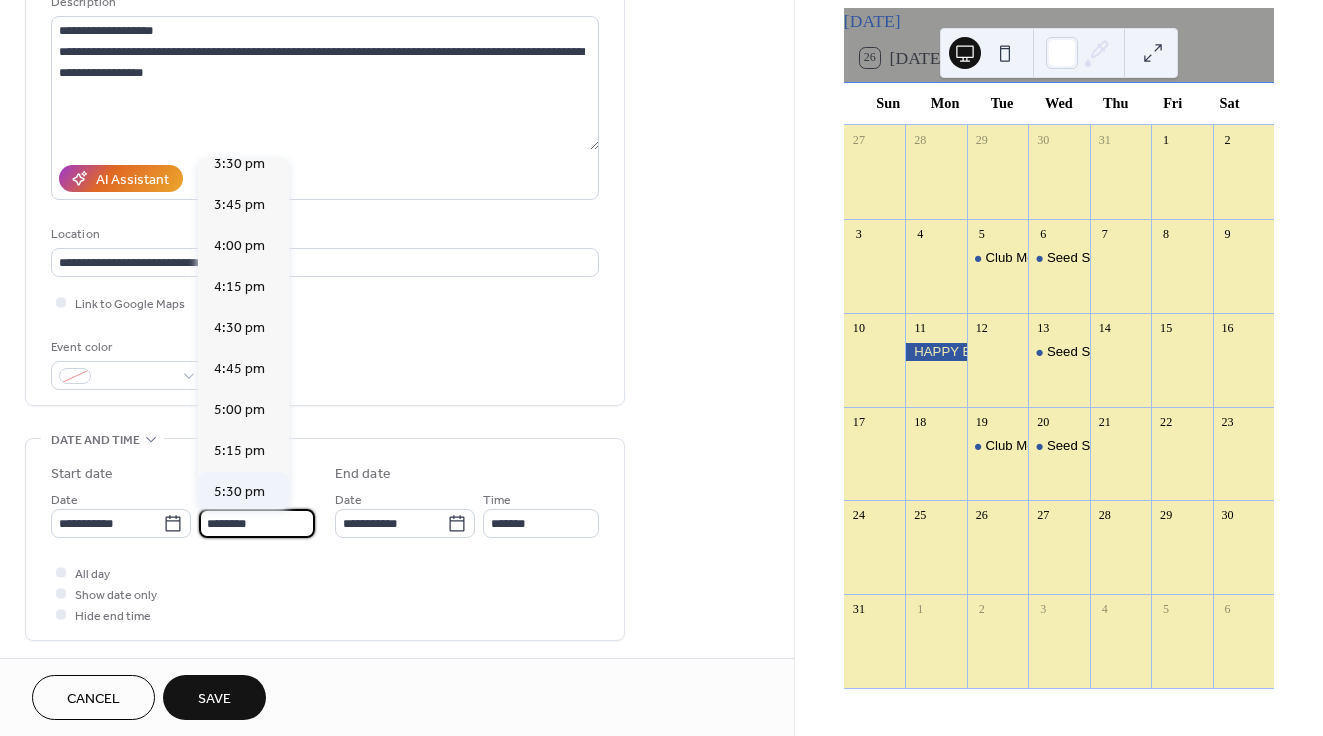 type on "*******" 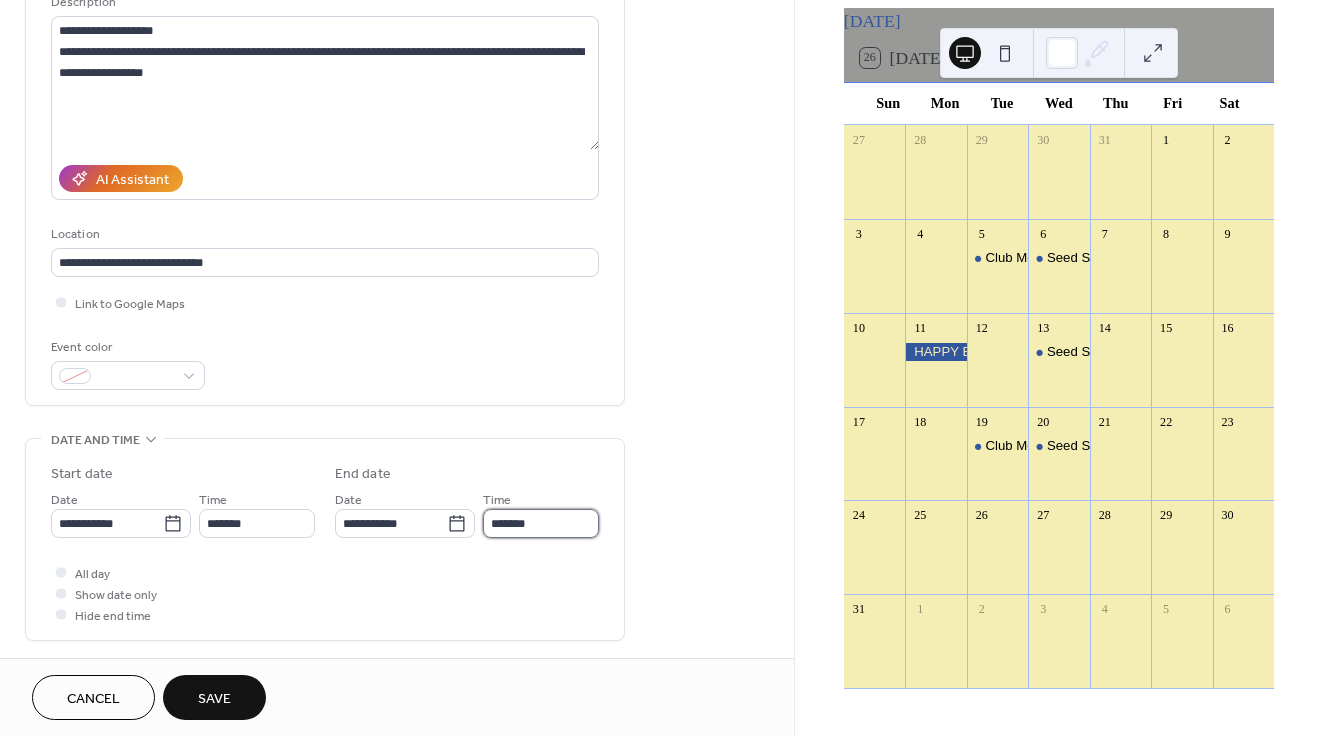 click on "*******" at bounding box center (541, 523) 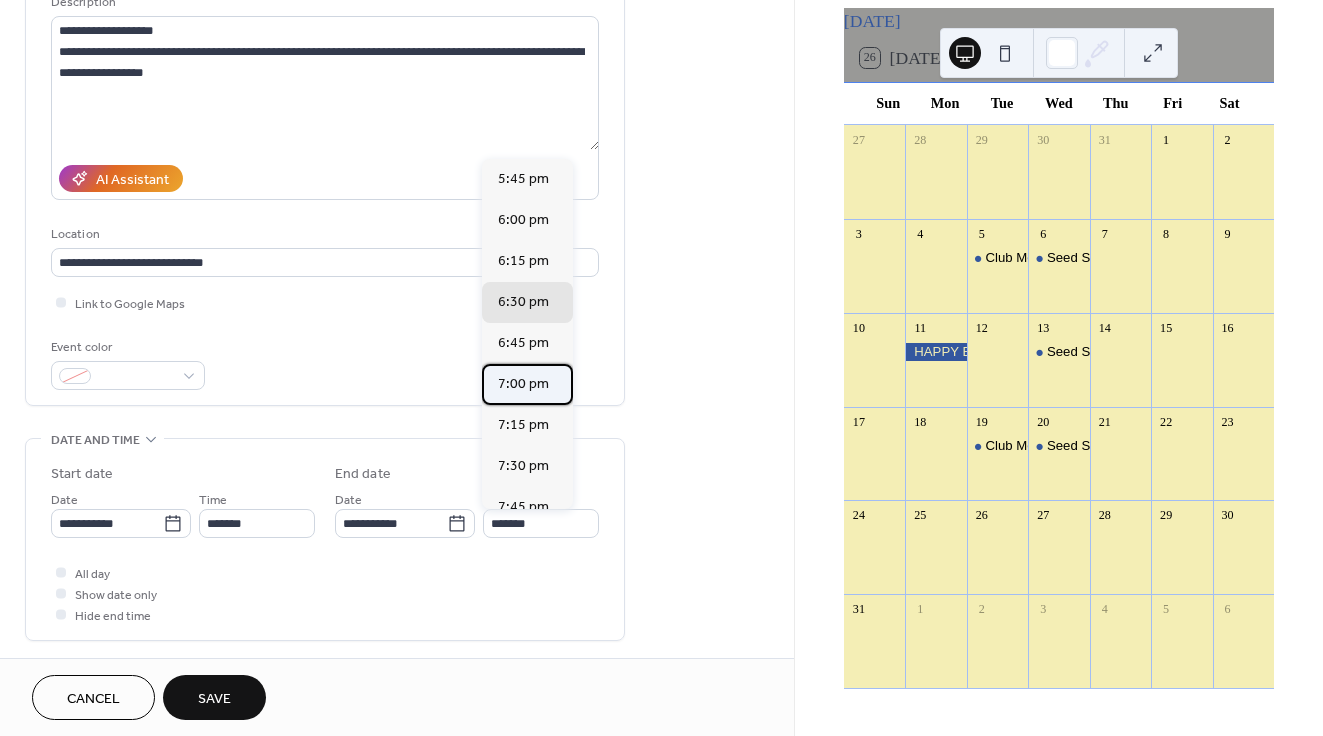 click on "7:00 pm" at bounding box center [523, 384] 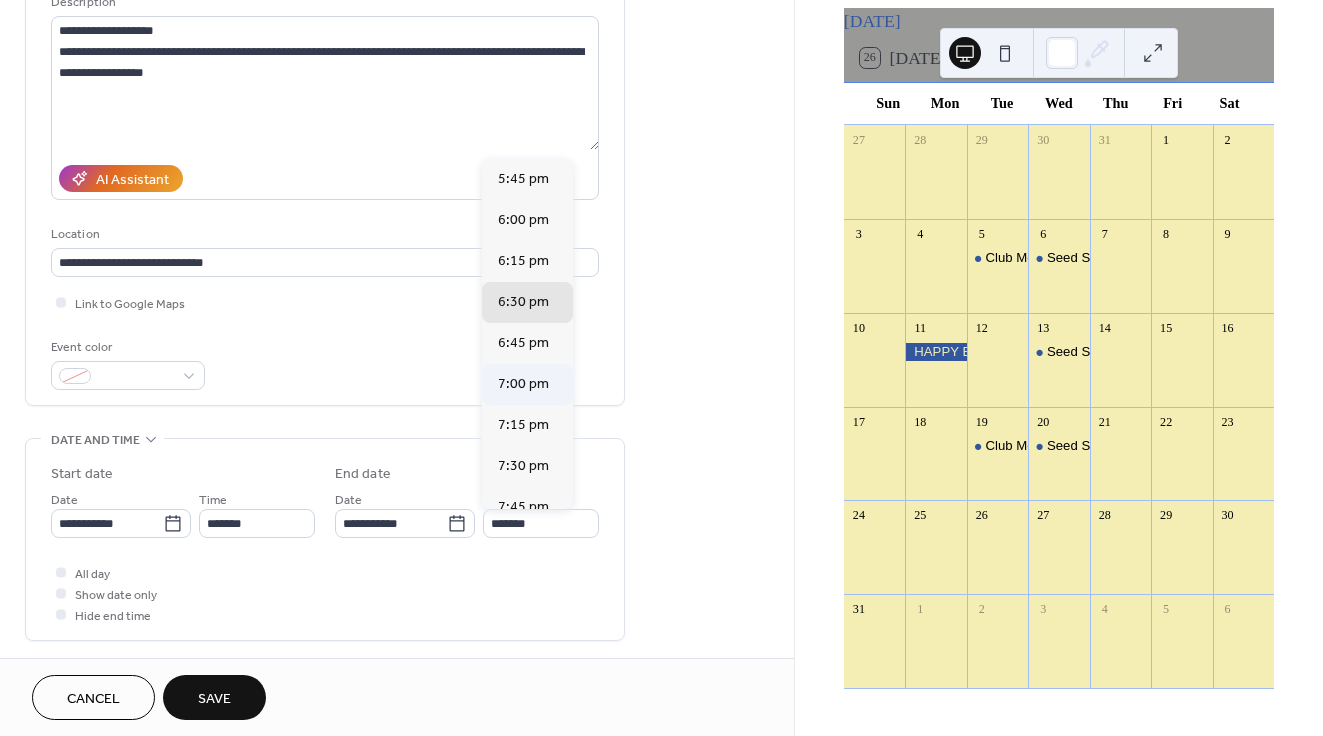 type on "*******" 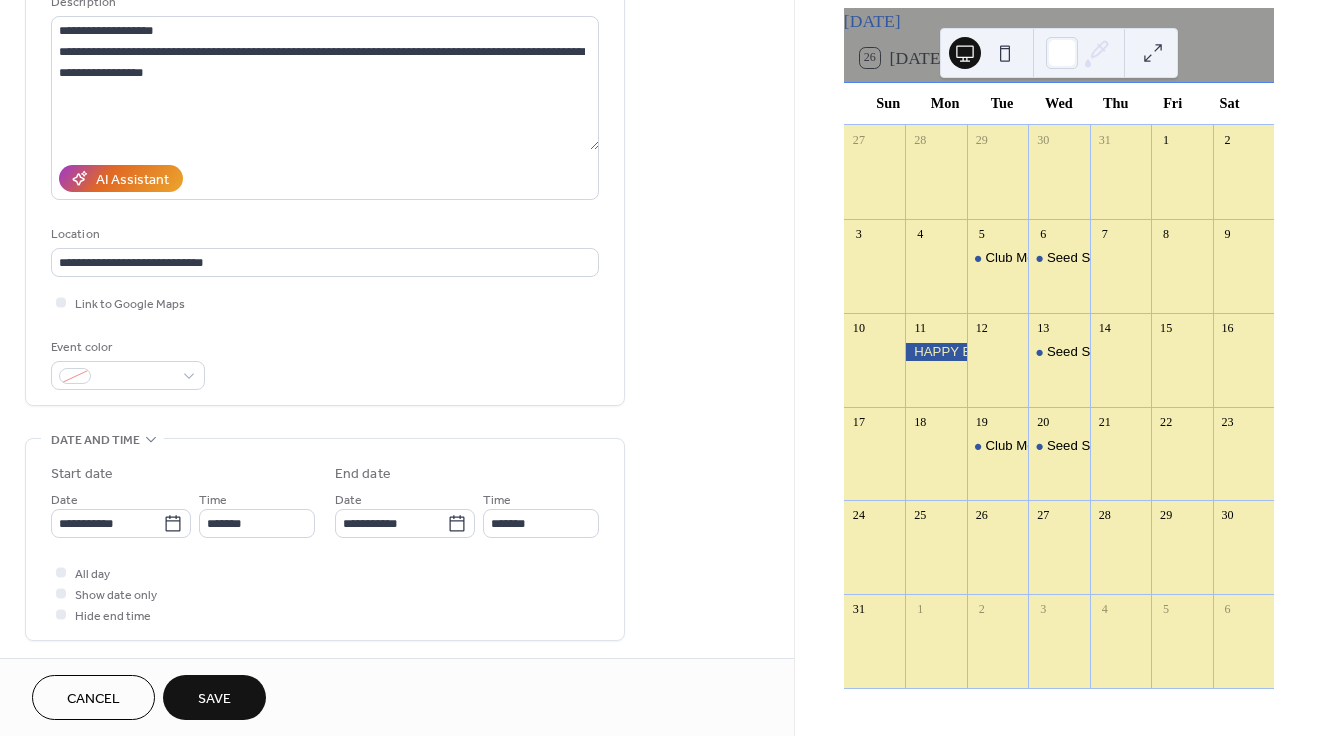 click on "Save" at bounding box center [214, 699] 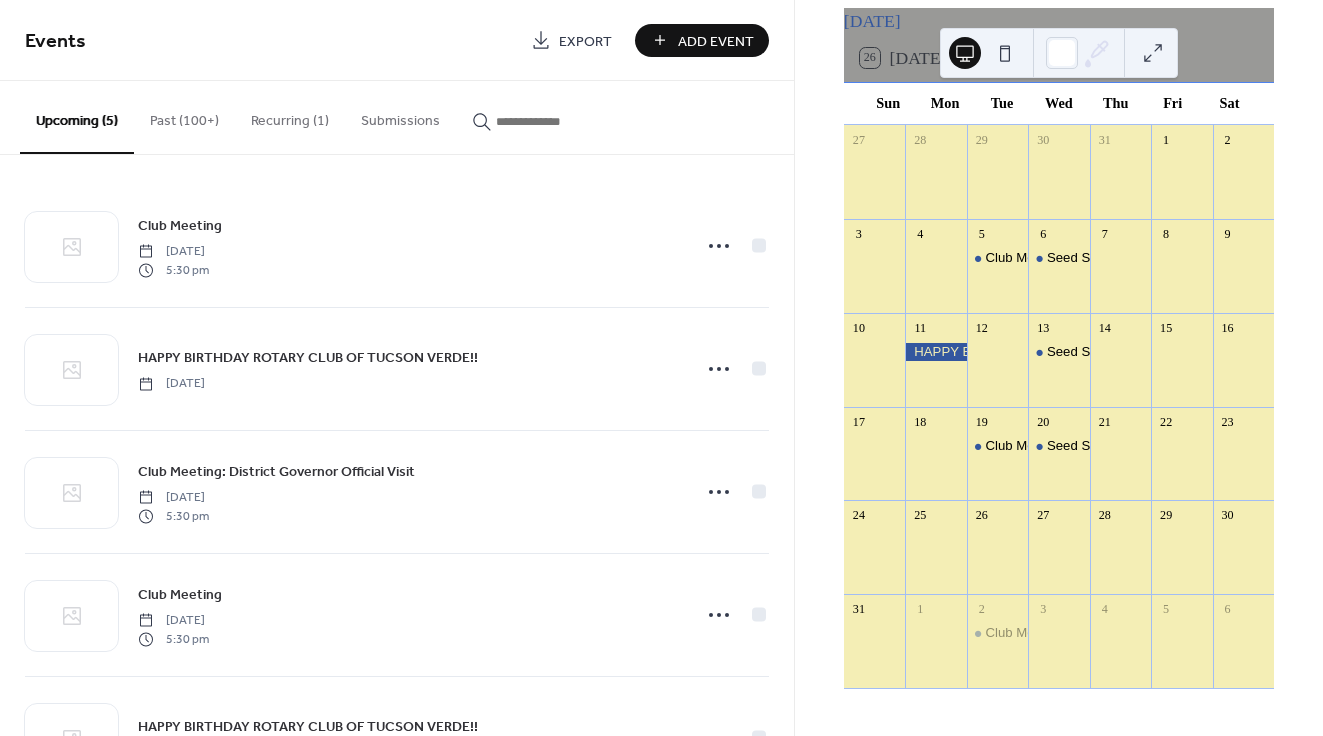 click on "Add Event" at bounding box center (716, 41) 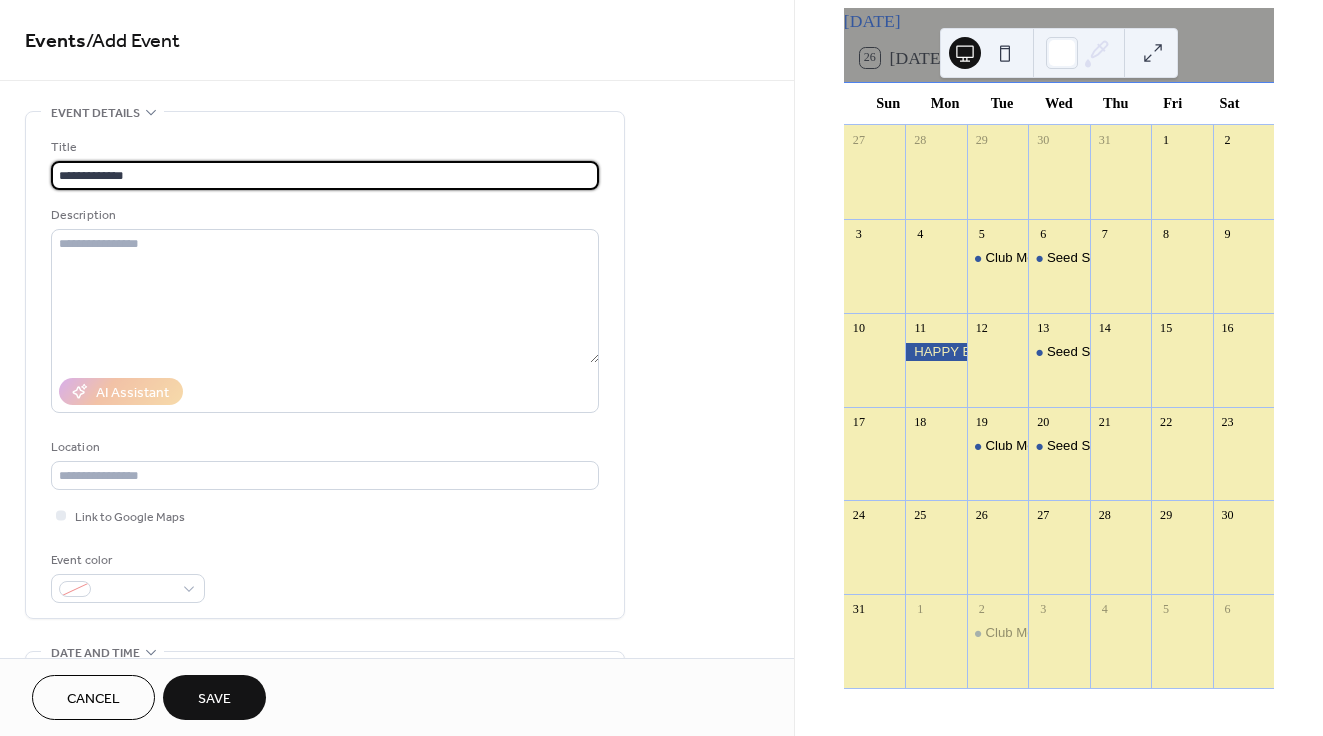 type on "**********" 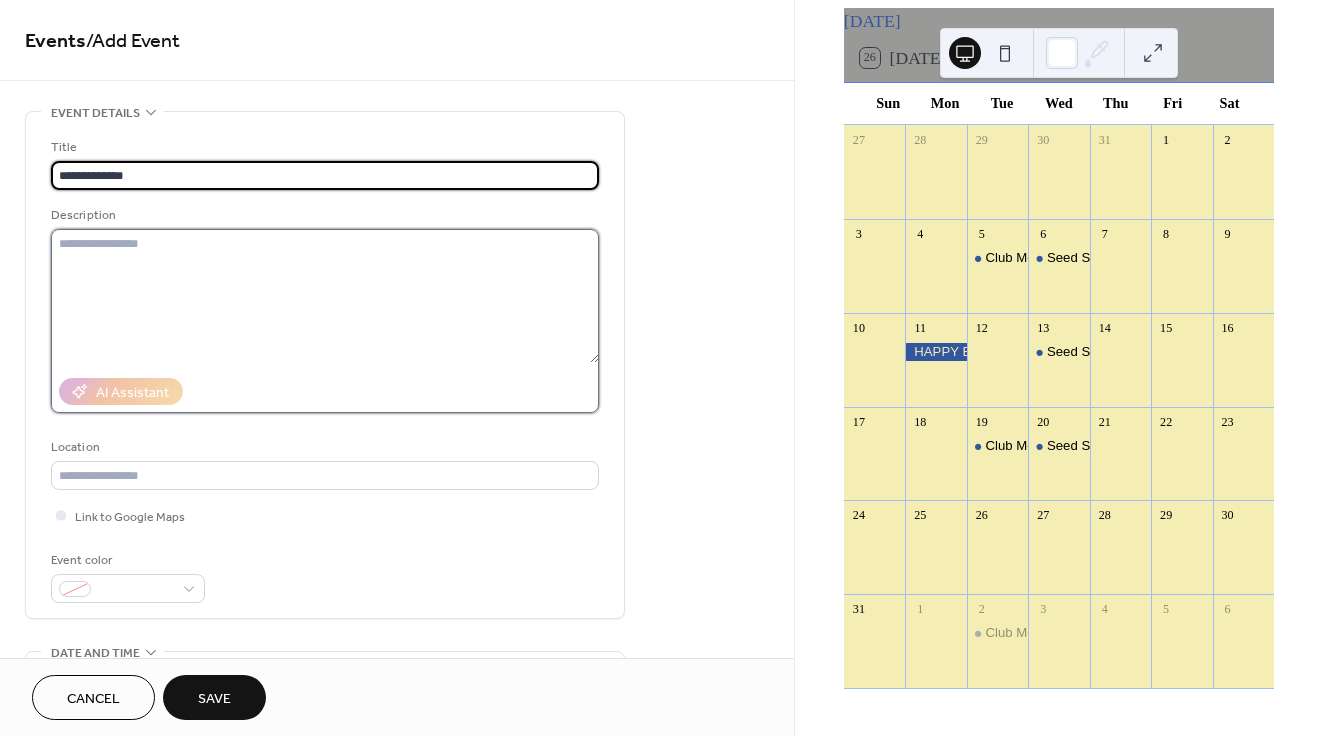 click at bounding box center [325, 296] 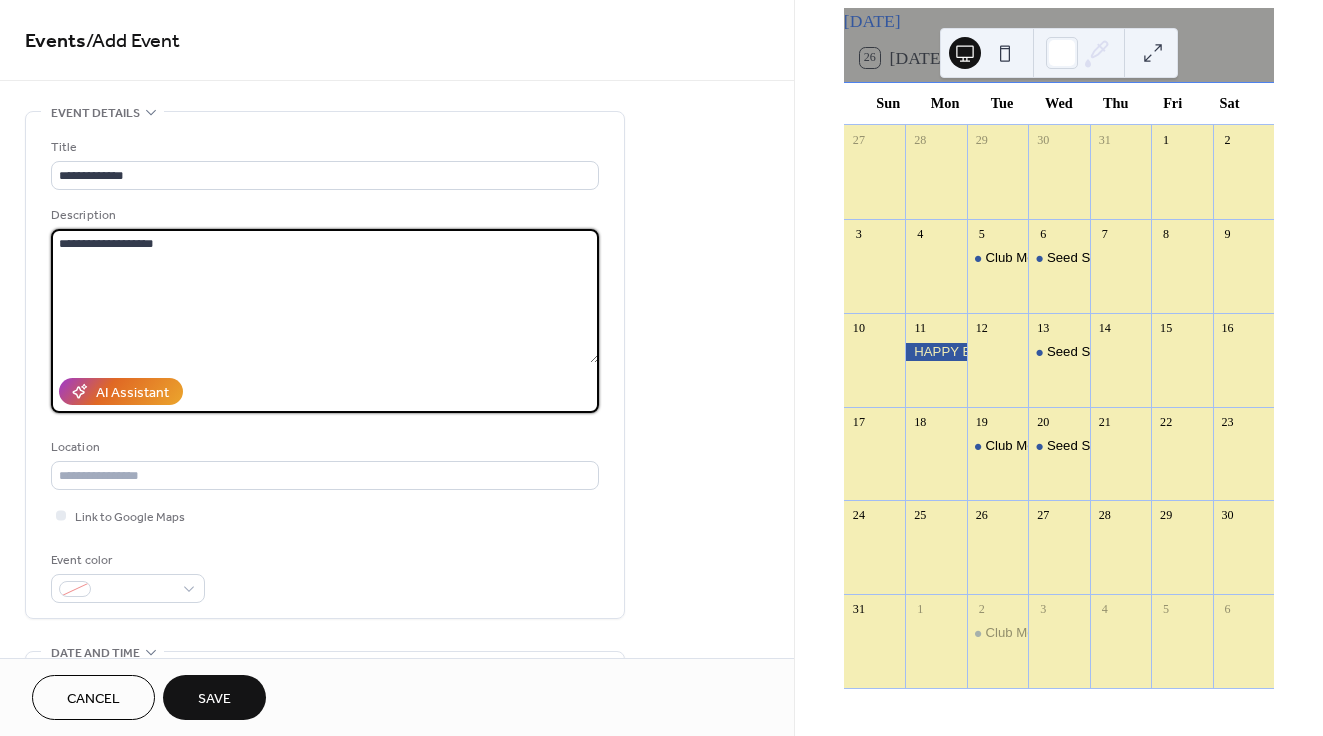 paste on "**********" 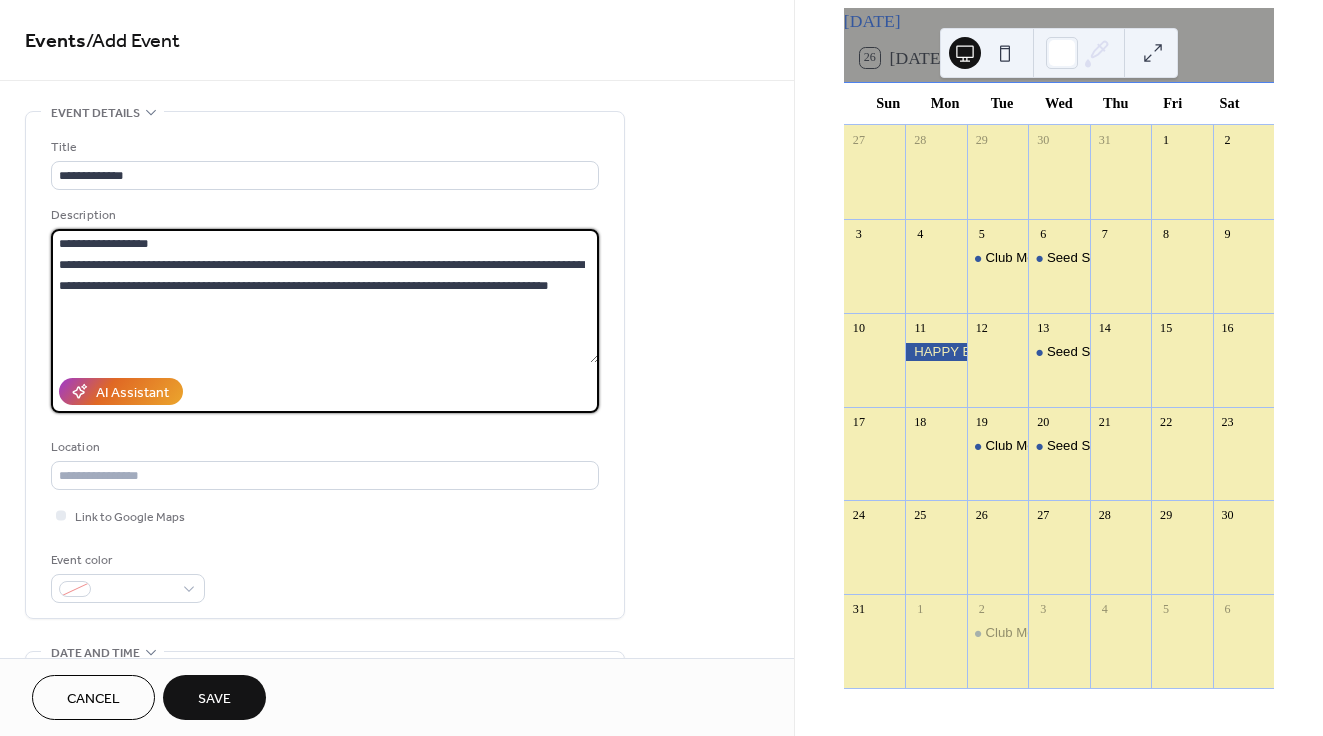 click on "**********" at bounding box center (325, 296) 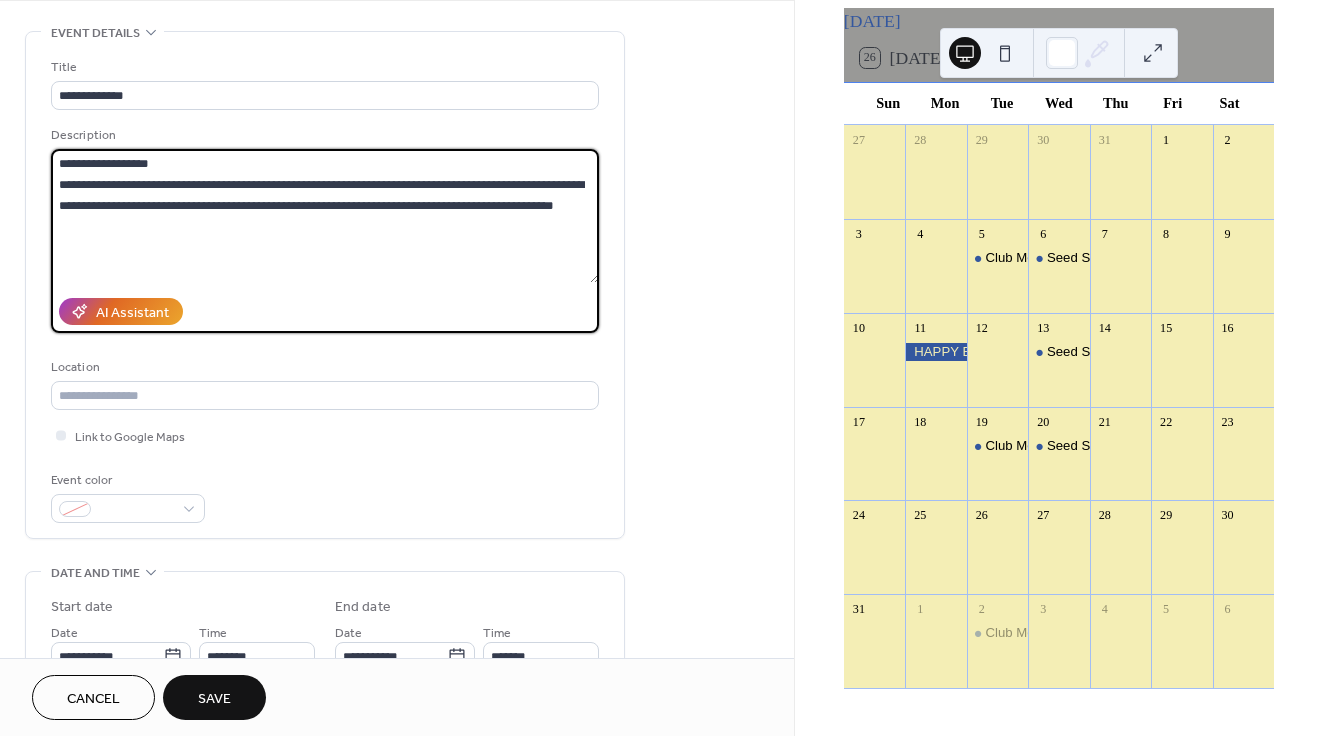 scroll, scrollTop: 91, scrollLeft: 0, axis: vertical 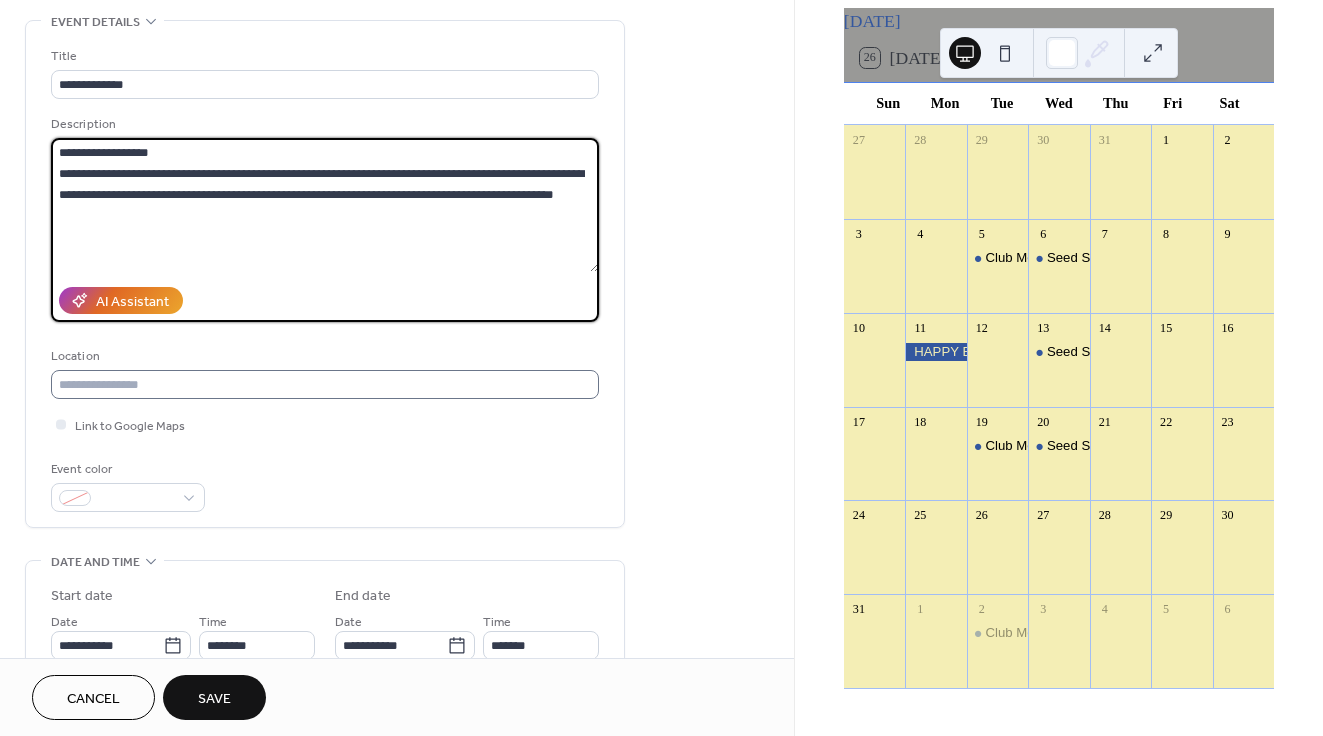type on "**********" 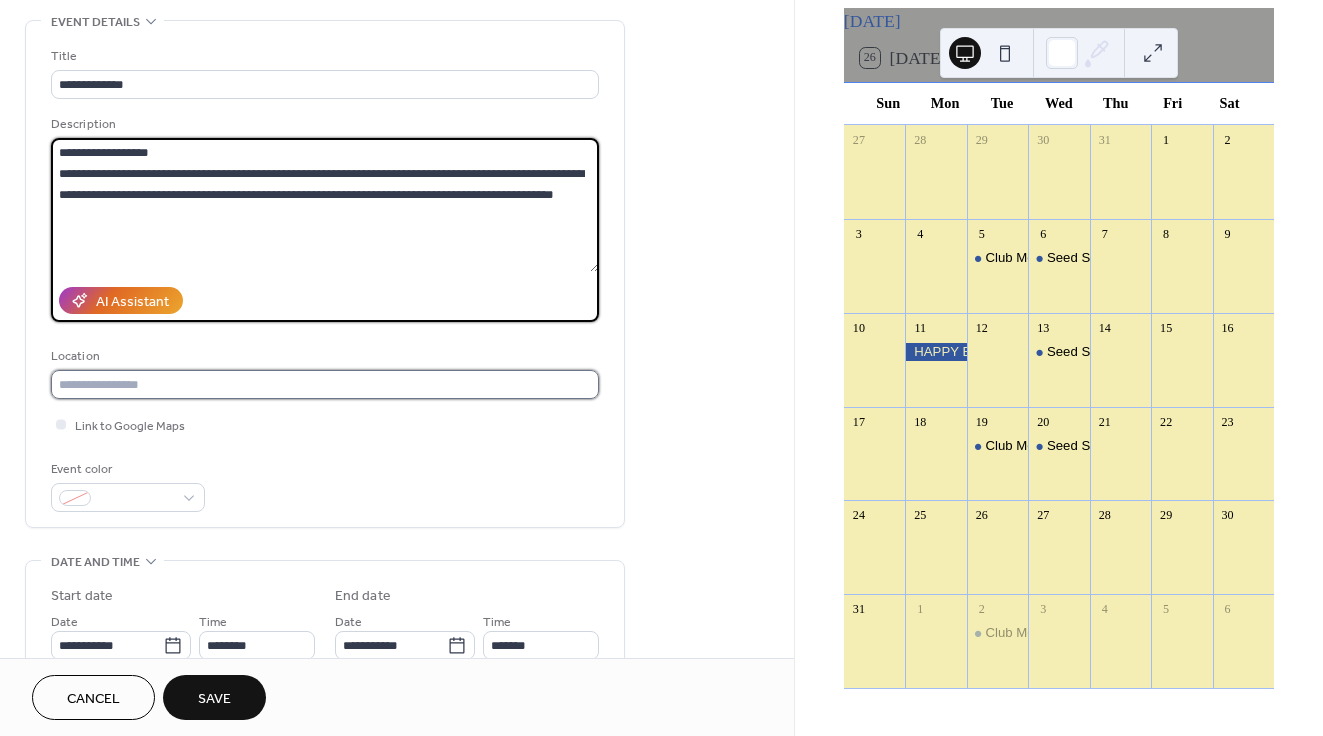 click at bounding box center [325, 384] 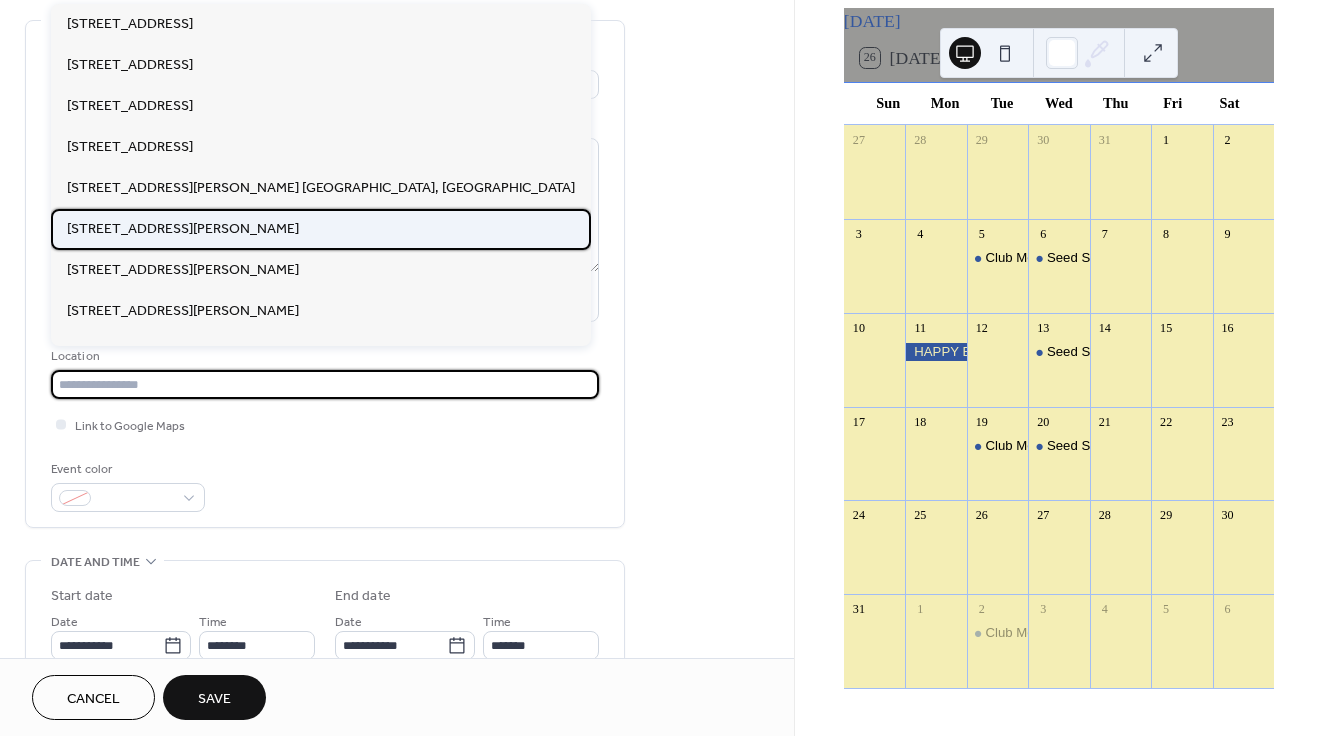 click on "[STREET_ADDRESS][PERSON_NAME]" at bounding box center (183, 229) 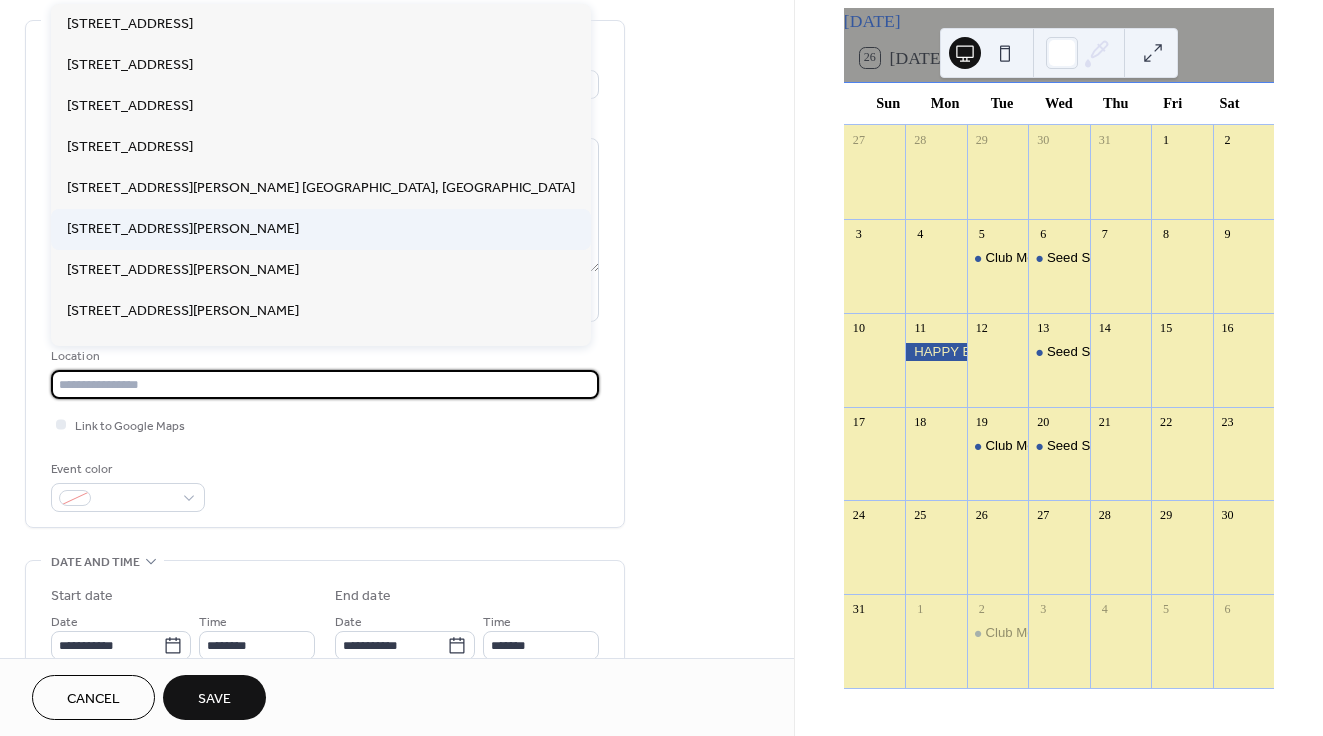 type on "**********" 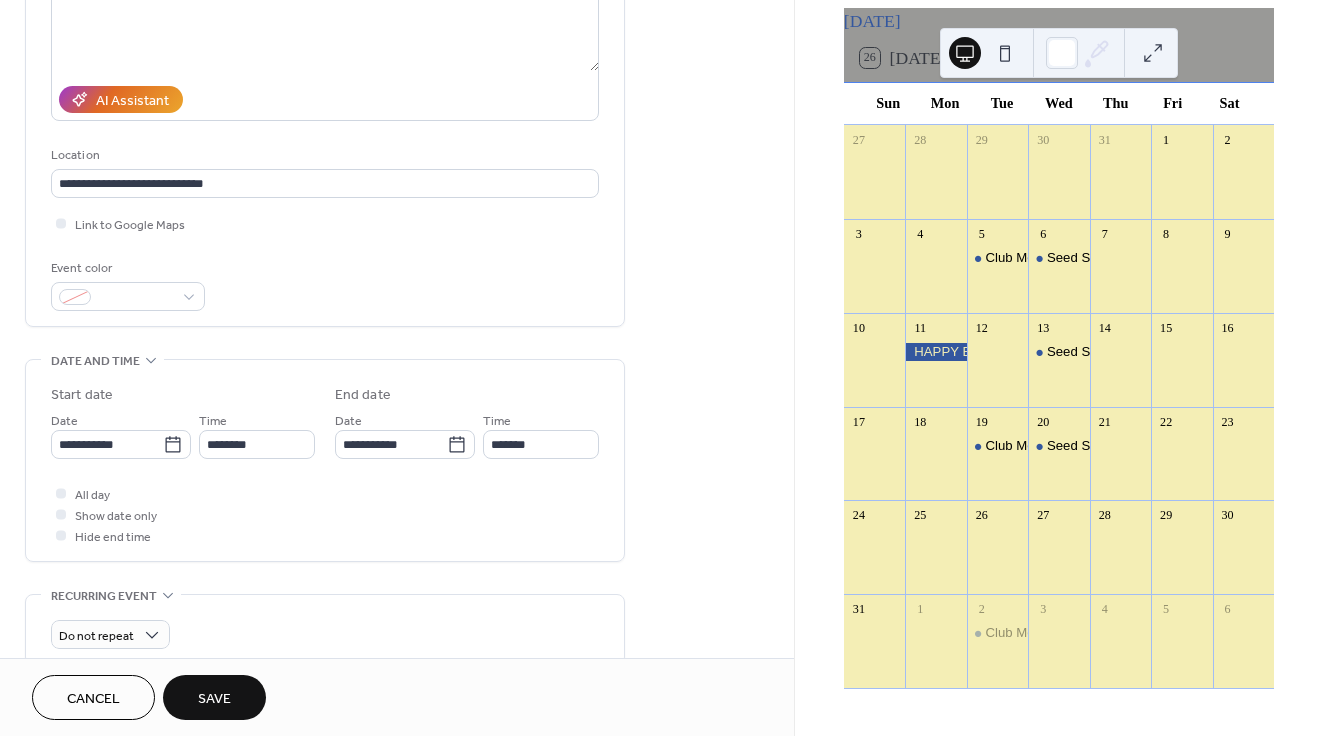 scroll, scrollTop: 305, scrollLeft: 0, axis: vertical 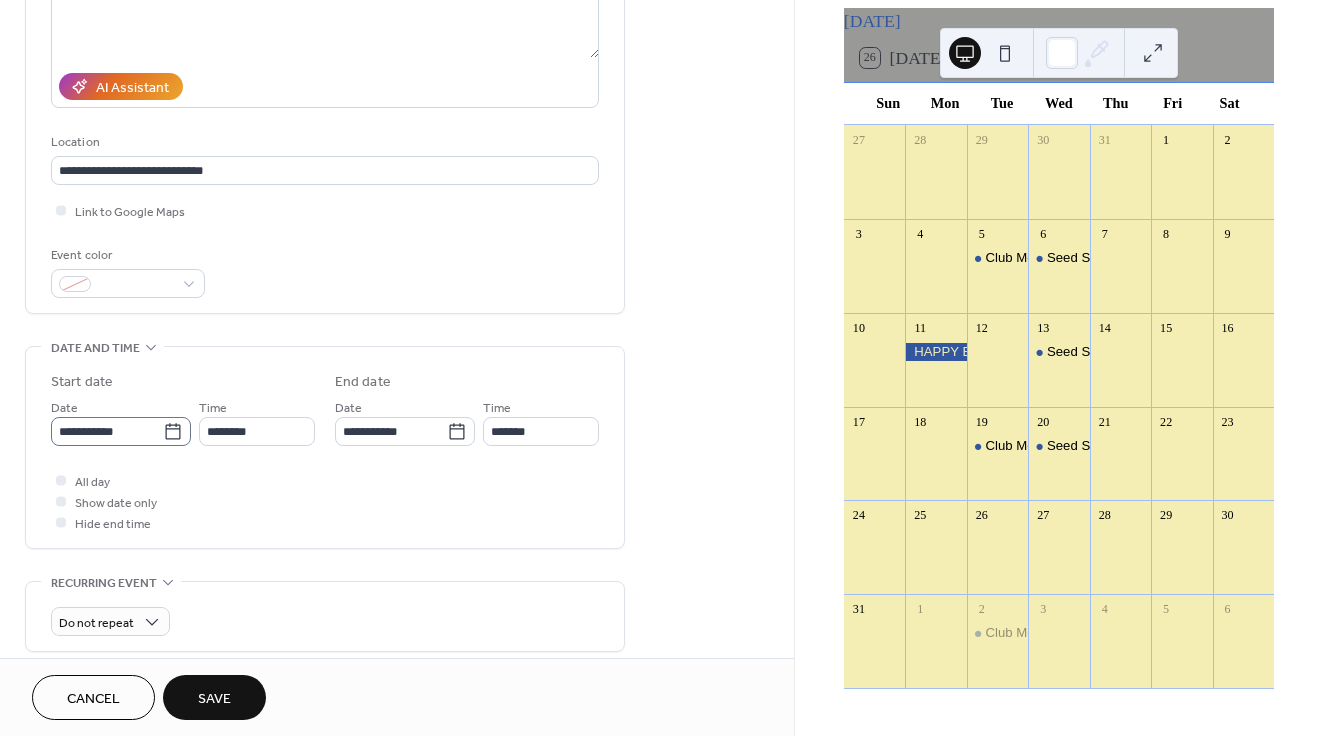 click 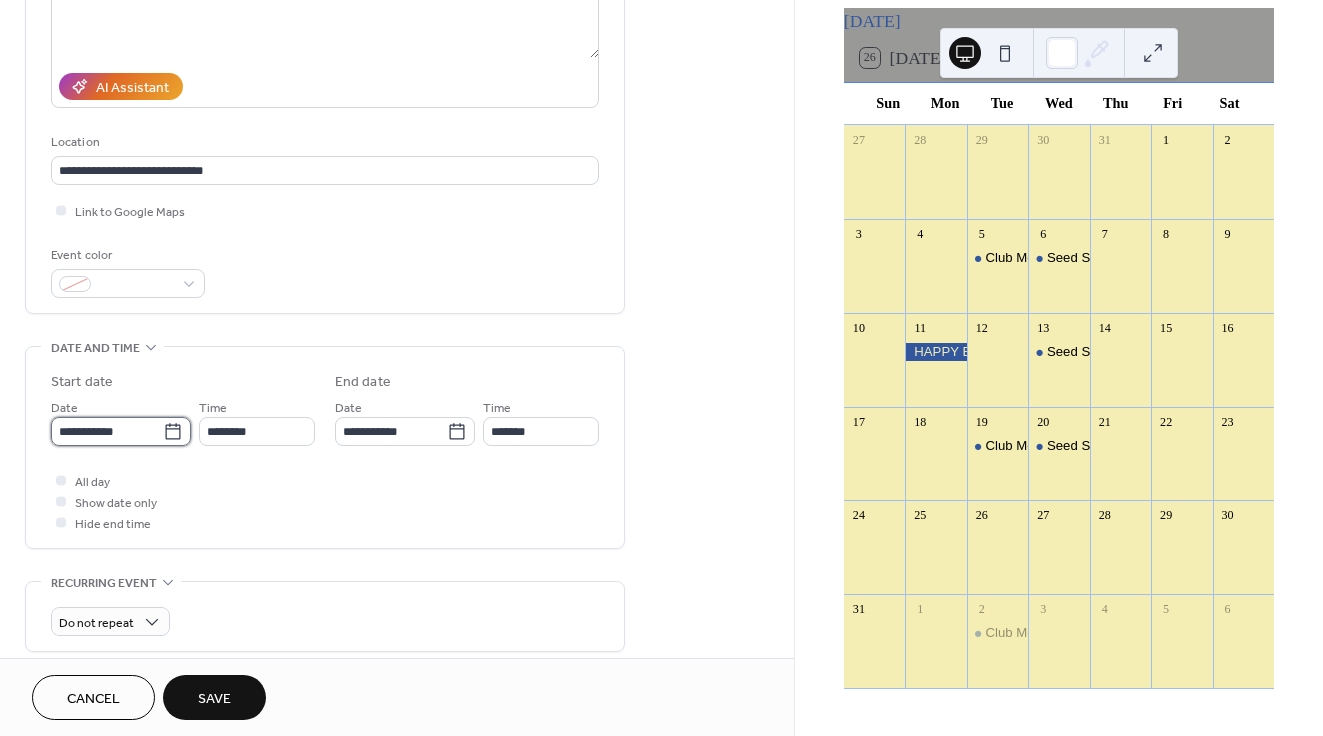 click on "**********" at bounding box center (107, 431) 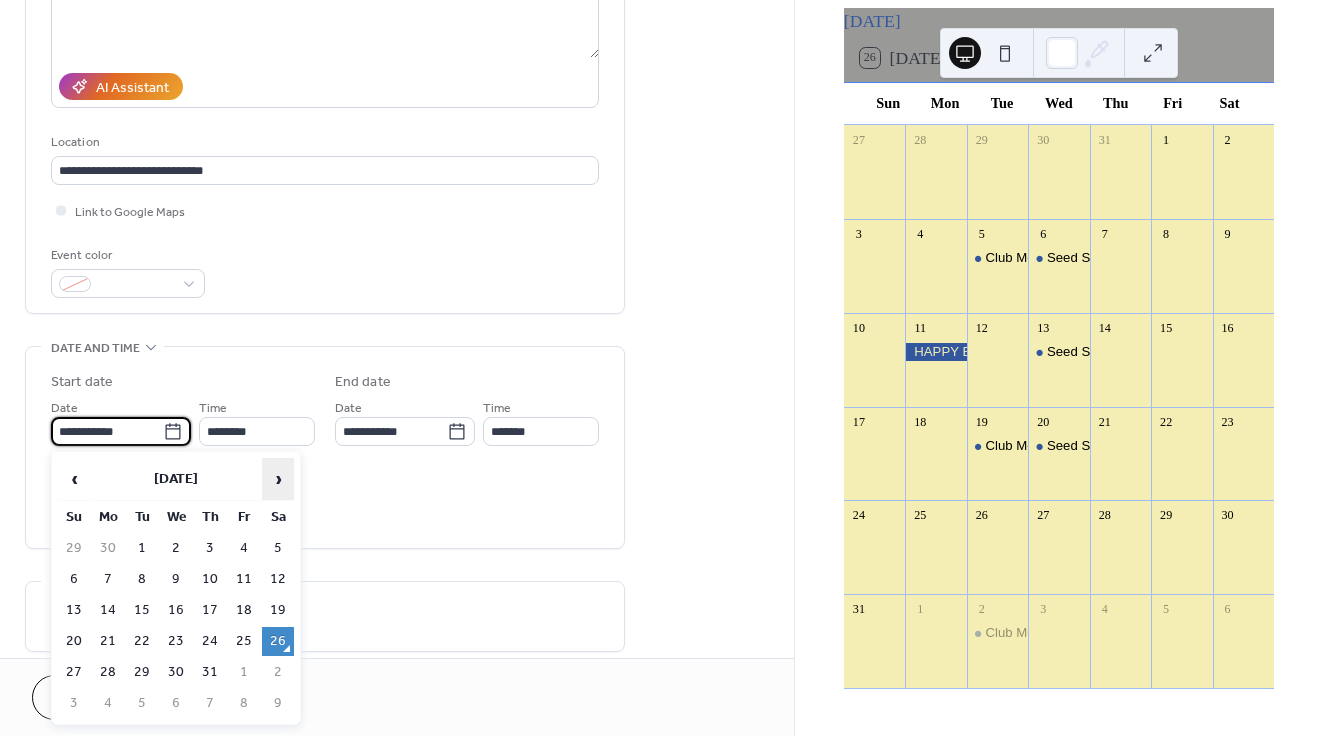 click on "›" at bounding box center [278, 479] 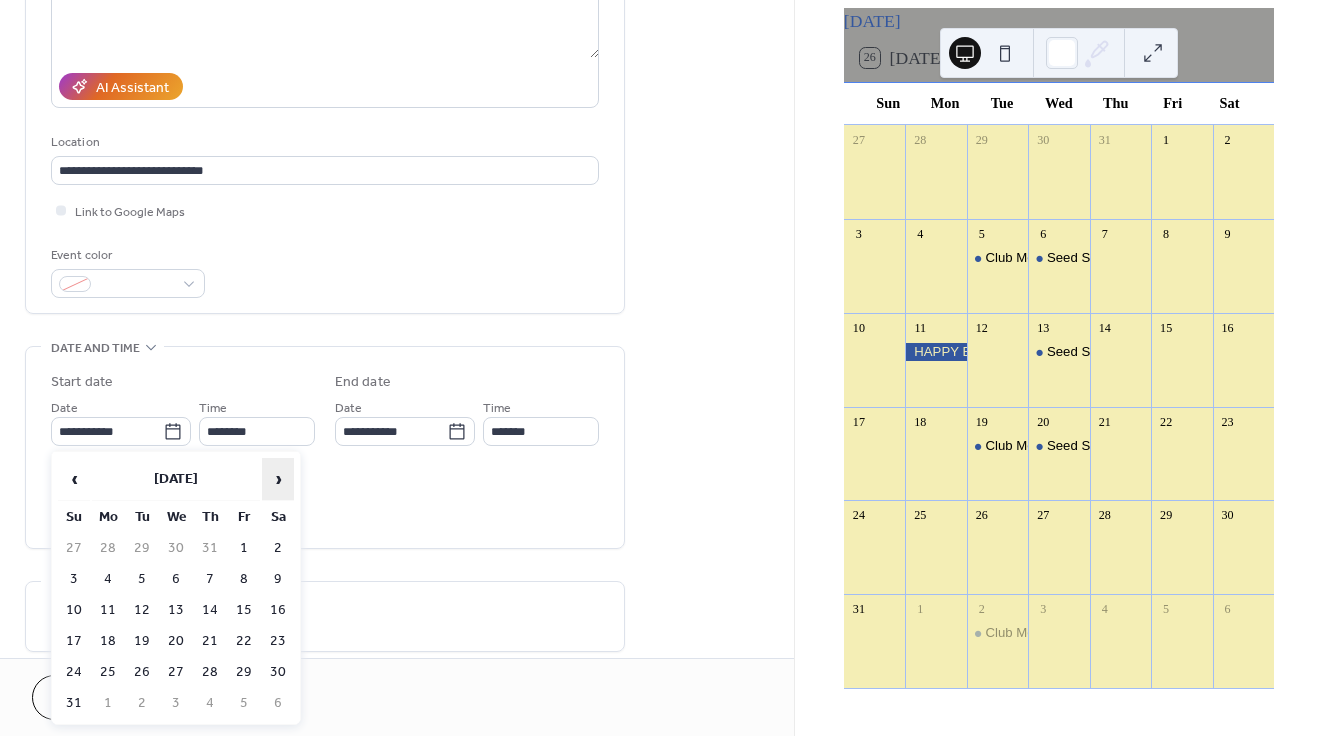 click on "›" at bounding box center [278, 479] 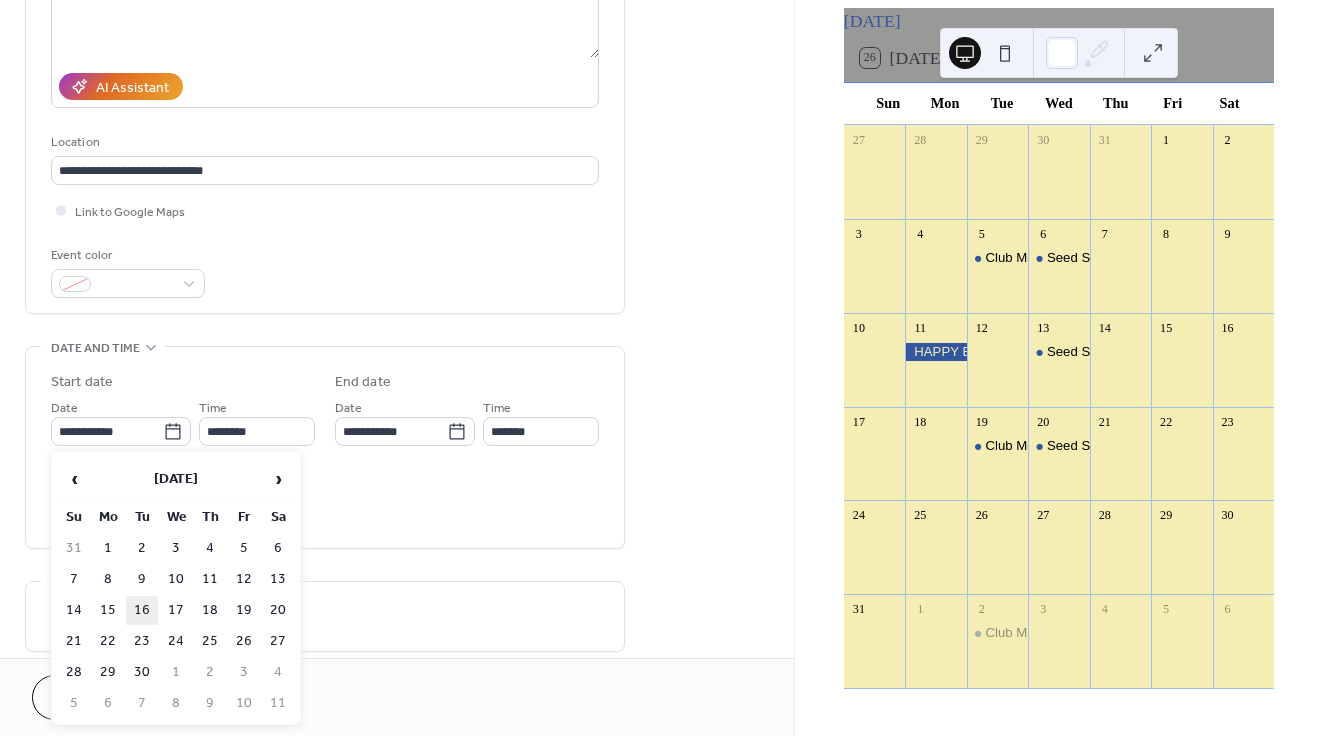 click on "16" at bounding box center [142, 610] 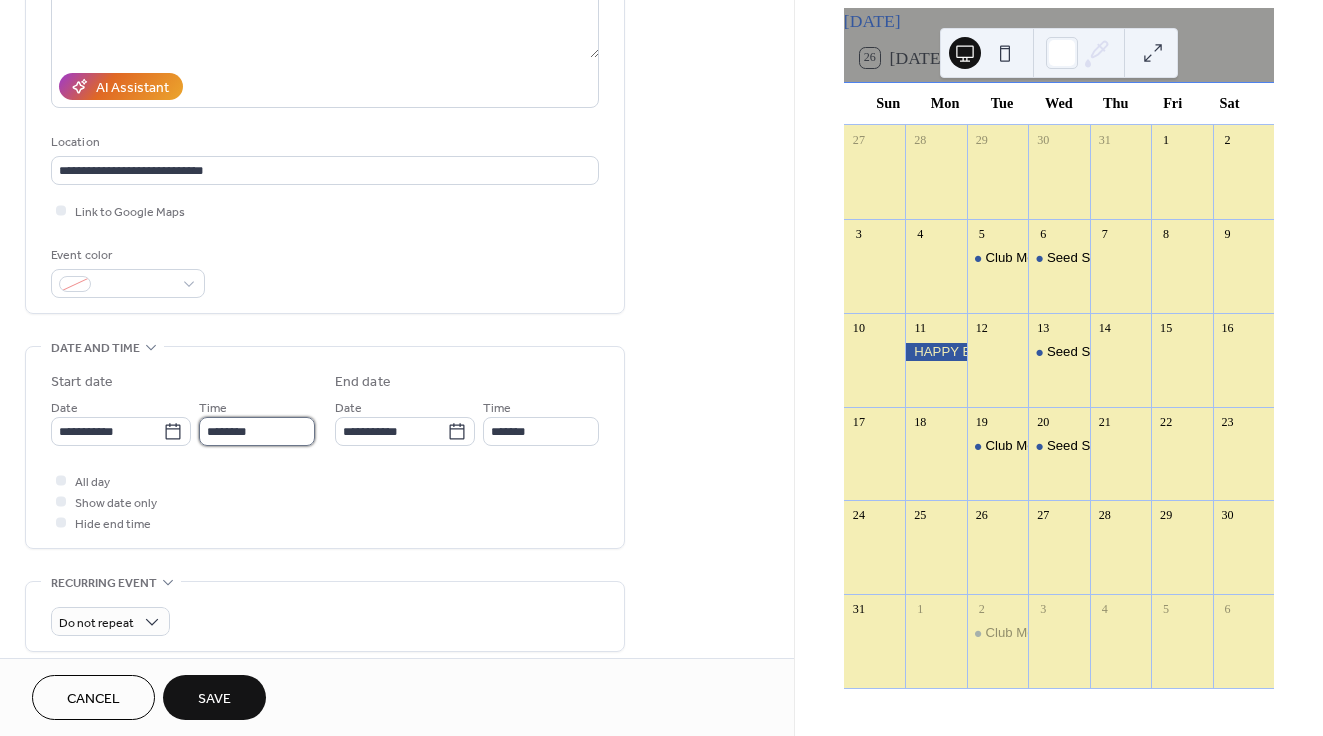 click on "********" at bounding box center [257, 431] 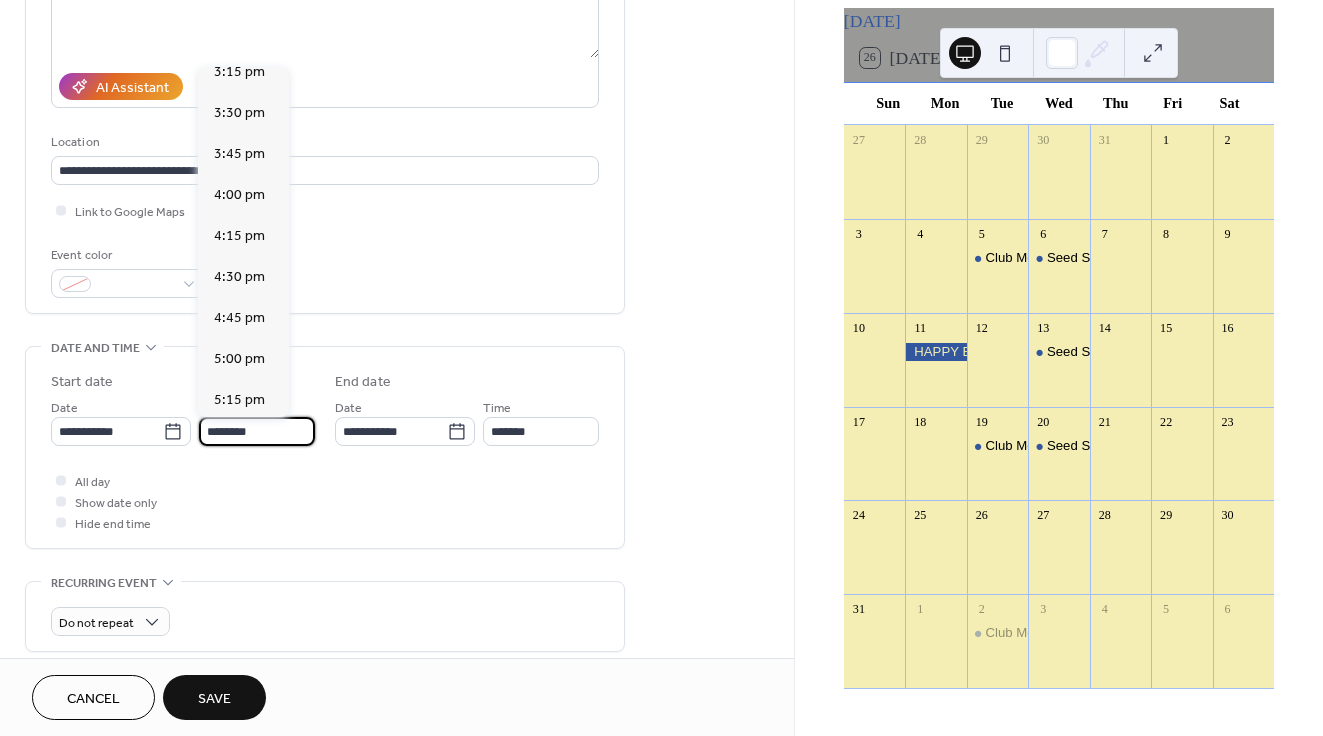scroll, scrollTop: 2519, scrollLeft: 0, axis: vertical 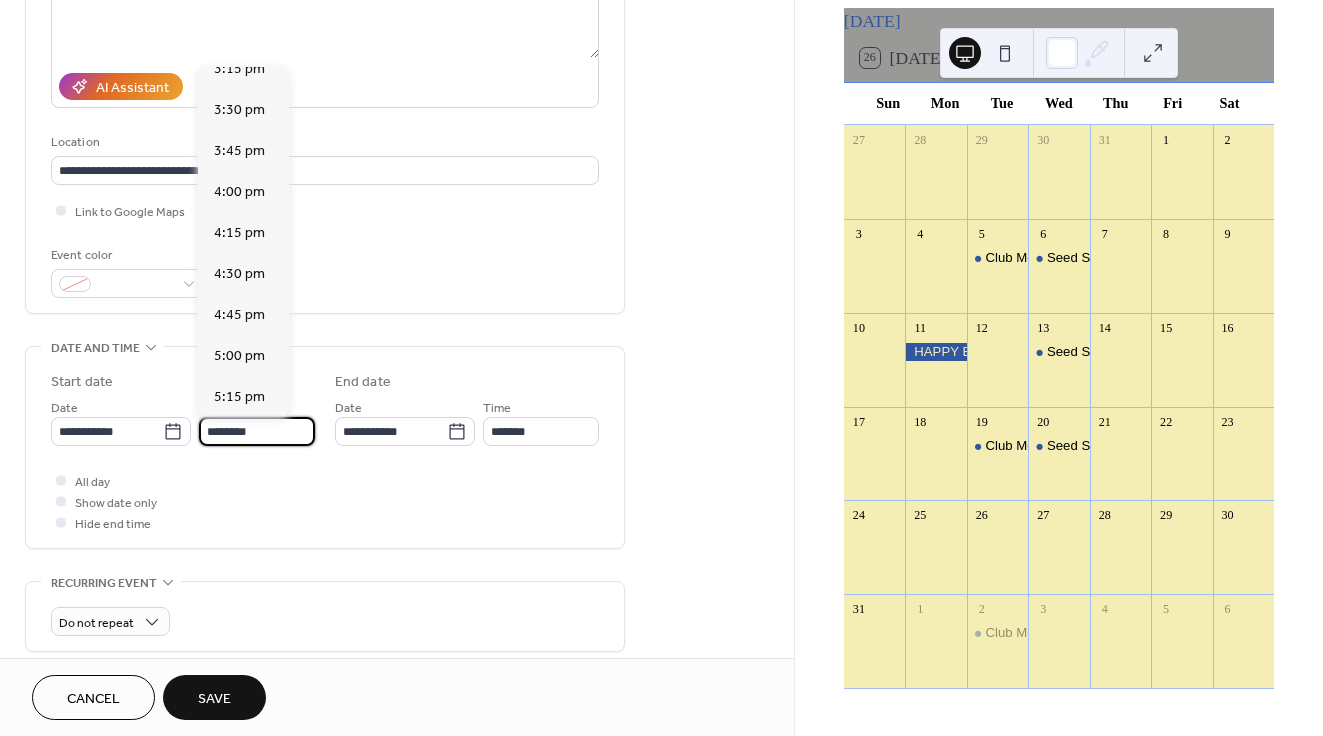 click on "5:30 pm" at bounding box center (239, 438) 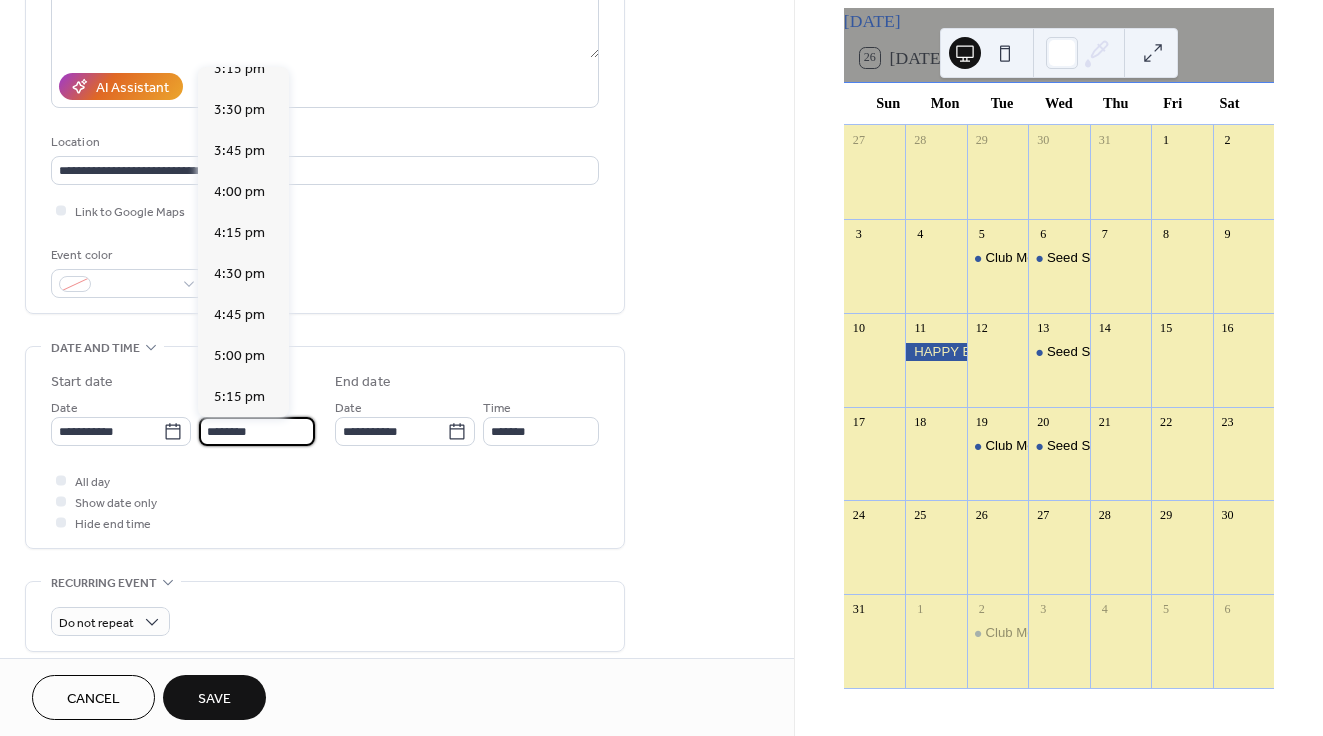 type on "*******" 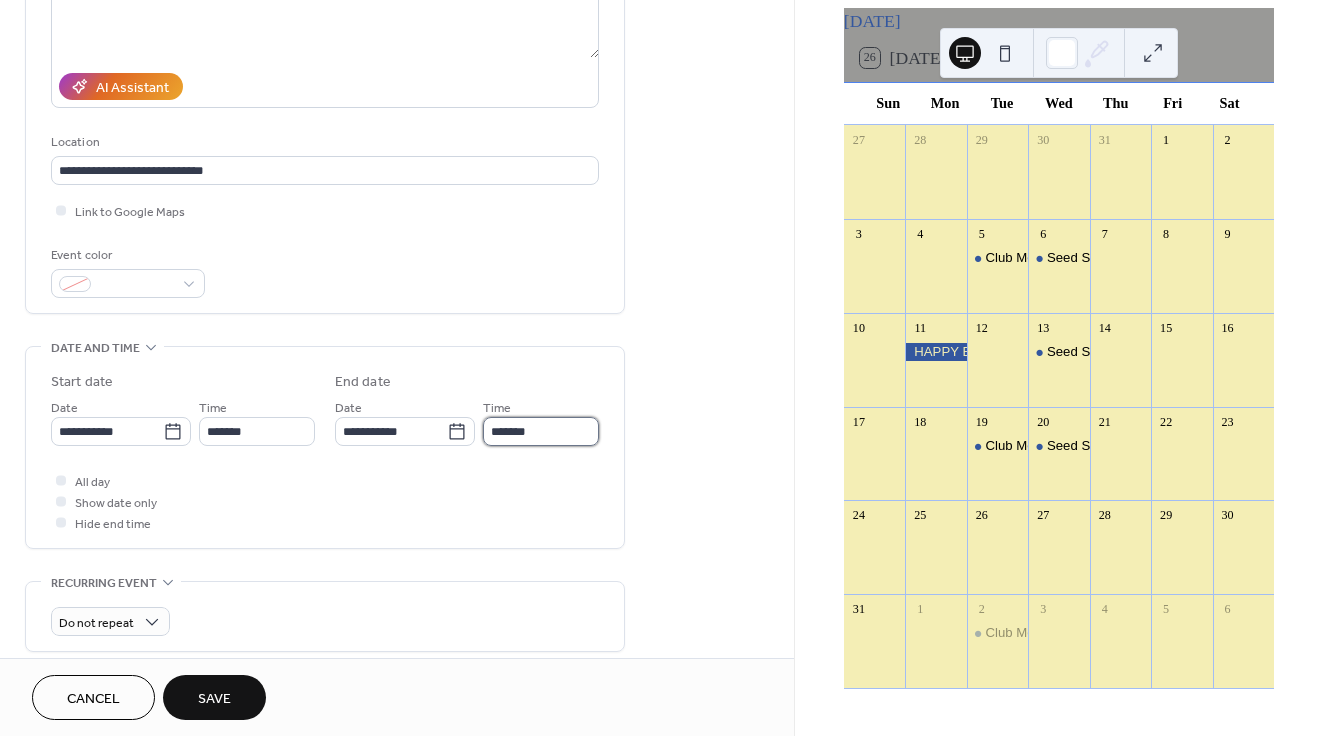 click on "*******" at bounding box center [541, 431] 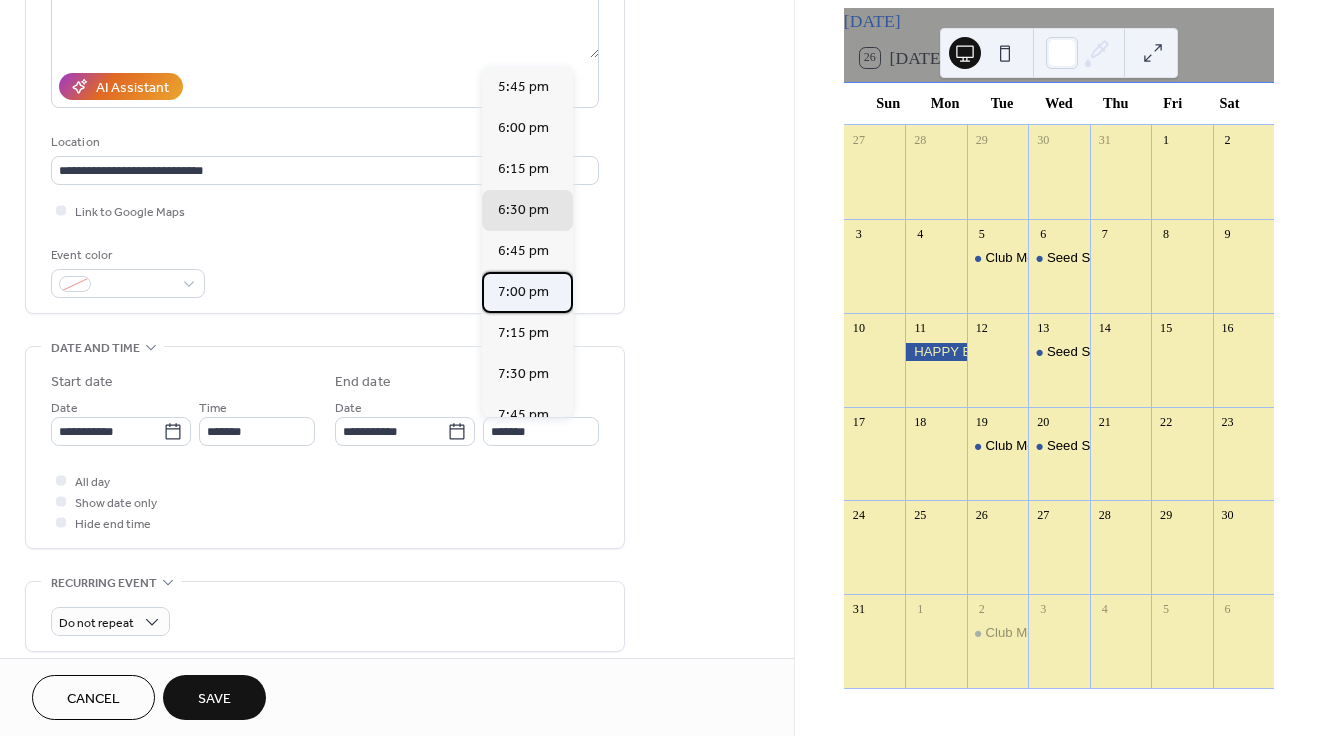 click on "7:00 pm" at bounding box center (523, 292) 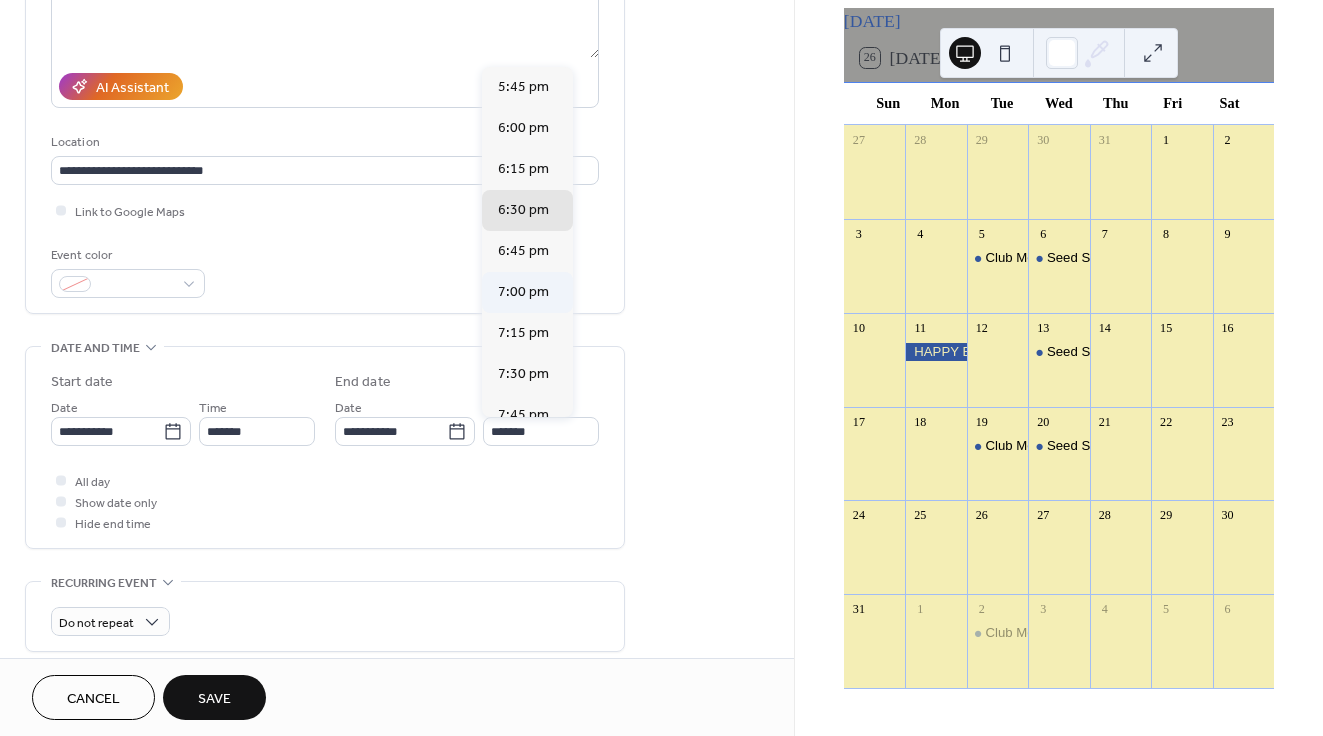 type on "*******" 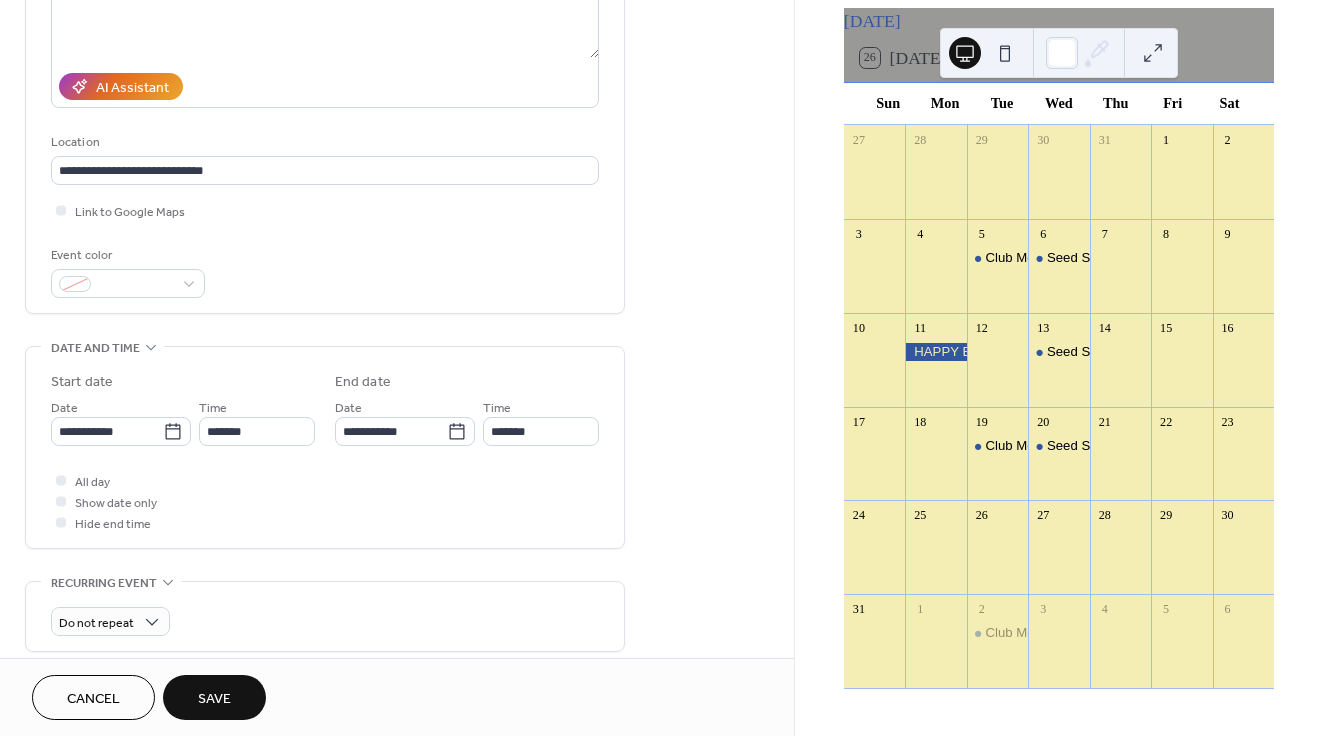 click on "Save" at bounding box center (214, 699) 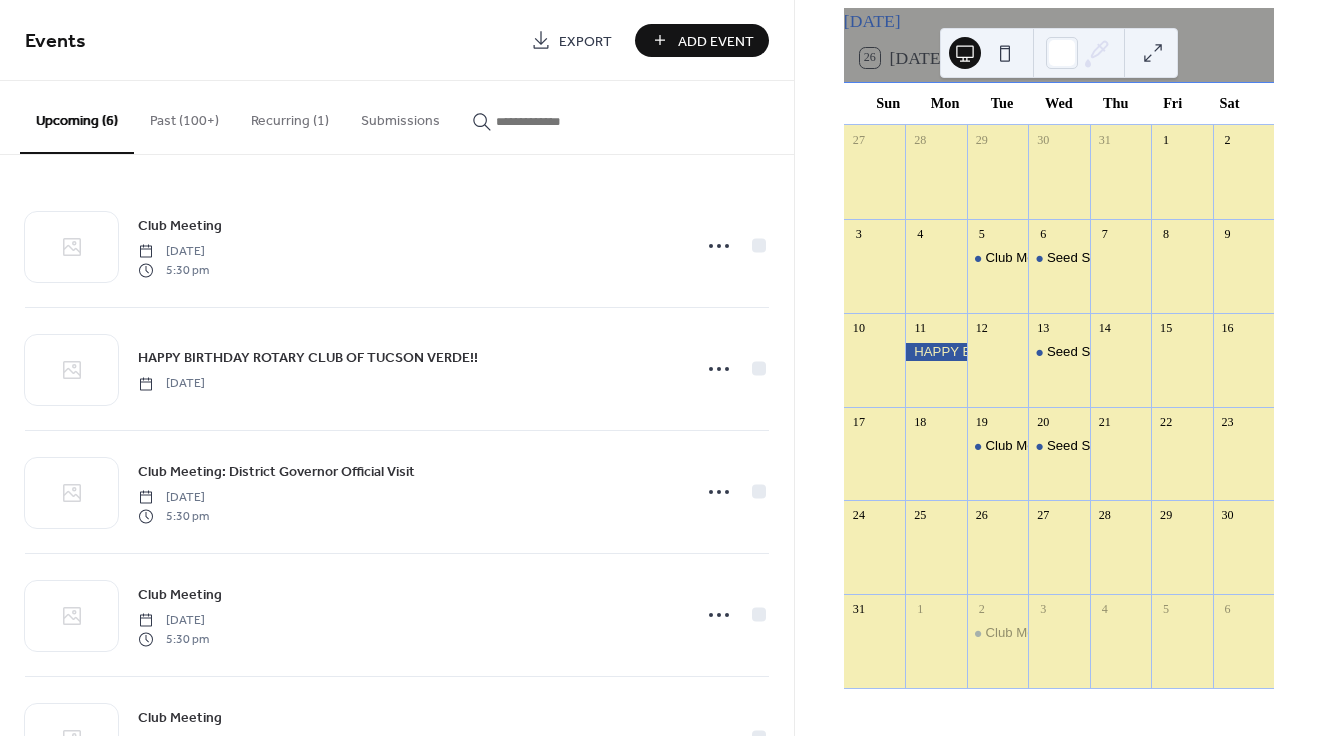 click on "Add Event" at bounding box center (716, 41) 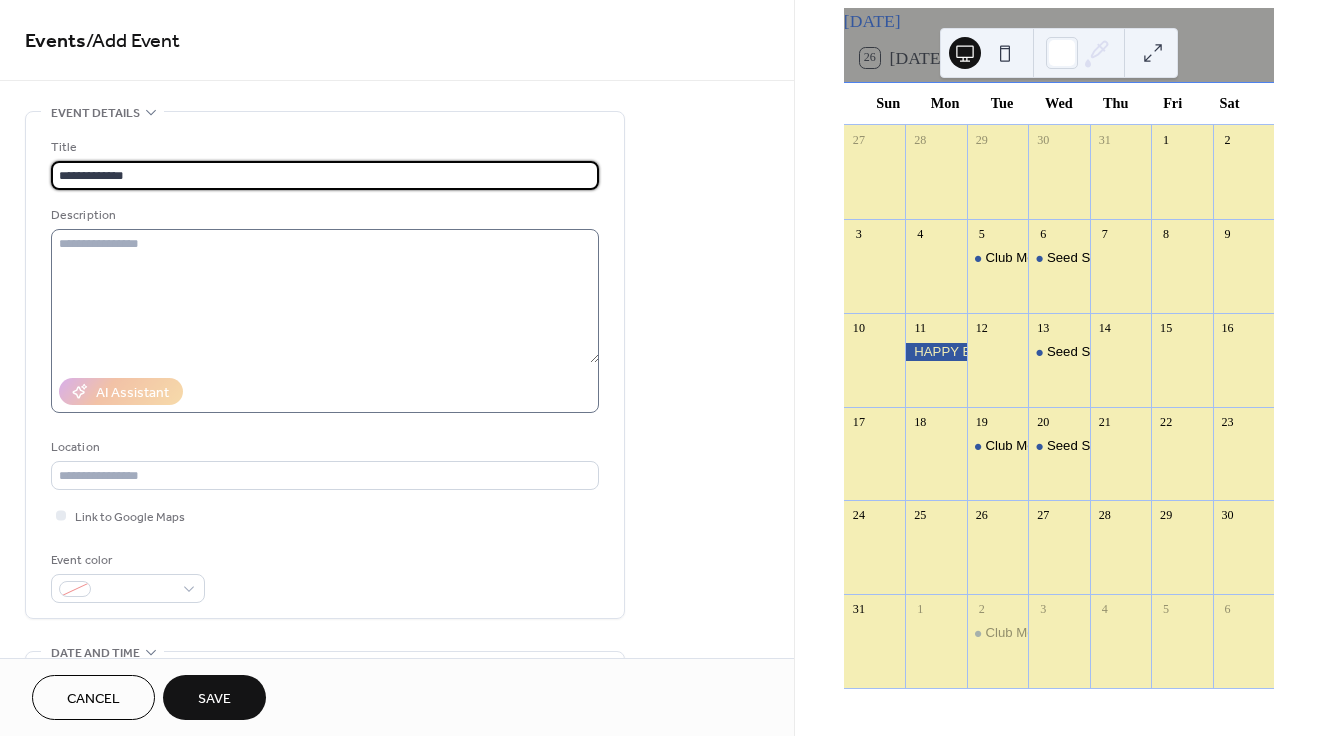 type on "**********" 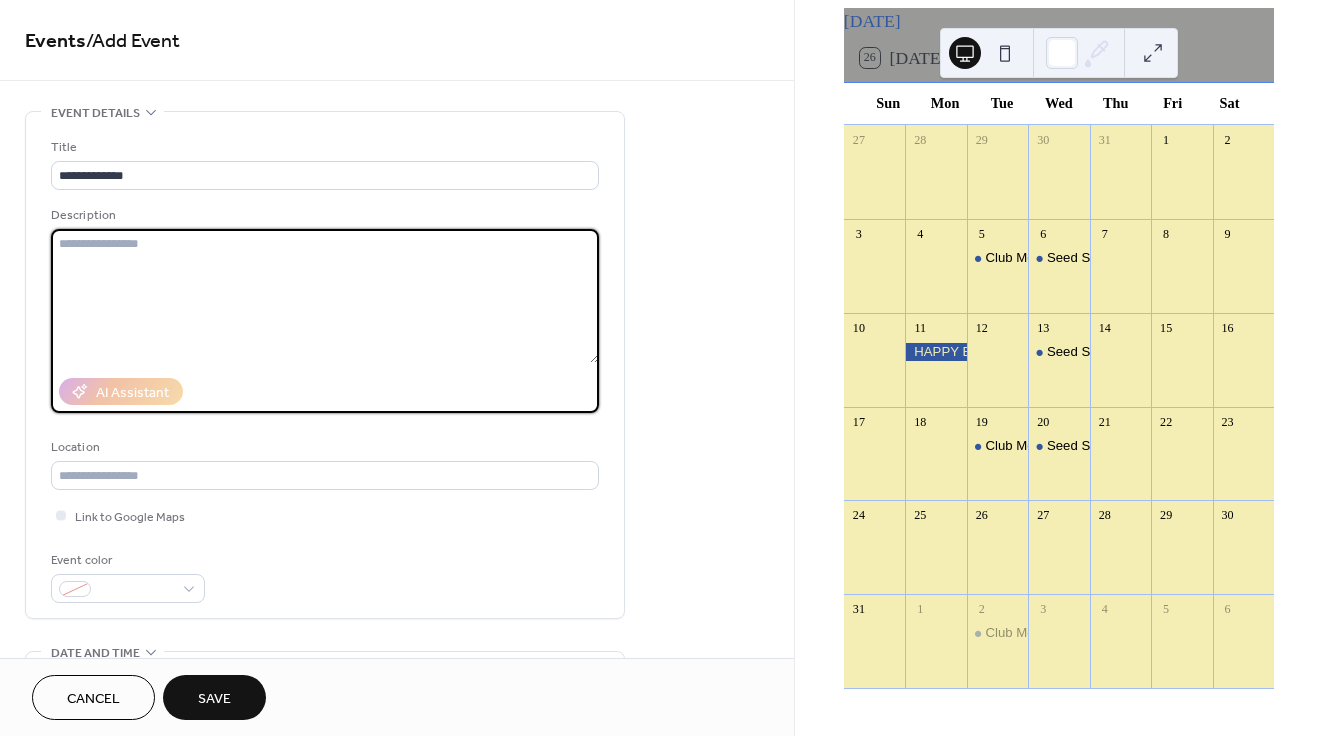 click at bounding box center [325, 296] 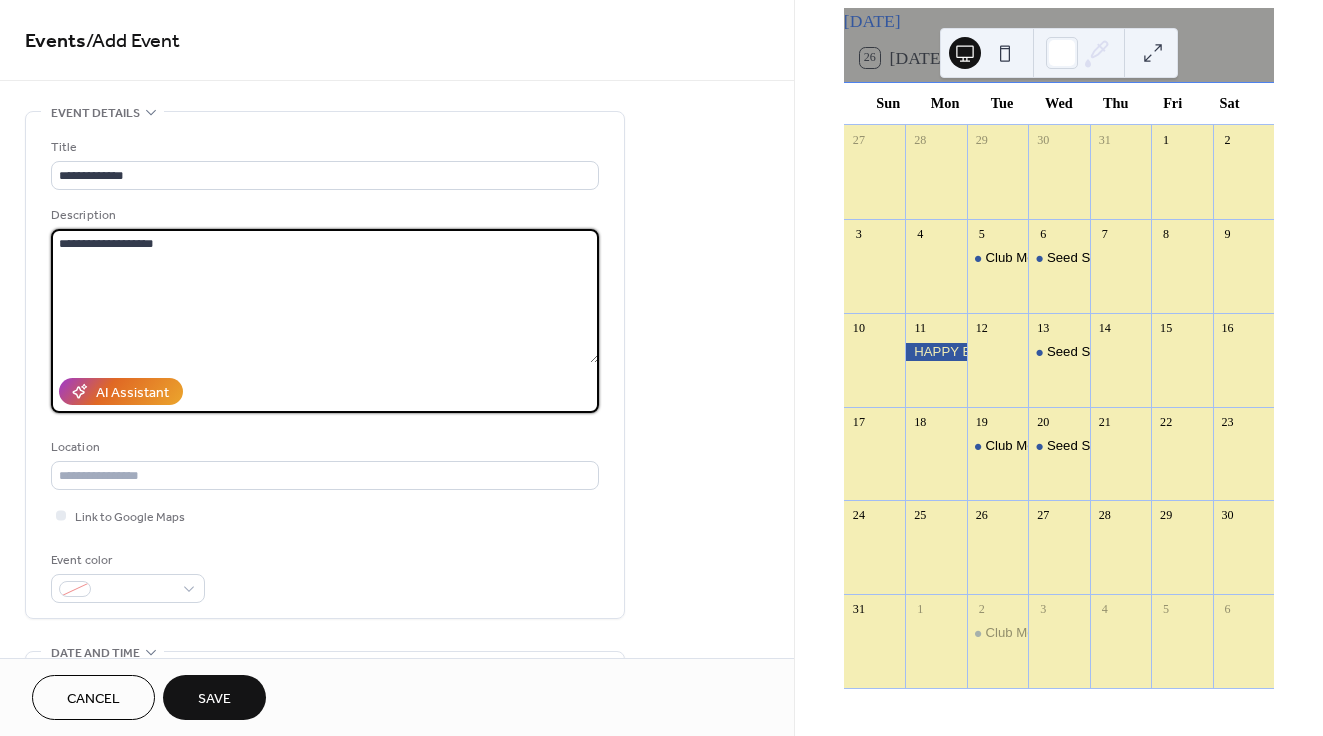 paste on "**********" 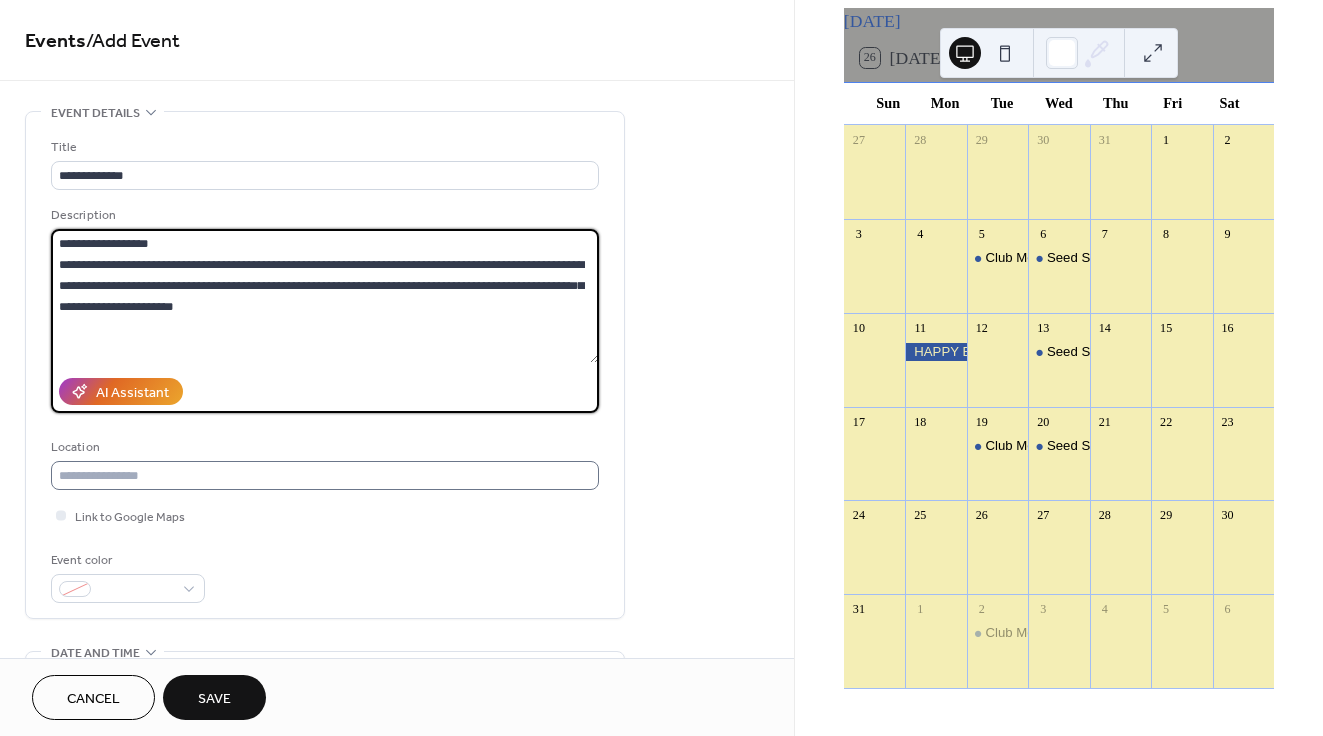 type on "**********" 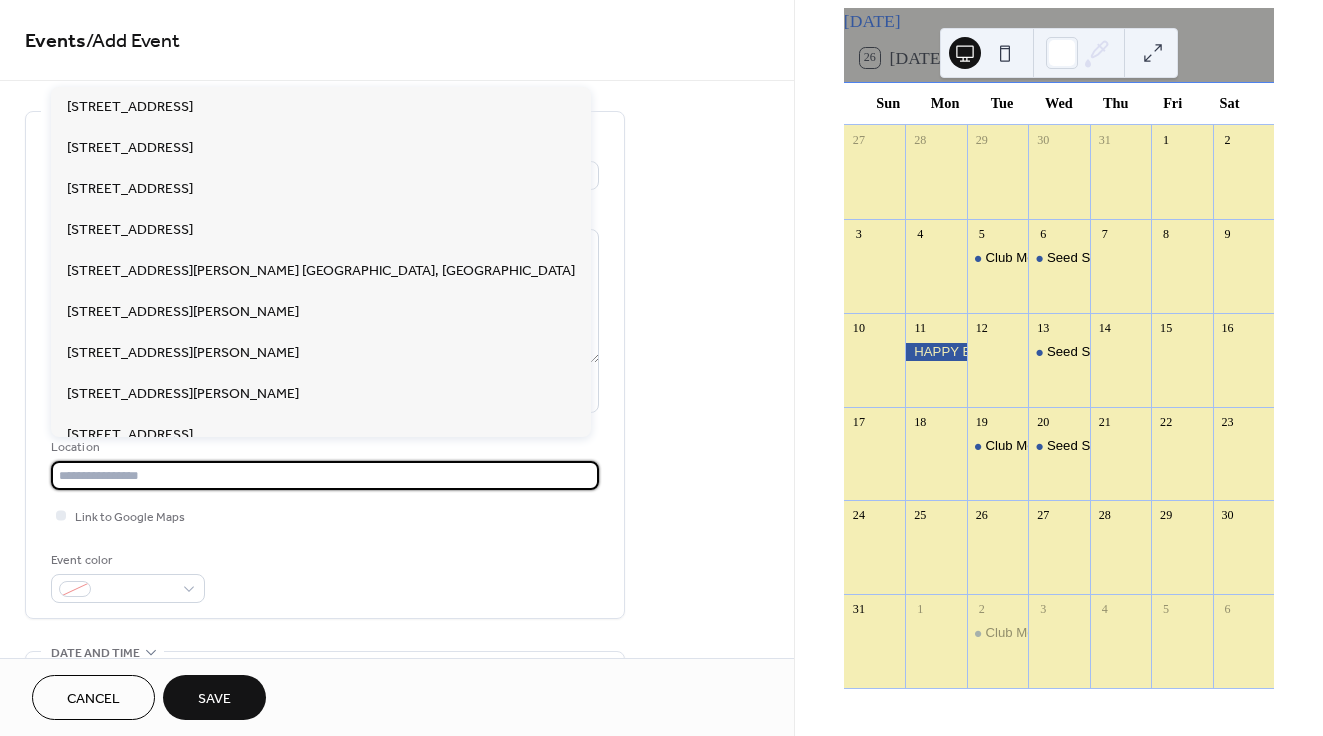 click at bounding box center [325, 475] 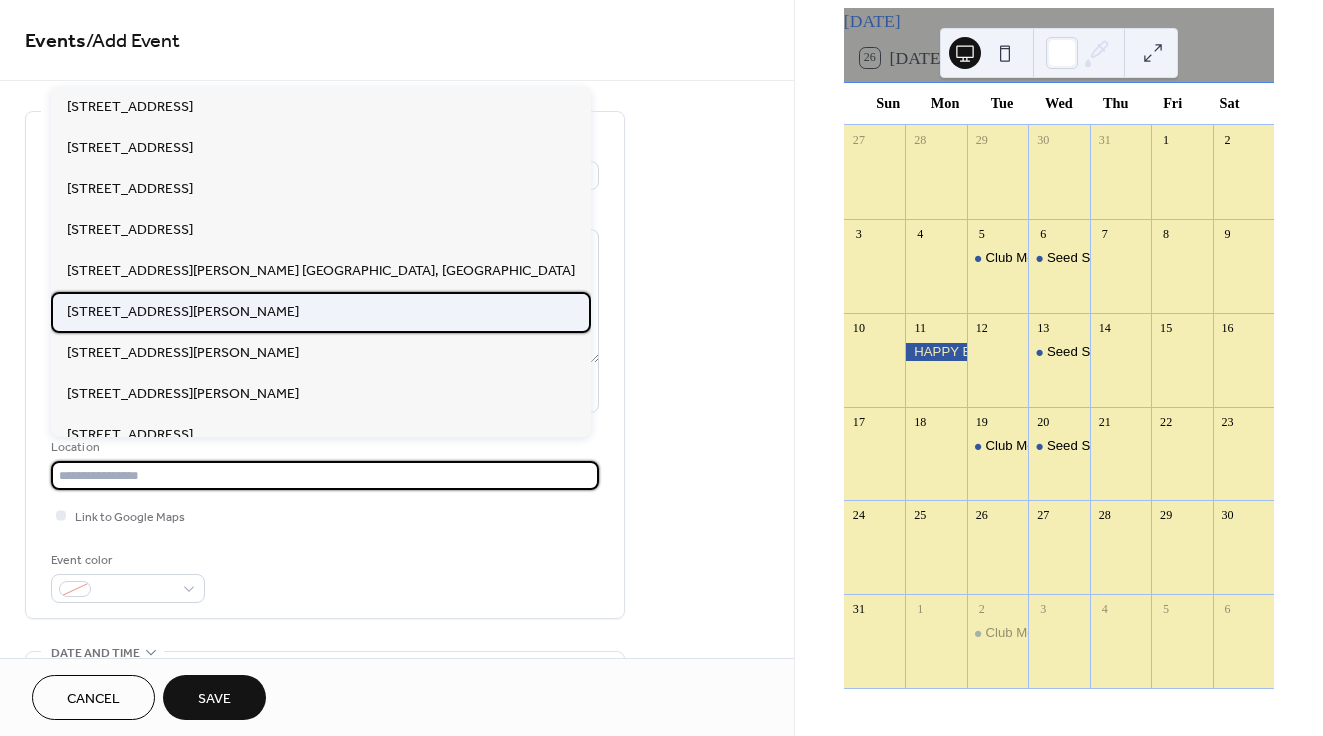 click on "[STREET_ADDRESS][PERSON_NAME]" at bounding box center (183, 312) 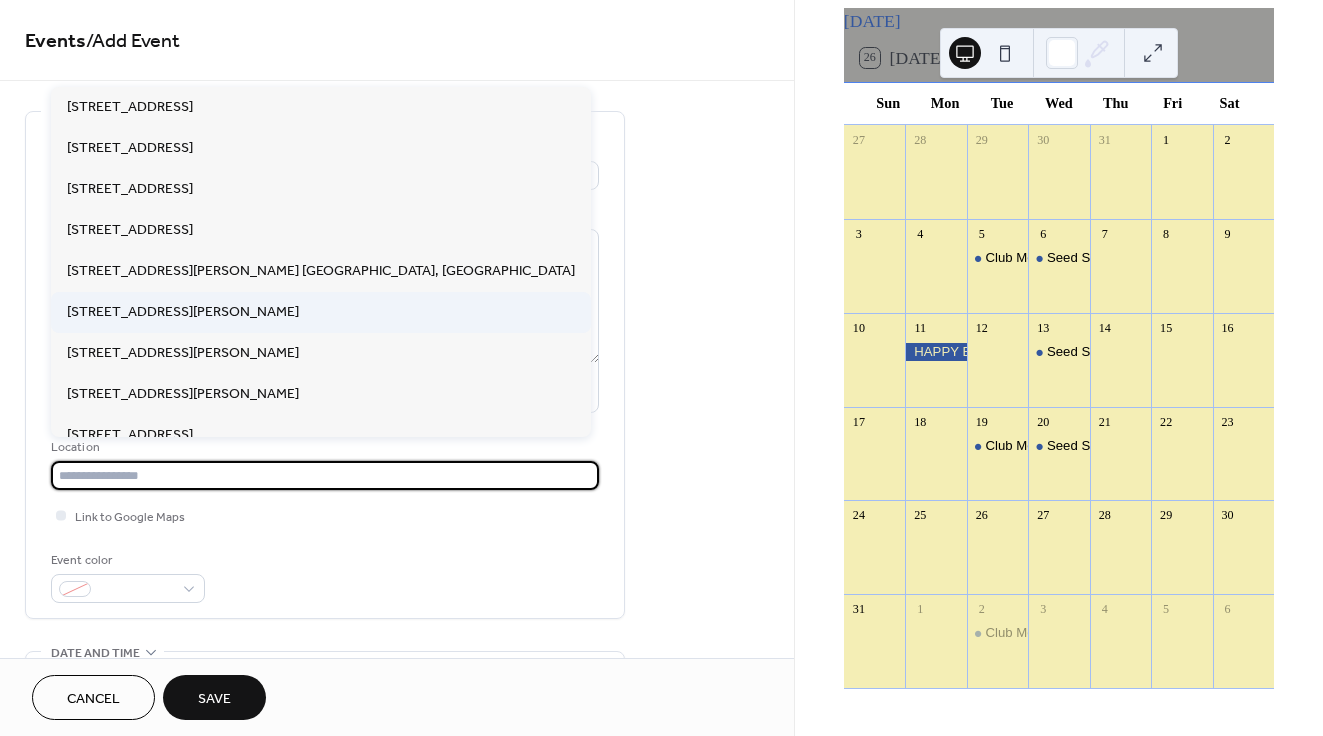 type on "**********" 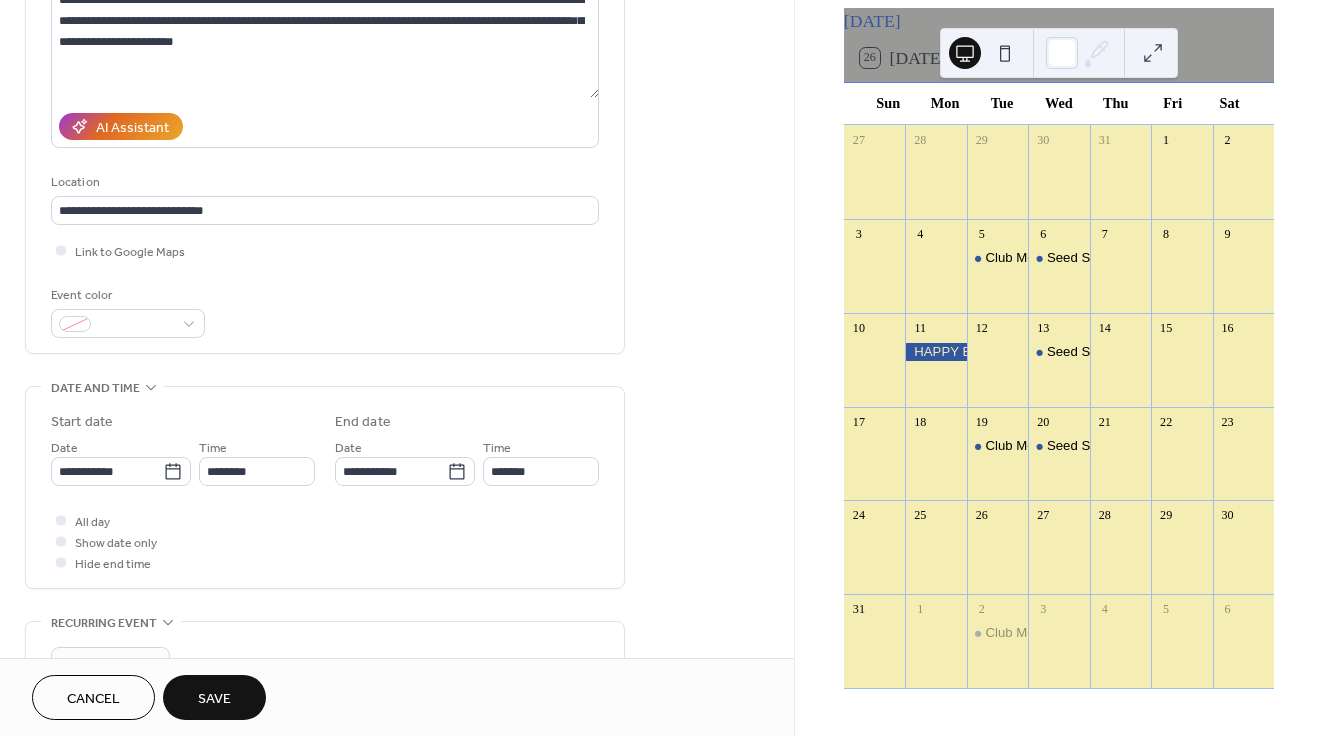 scroll, scrollTop: 275, scrollLeft: 0, axis: vertical 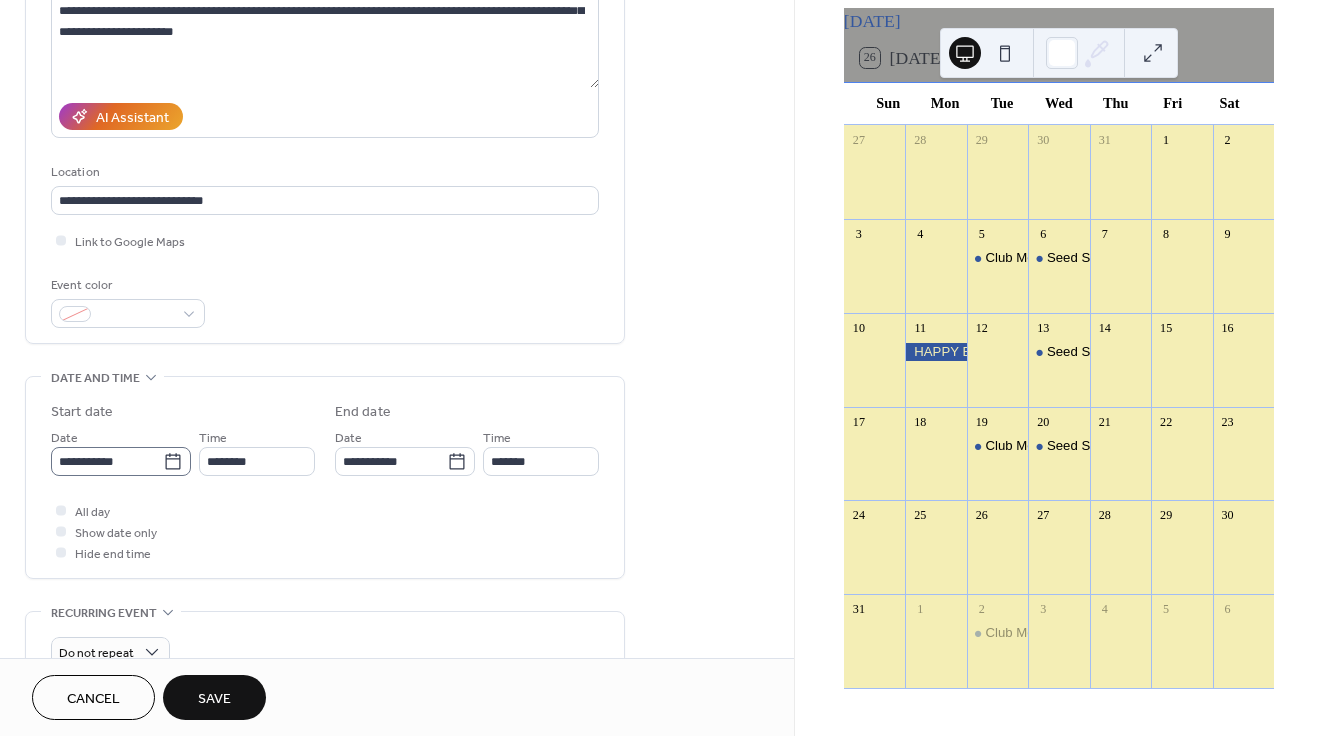 click 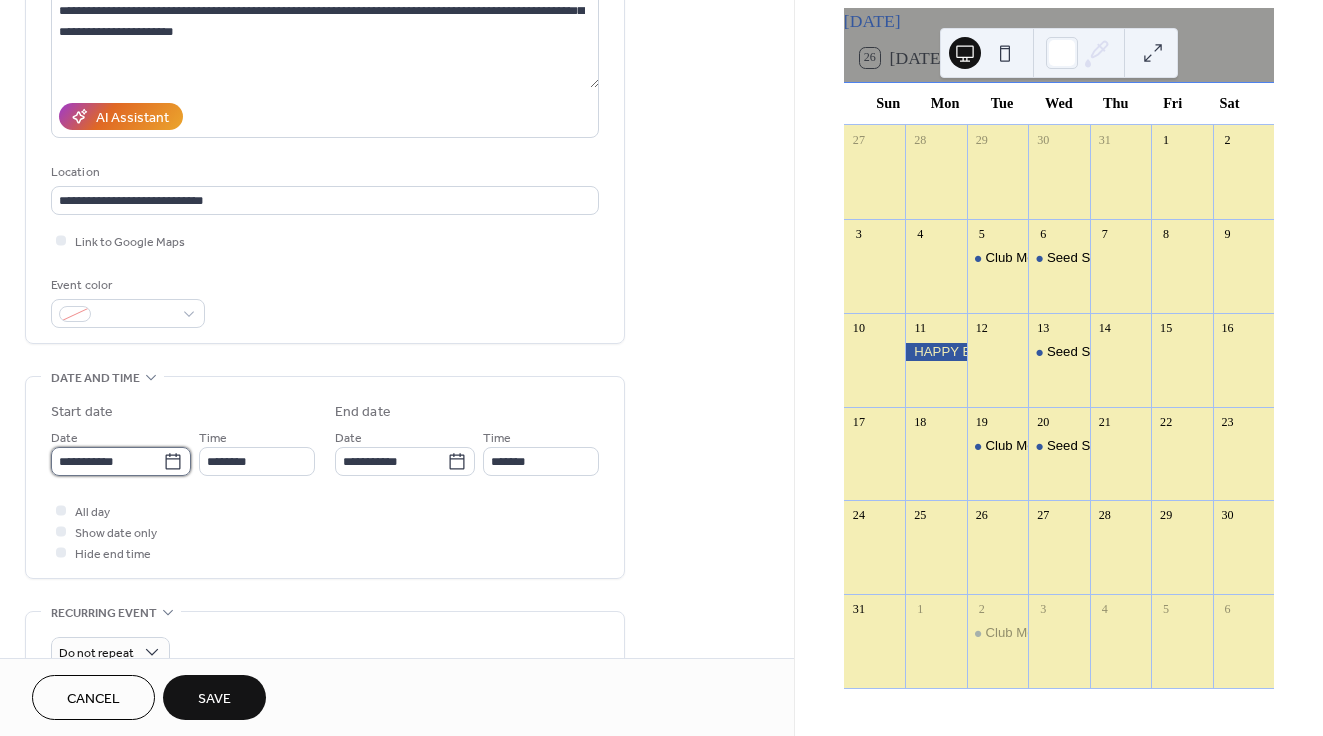 click on "**********" at bounding box center (107, 461) 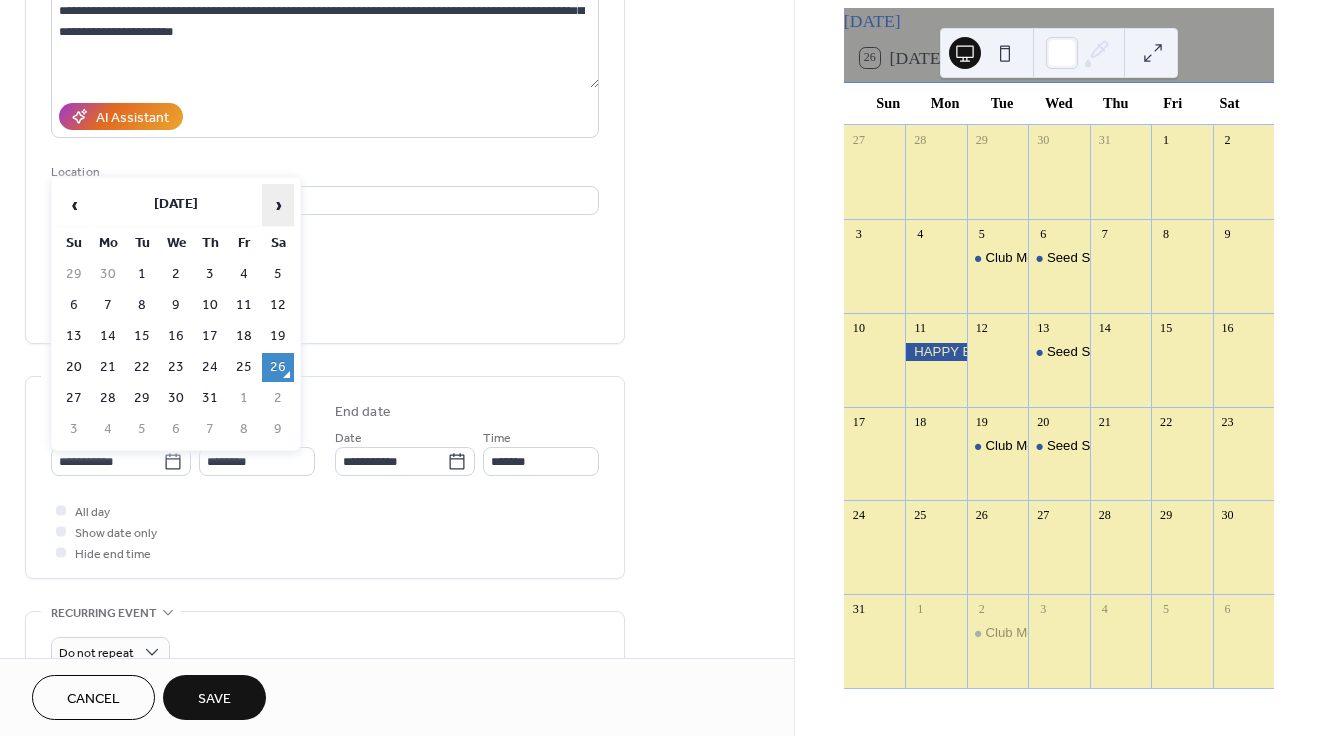 click on "›" at bounding box center (278, 205) 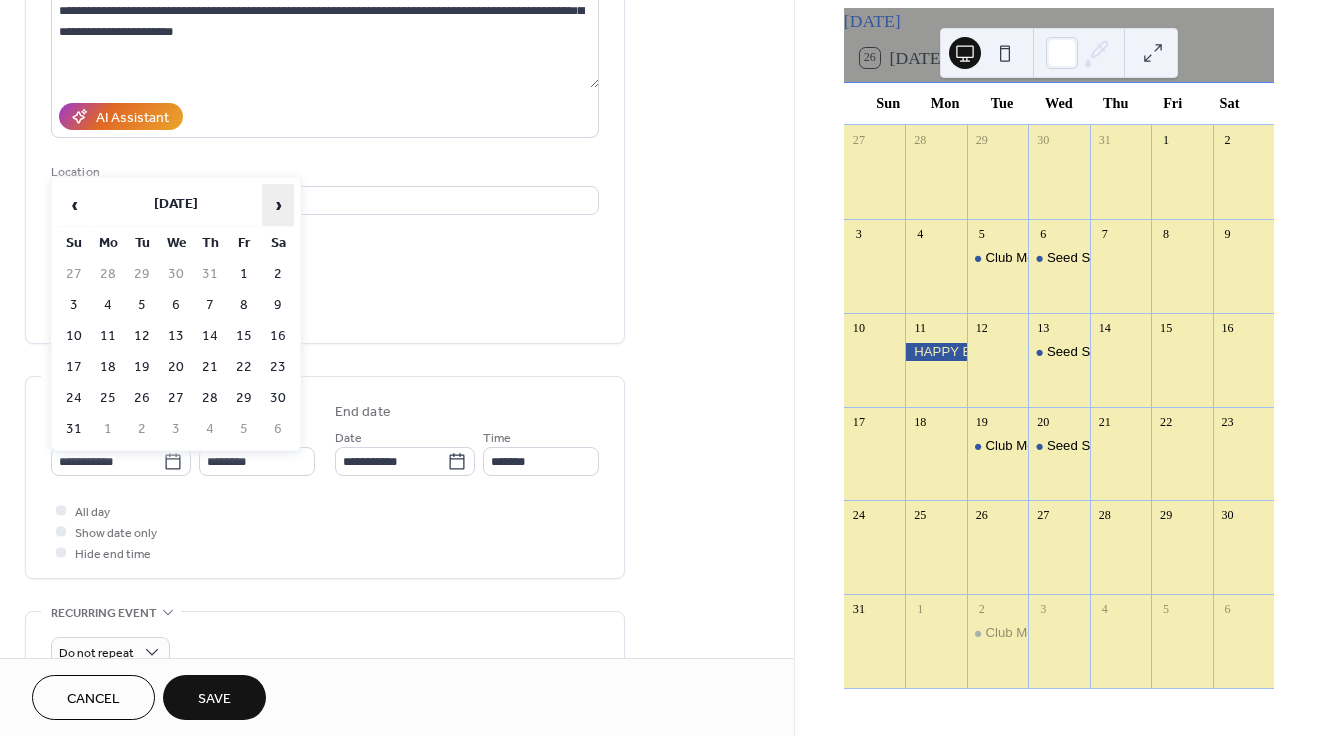 click on "›" at bounding box center [278, 205] 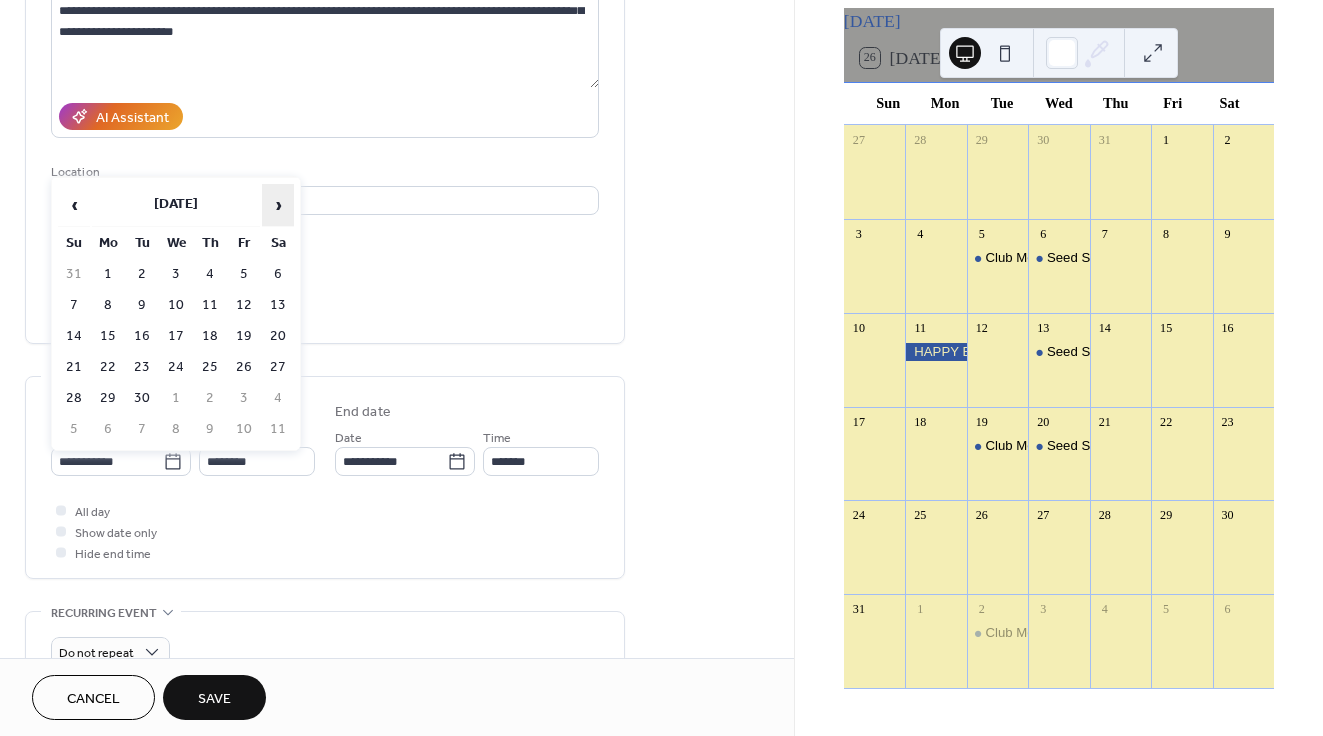 click on "›" at bounding box center [278, 205] 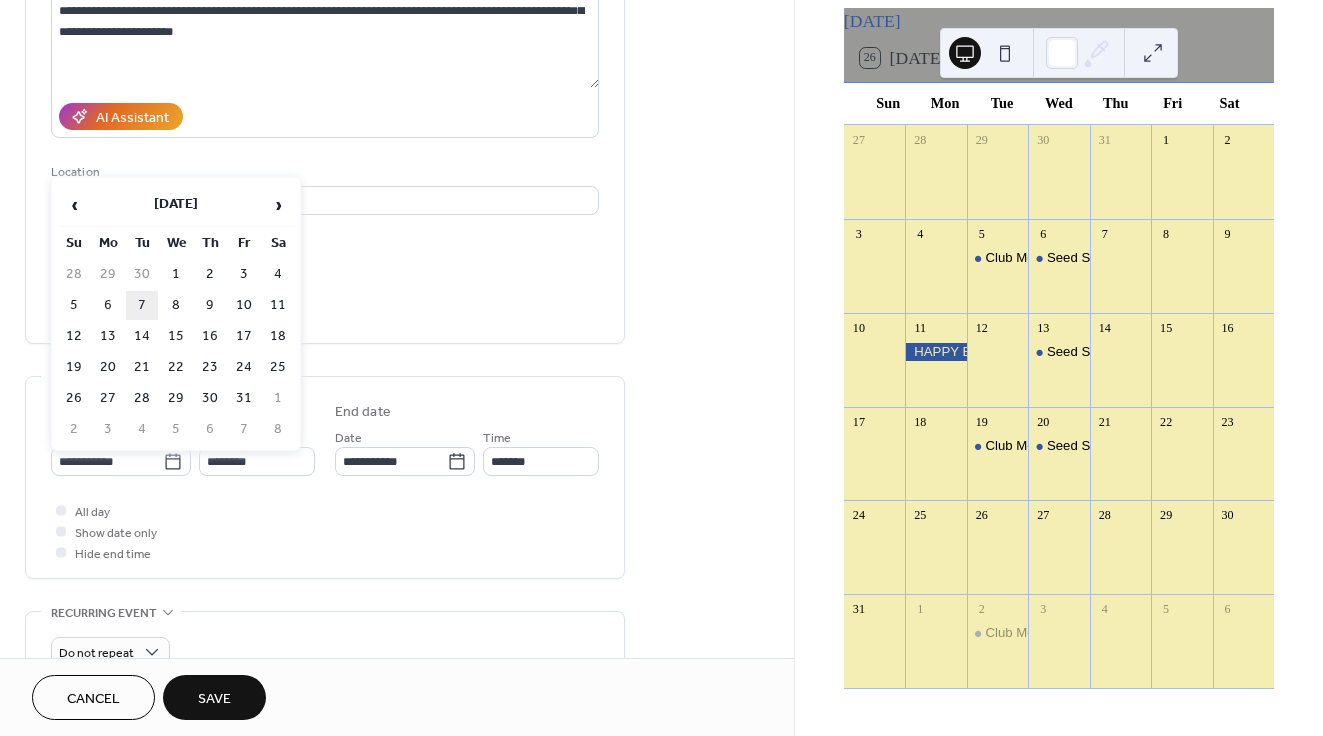 click on "7" at bounding box center [142, 305] 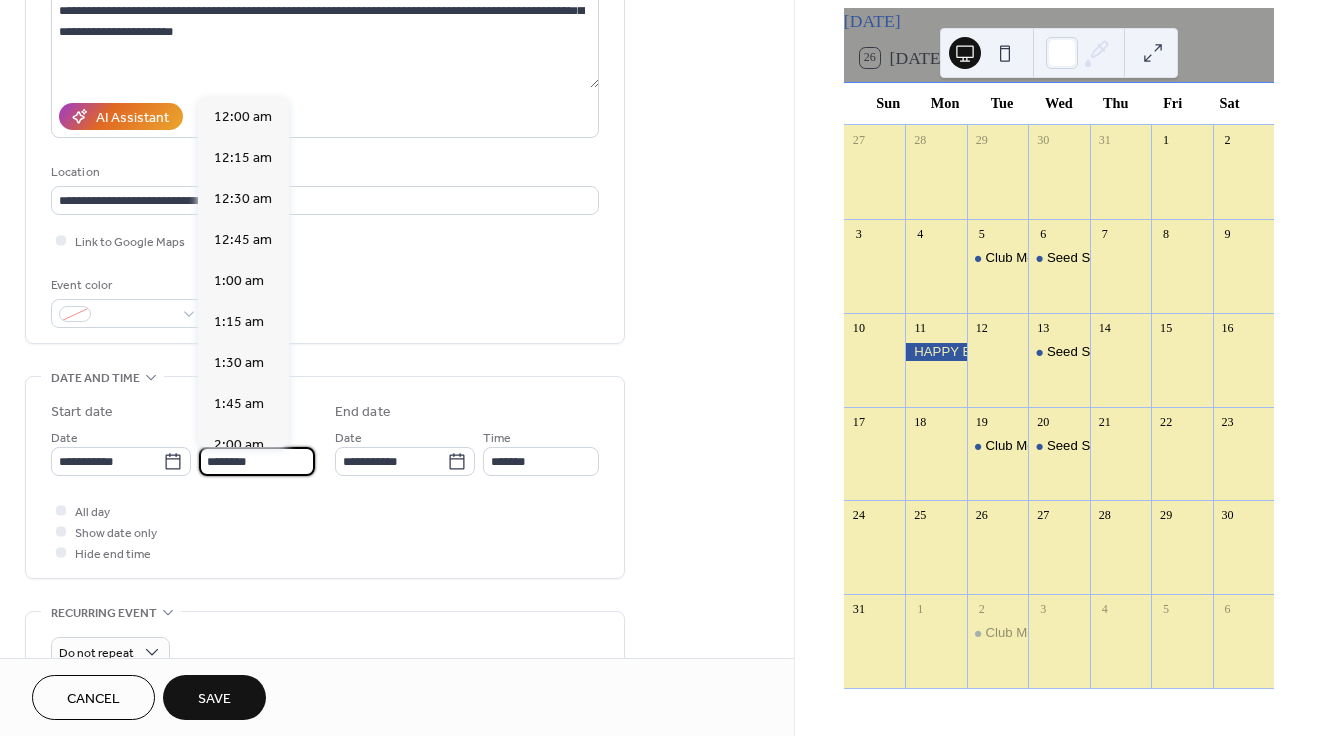 scroll, scrollTop: 1944, scrollLeft: 0, axis: vertical 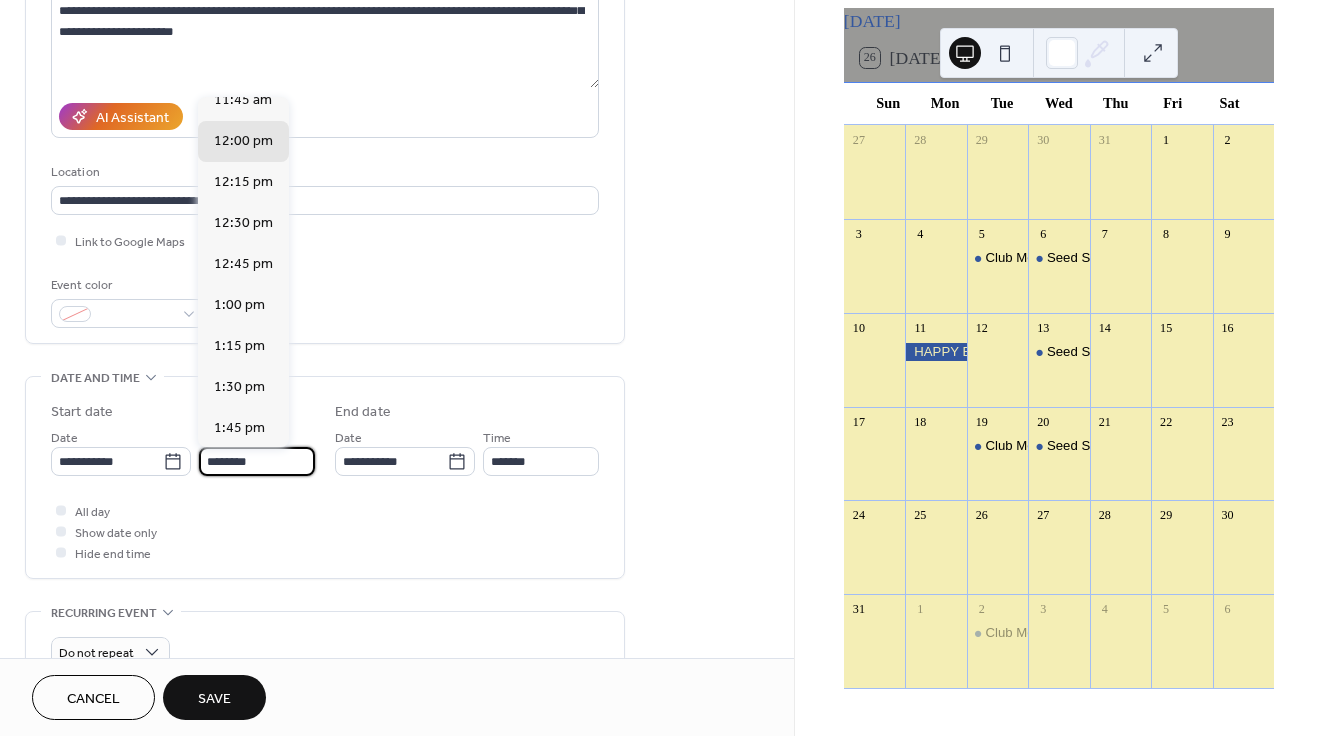 click on "********" at bounding box center [257, 461] 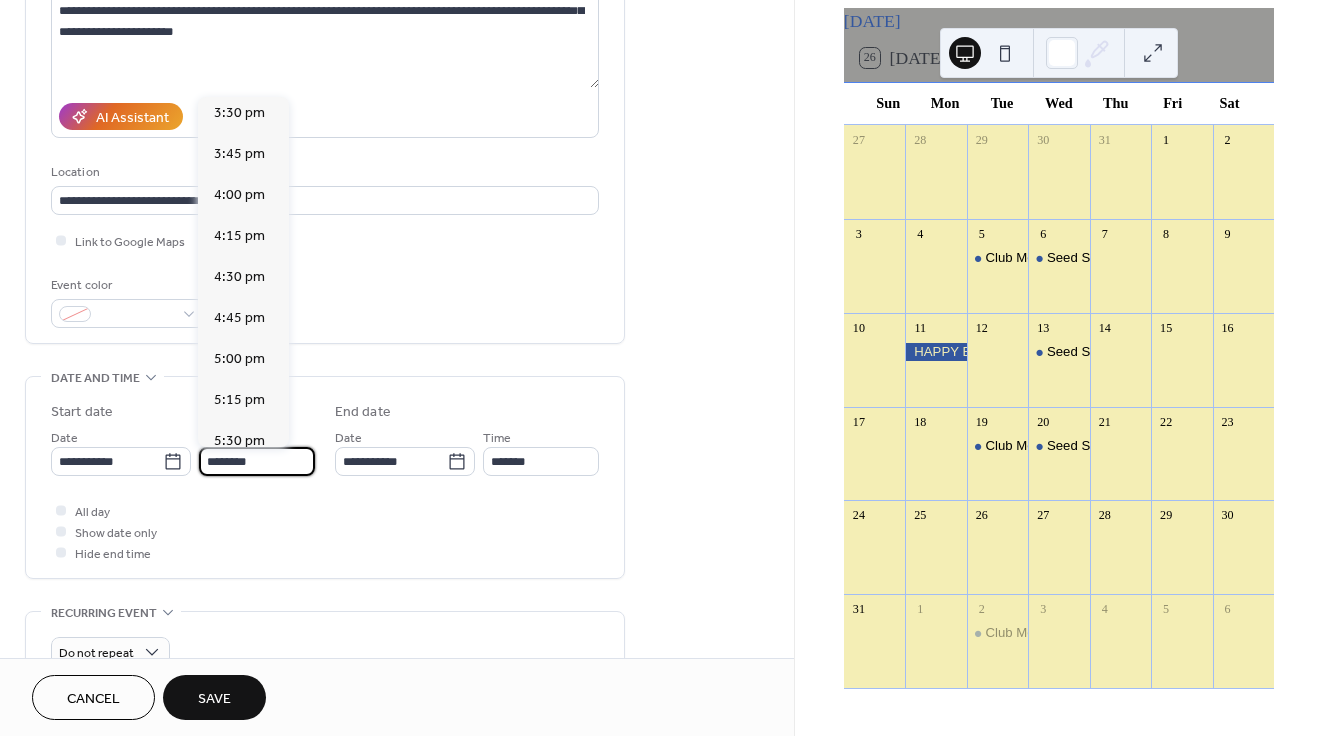 scroll, scrollTop: 2555, scrollLeft: 0, axis: vertical 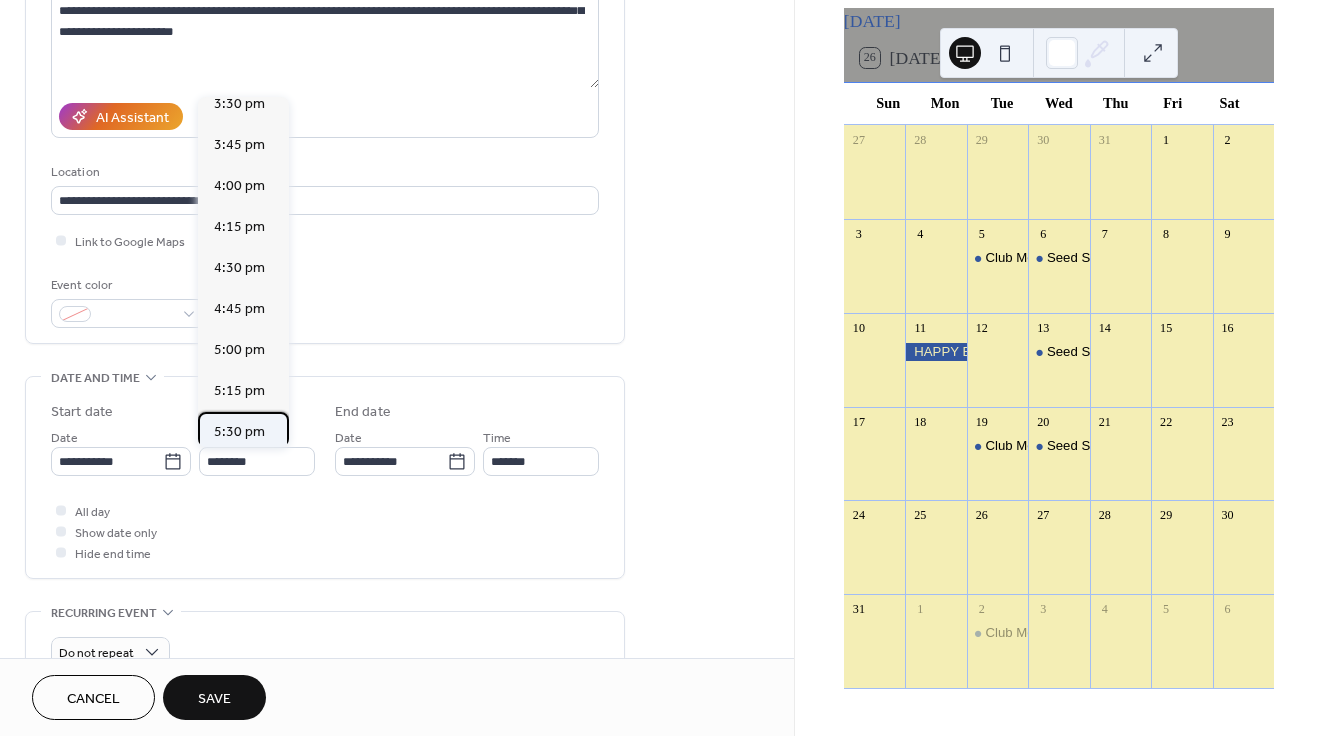 click on "5:30 pm" at bounding box center [243, 432] 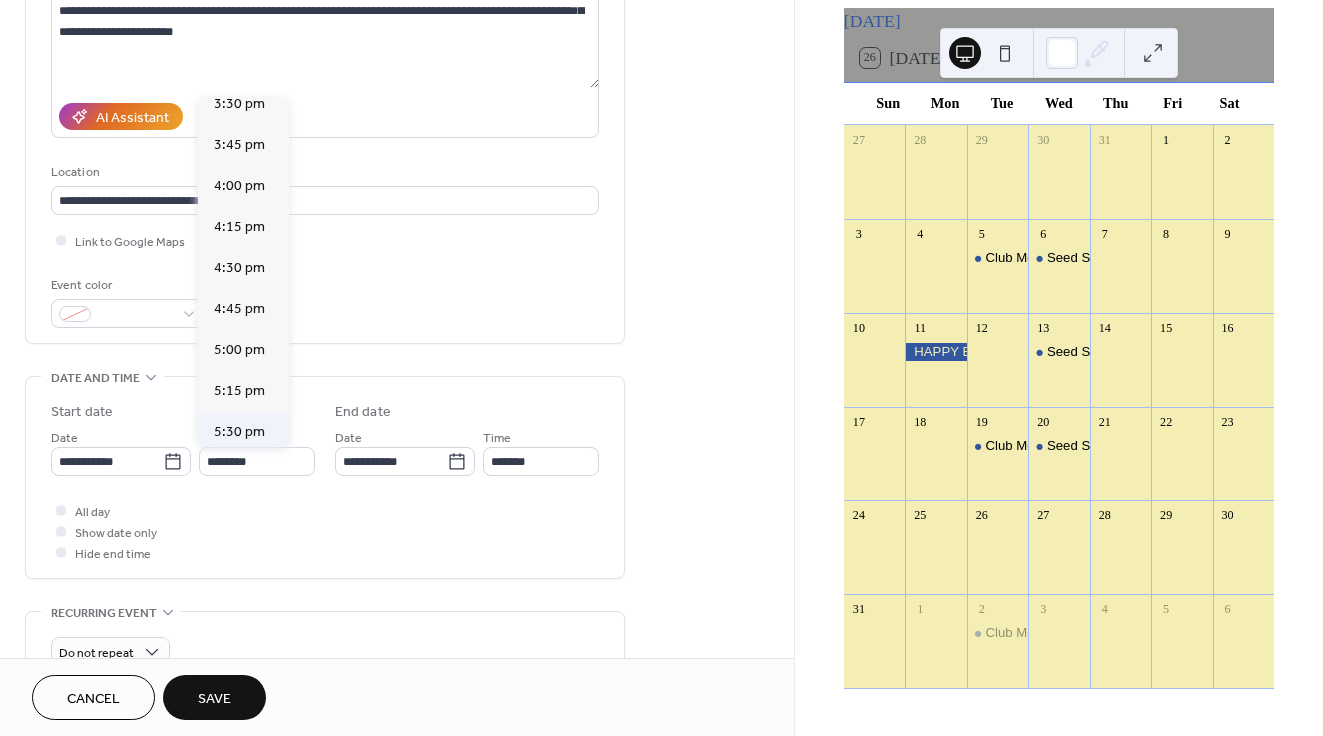 type on "*******" 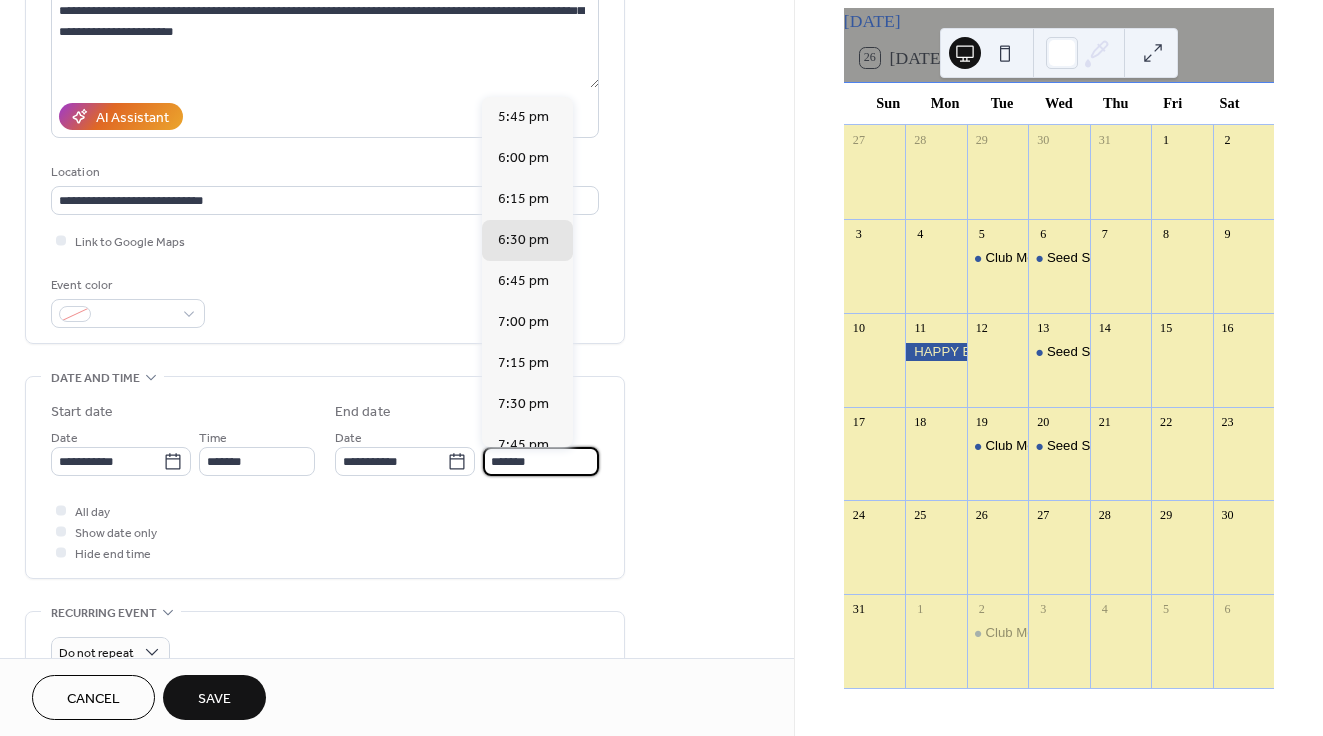 click on "*******" at bounding box center [541, 461] 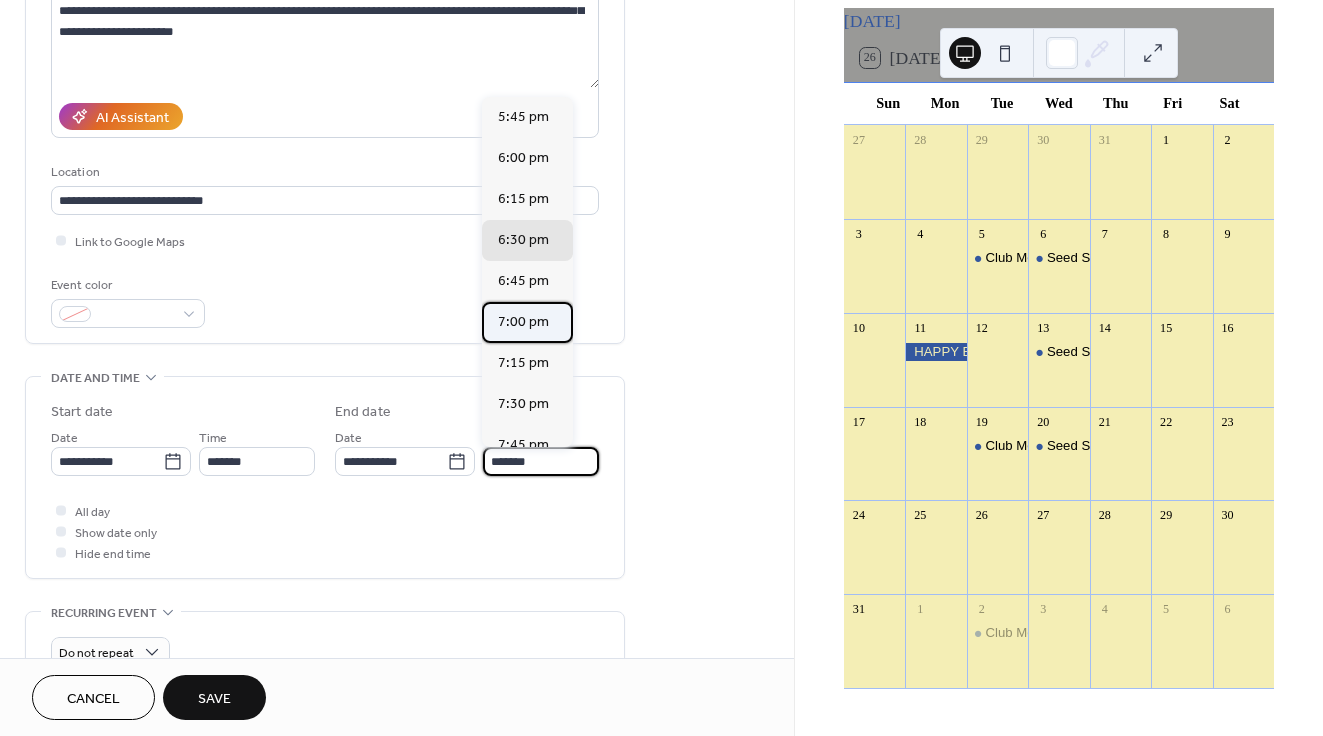 click on "7:00 pm" at bounding box center [523, 322] 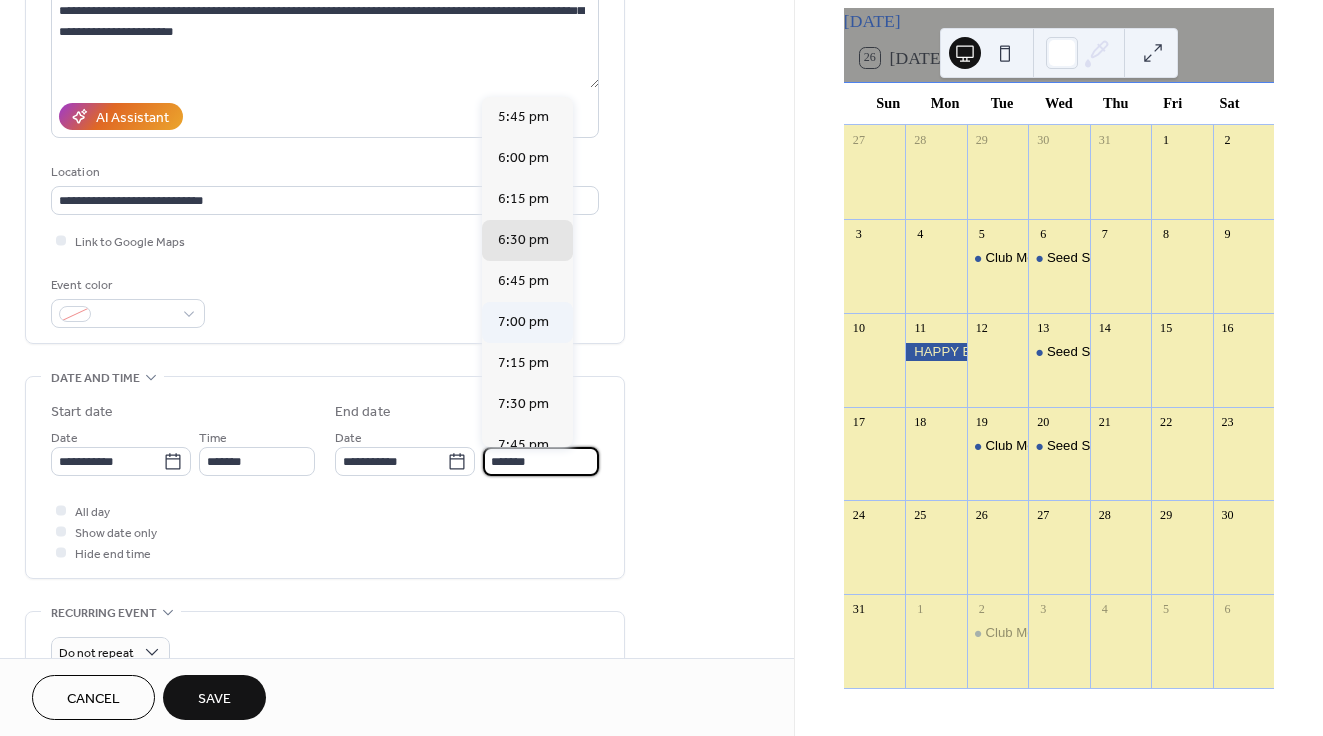 type on "*******" 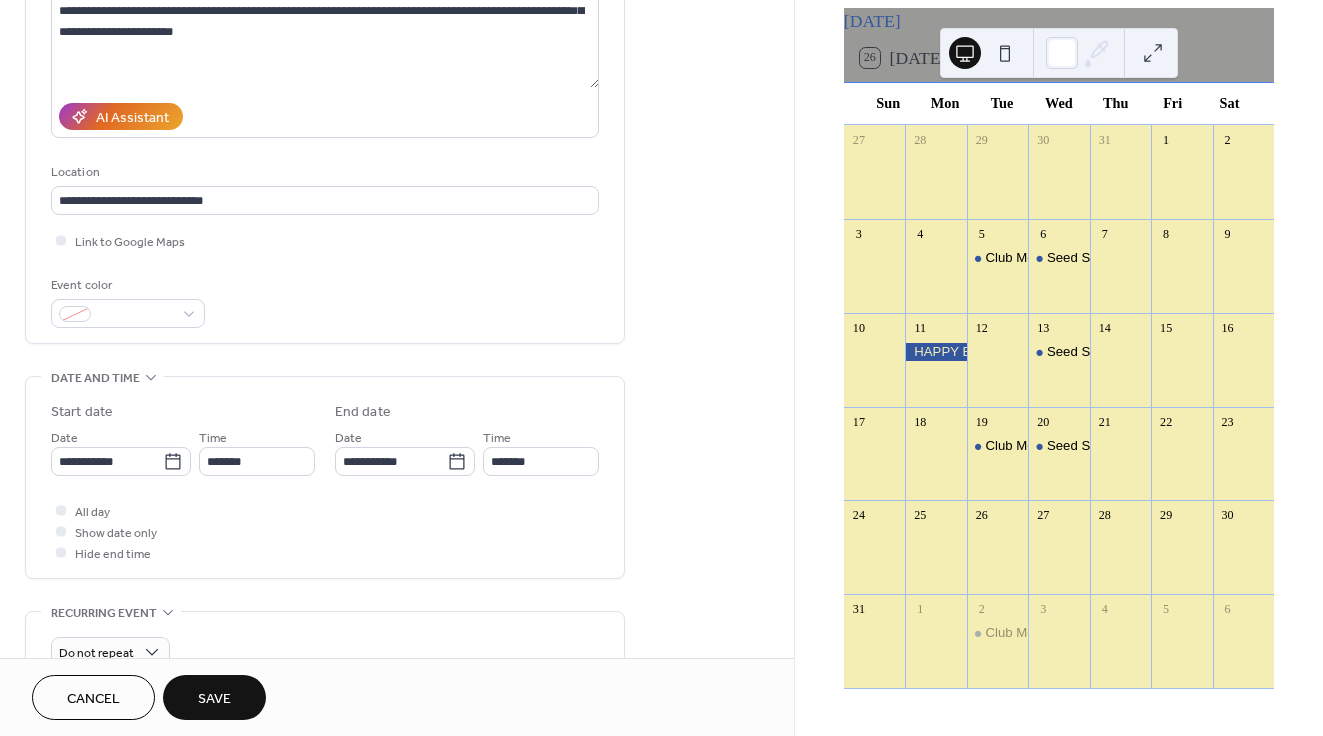 click on "Save" at bounding box center [214, 699] 